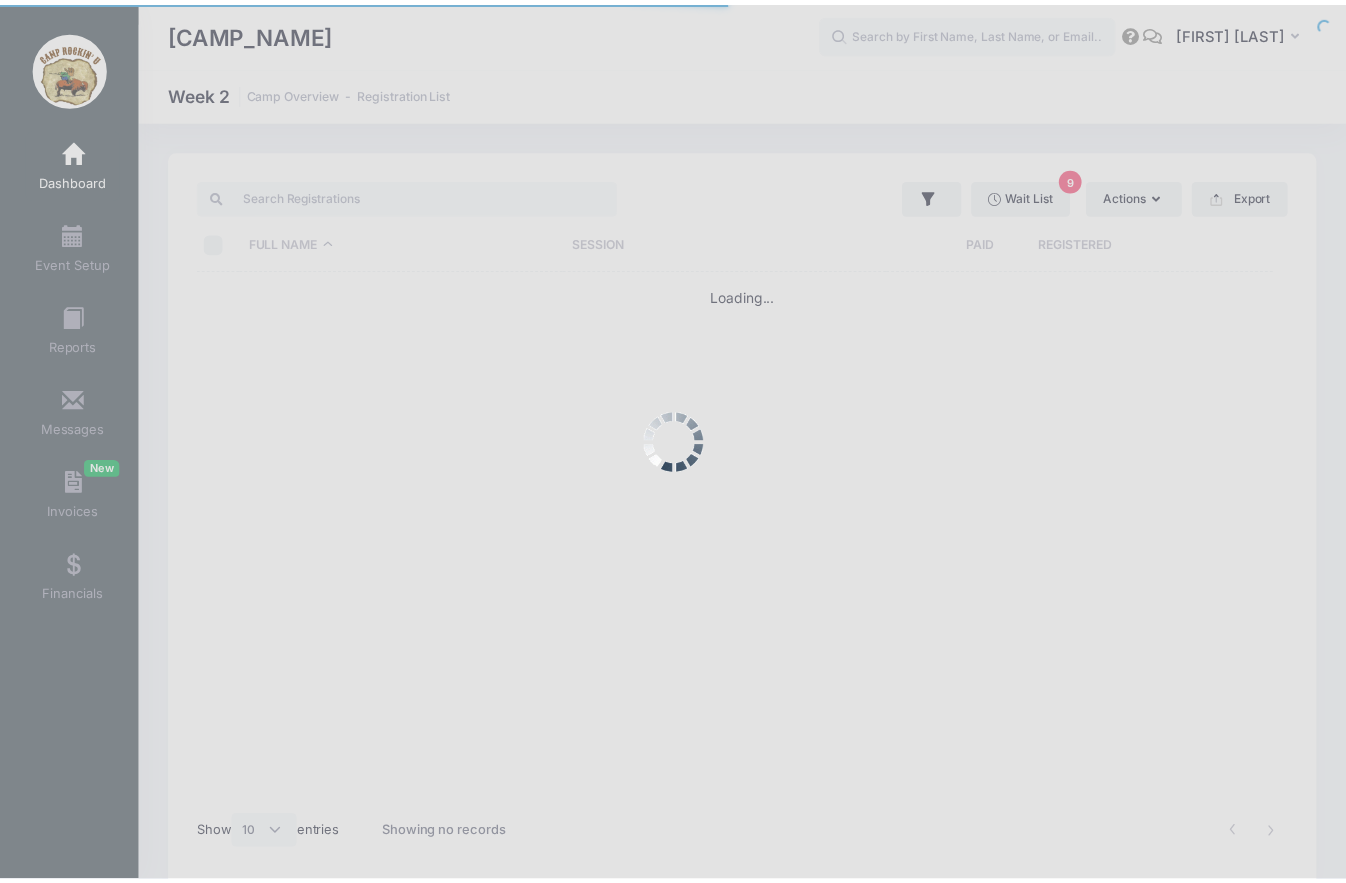 scroll, scrollTop: 0, scrollLeft: 0, axis: both 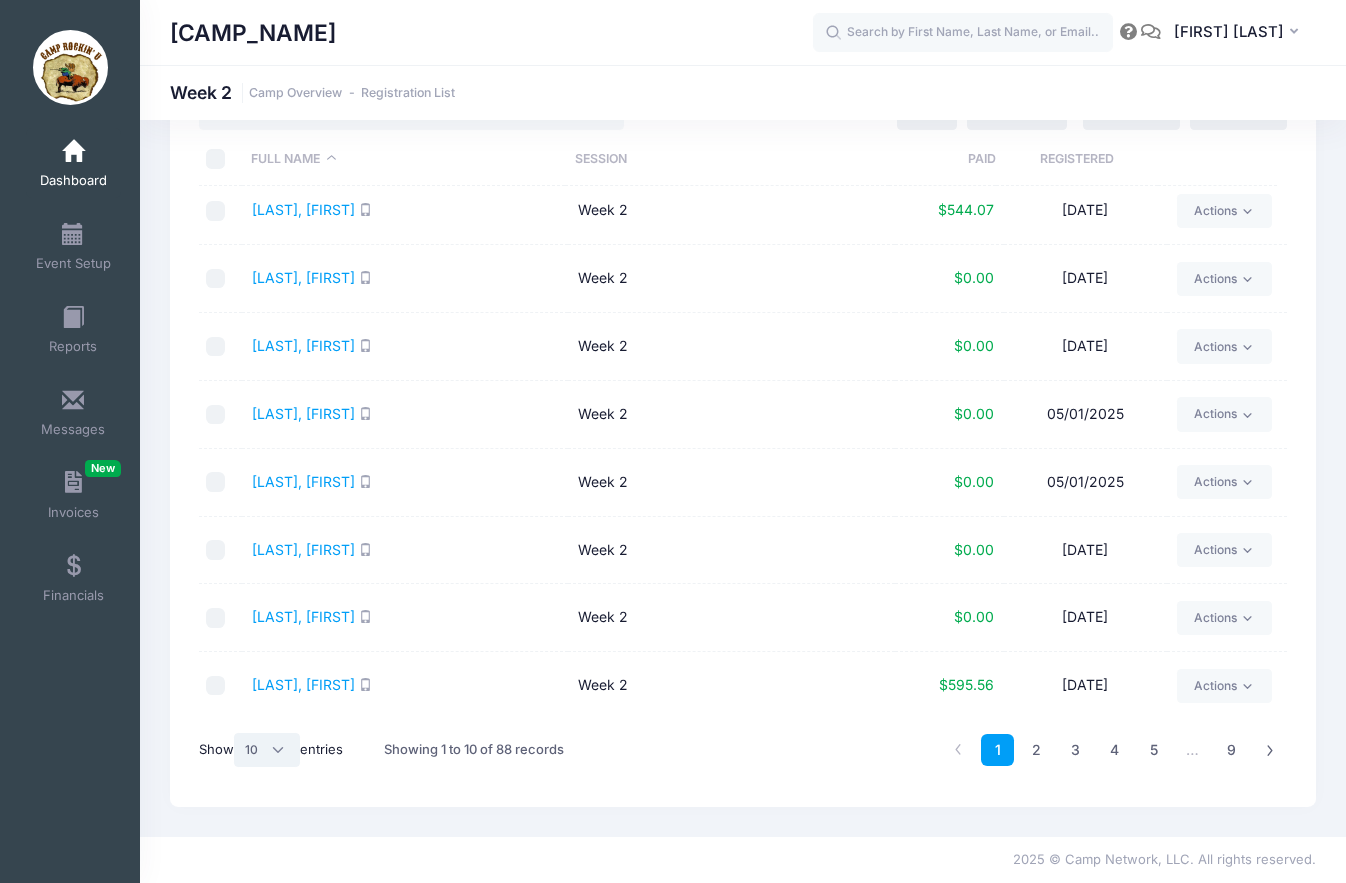 drag, startPoint x: 268, startPoint y: 754, endPoint x: 283, endPoint y: 740, distance: 20.518284 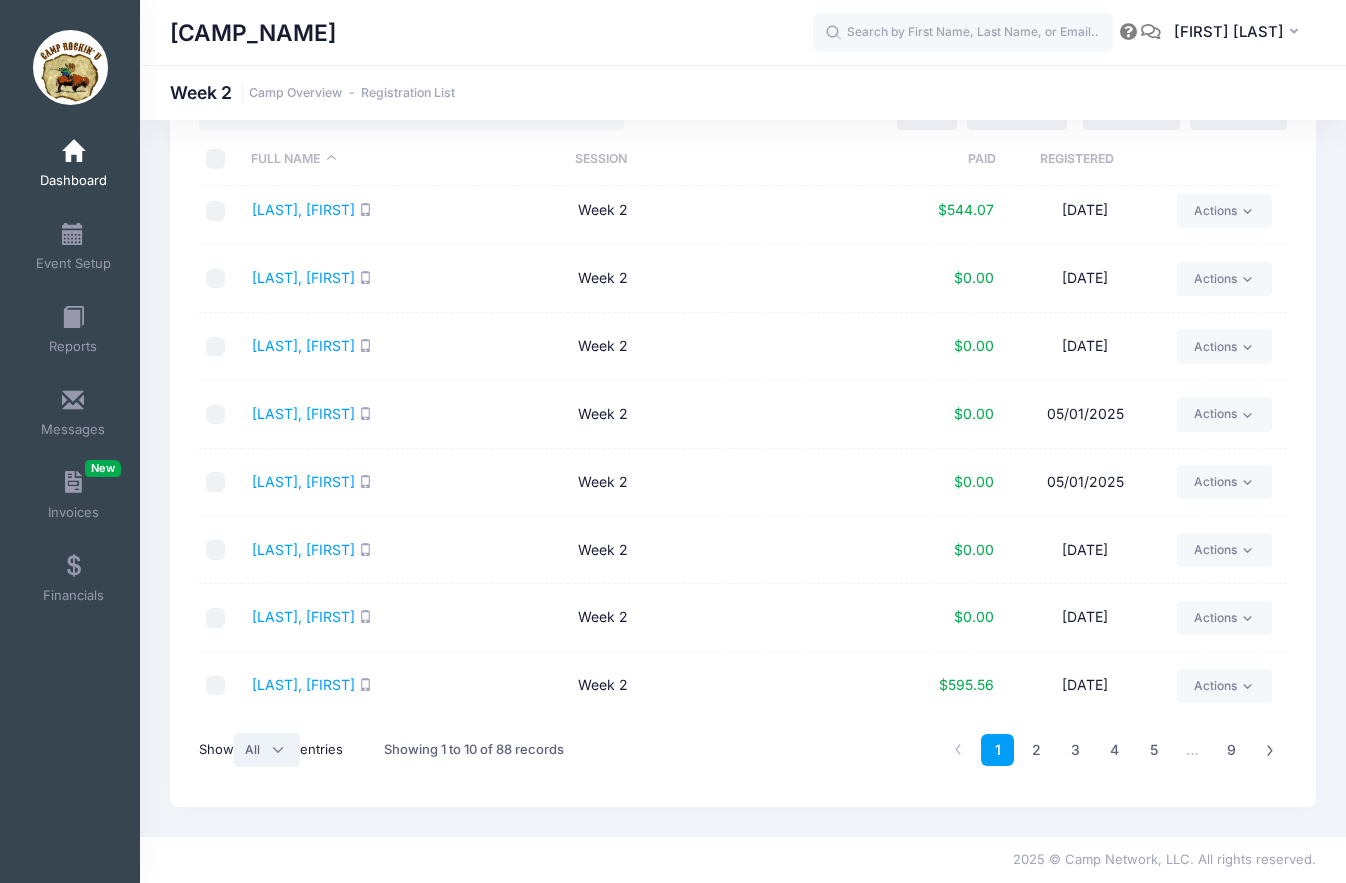click on "All 10 25 50" at bounding box center [267, 750] 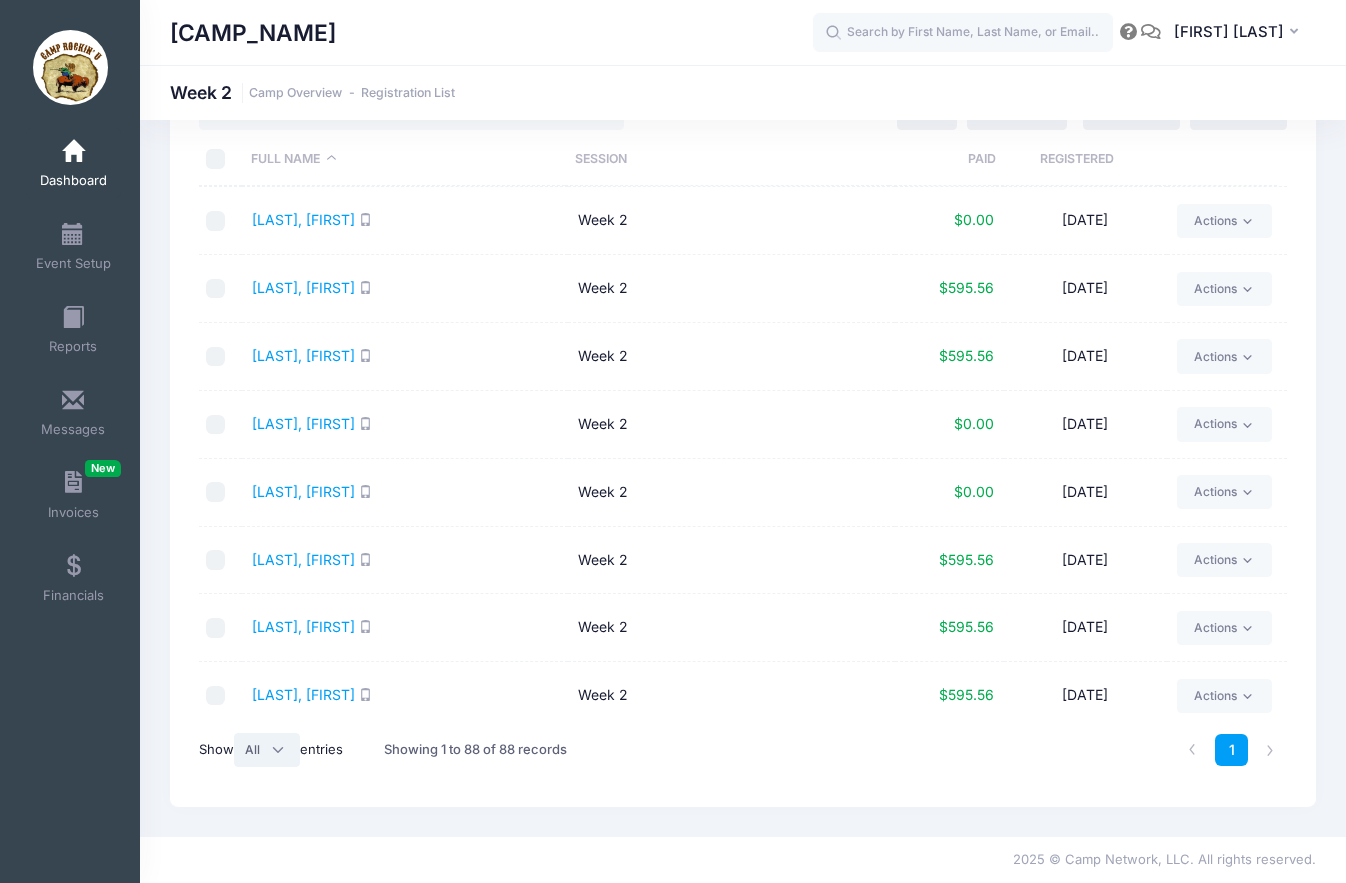 scroll, scrollTop: 544, scrollLeft: 0, axis: vertical 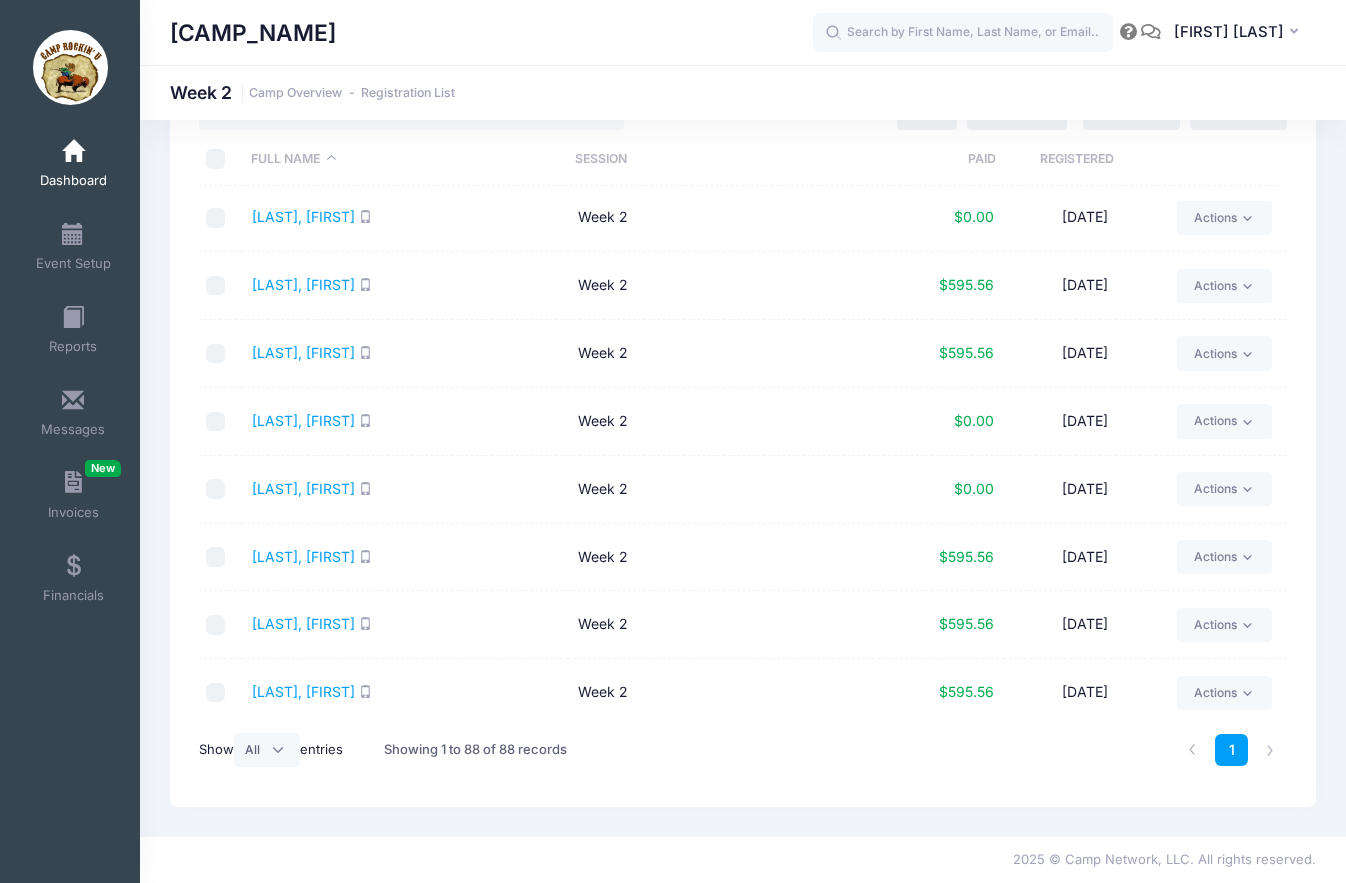 click at bounding box center [216, 489] 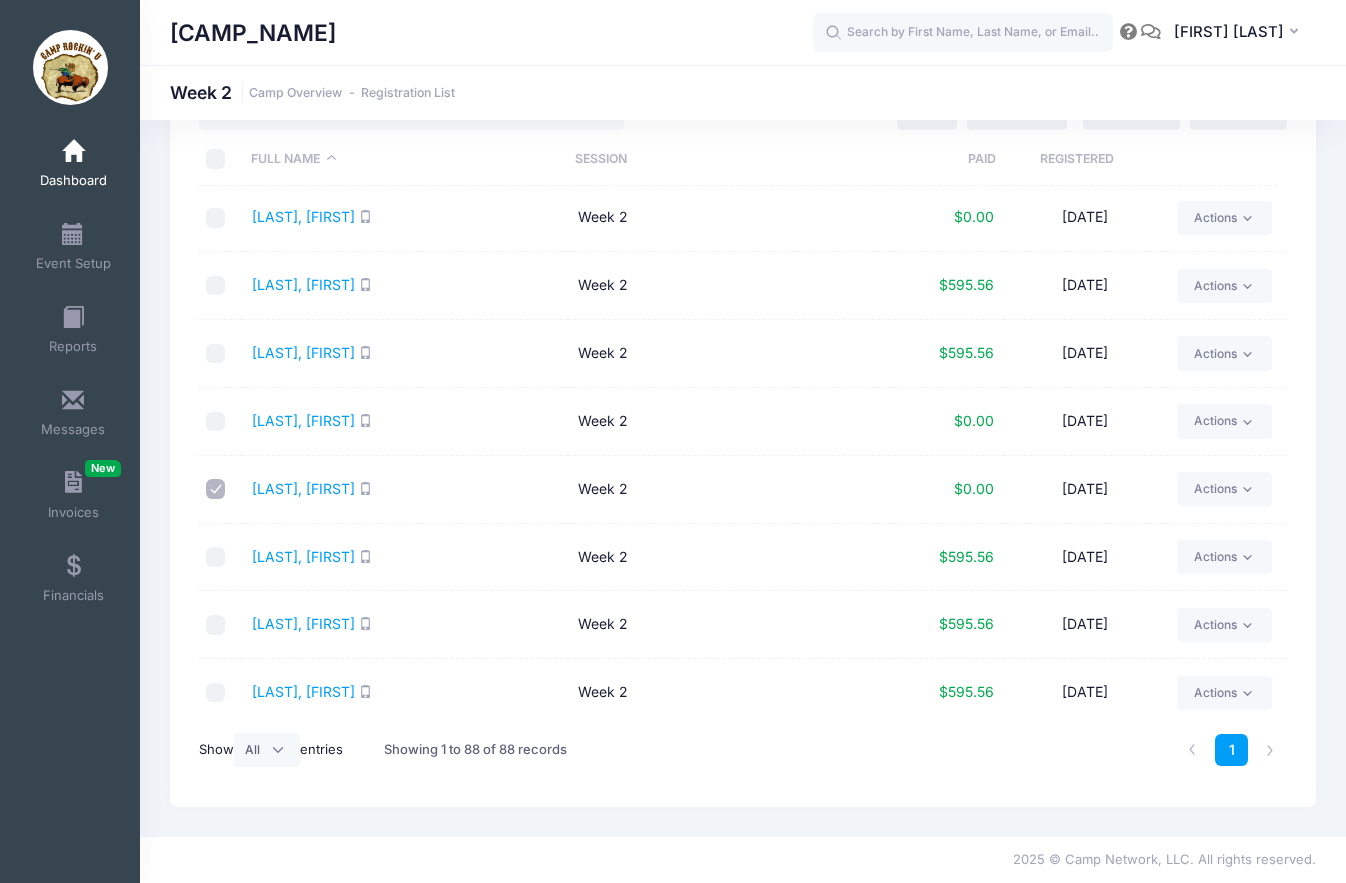 click at bounding box center (216, 422) 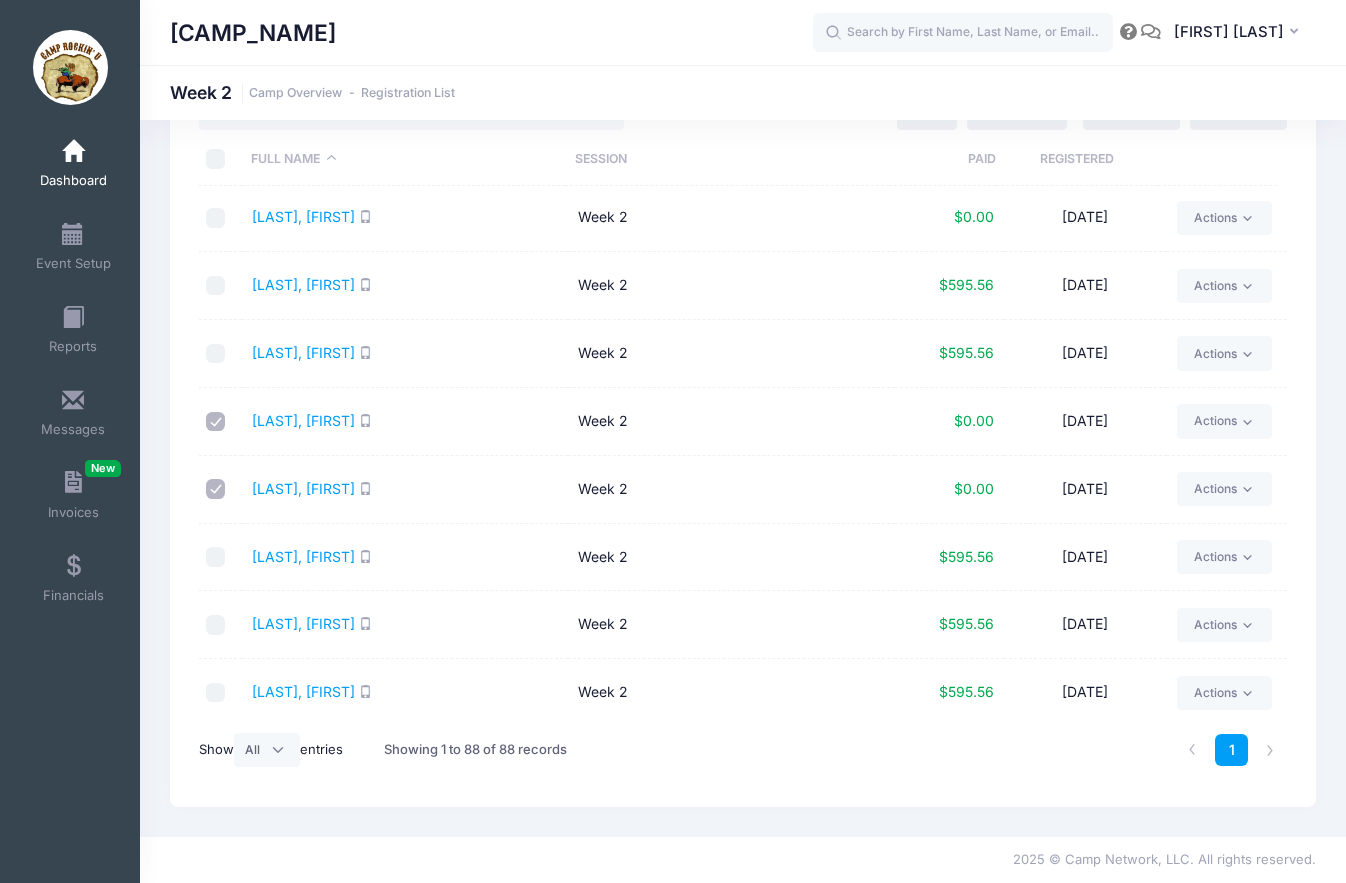 click at bounding box center (216, 625) 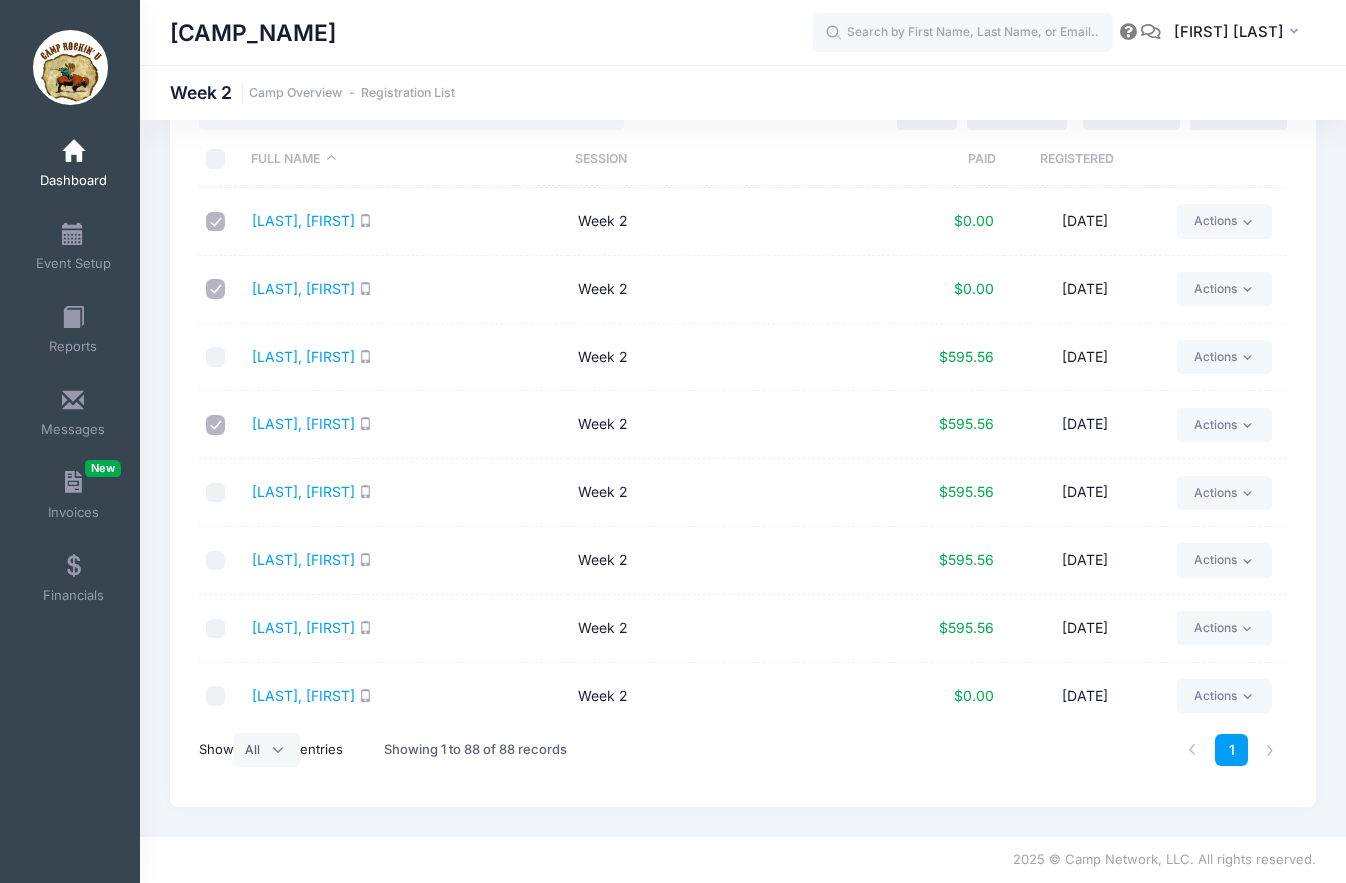 scroll, scrollTop: 844, scrollLeft: 0, axis: vertical 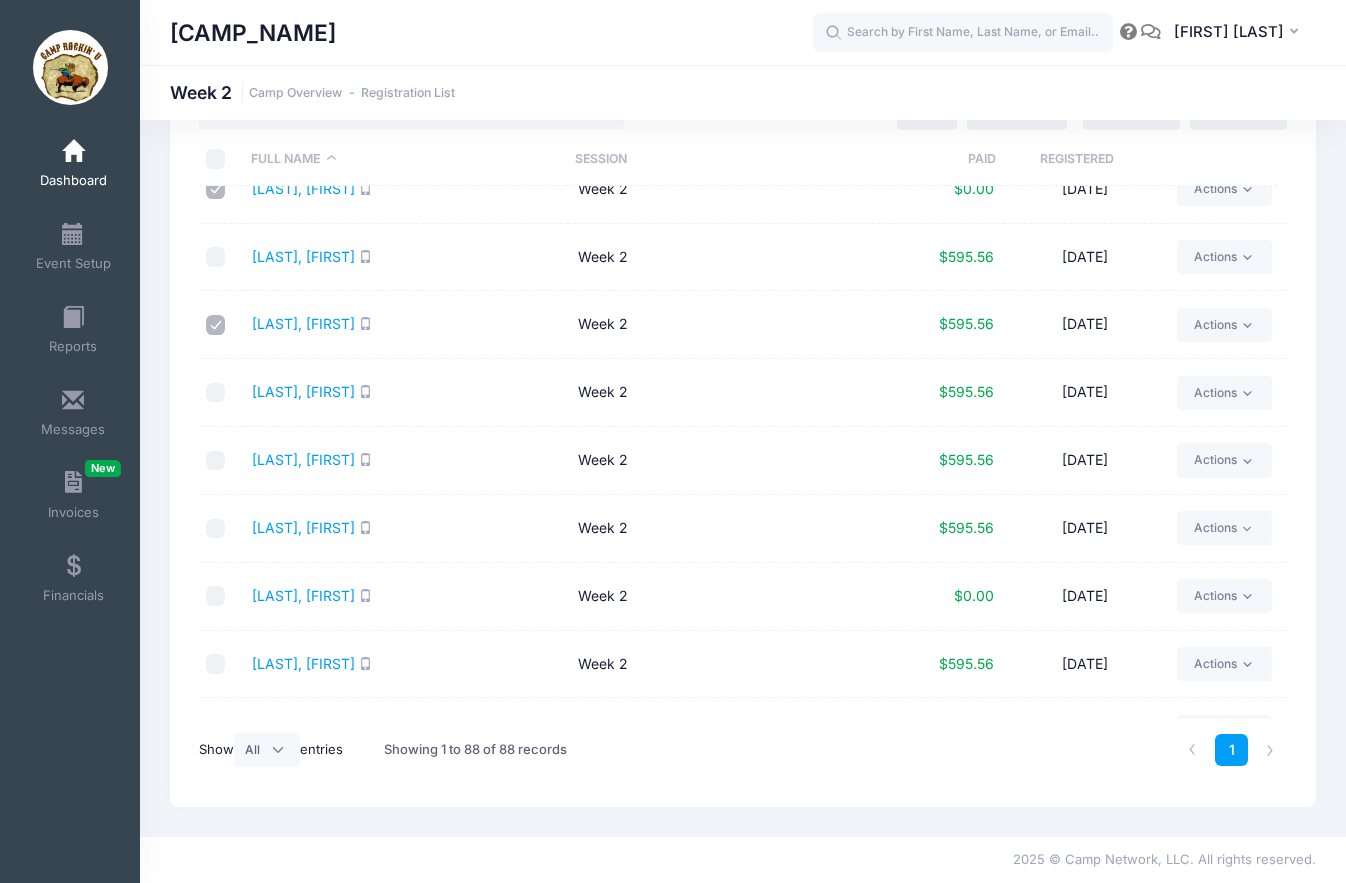 click at bounding box center (216, 596) 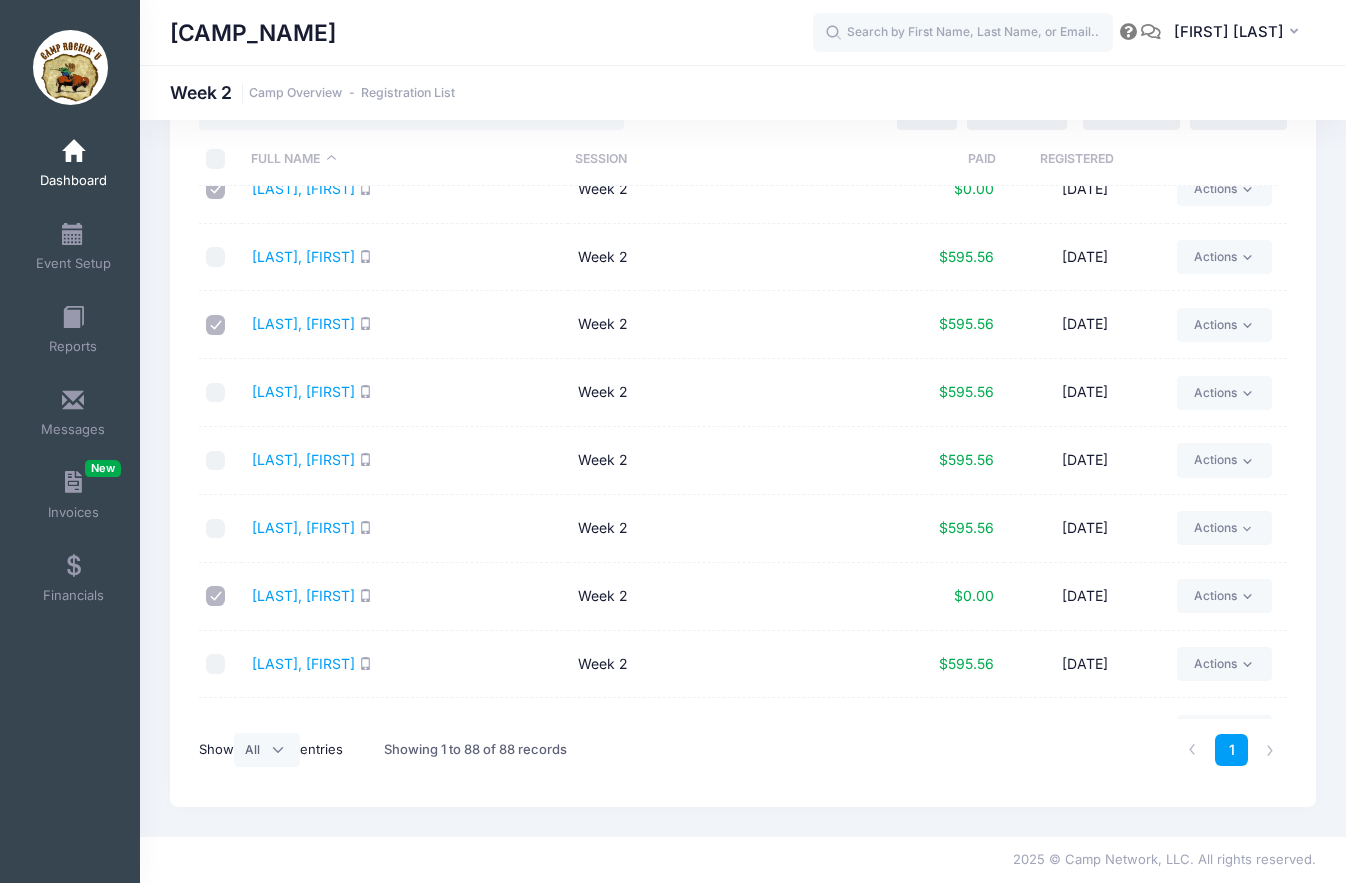 checkbox on "true" 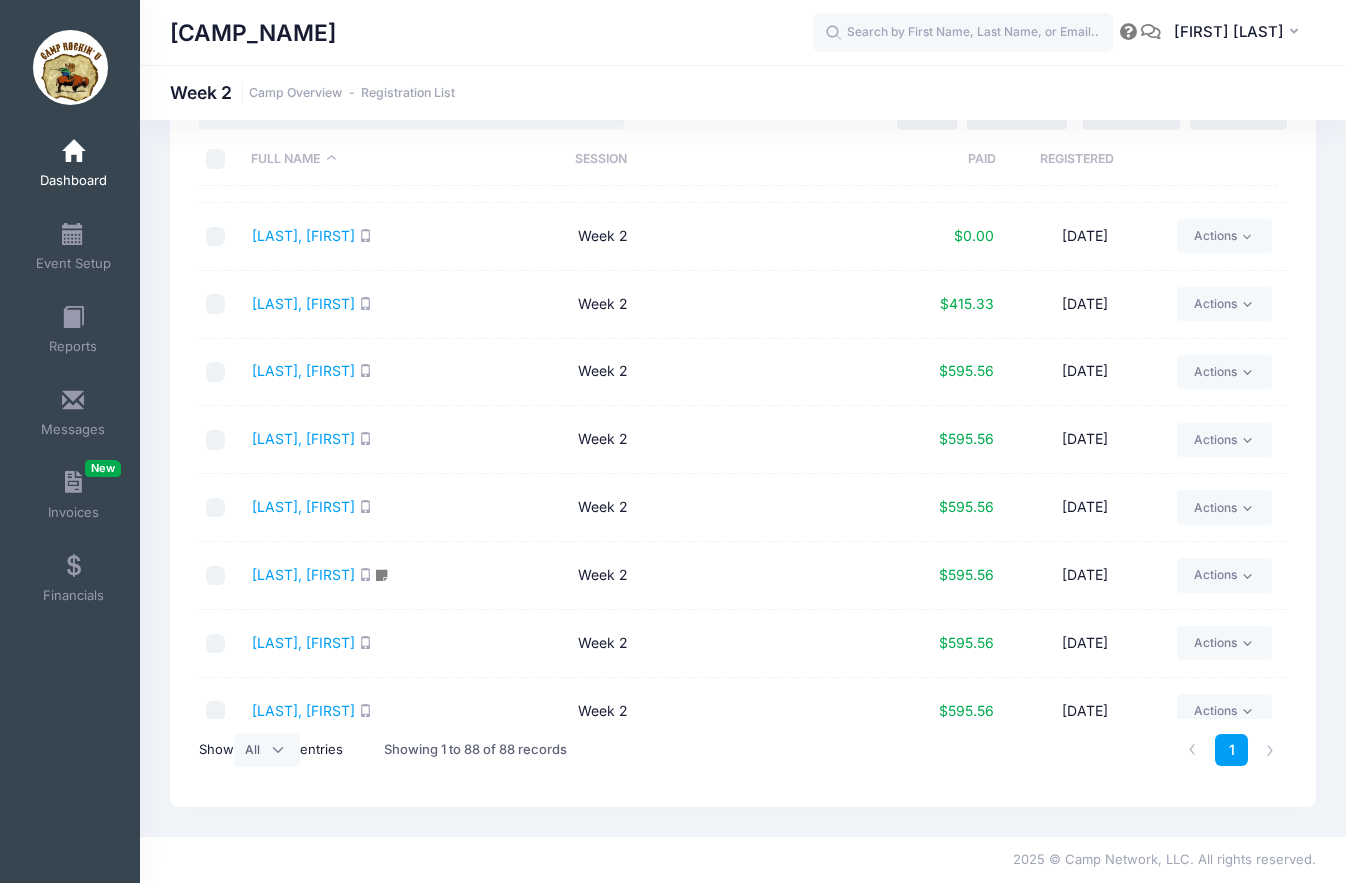 scroll, scrollTop: 1544, scrollLeft: 0, axis: vertical 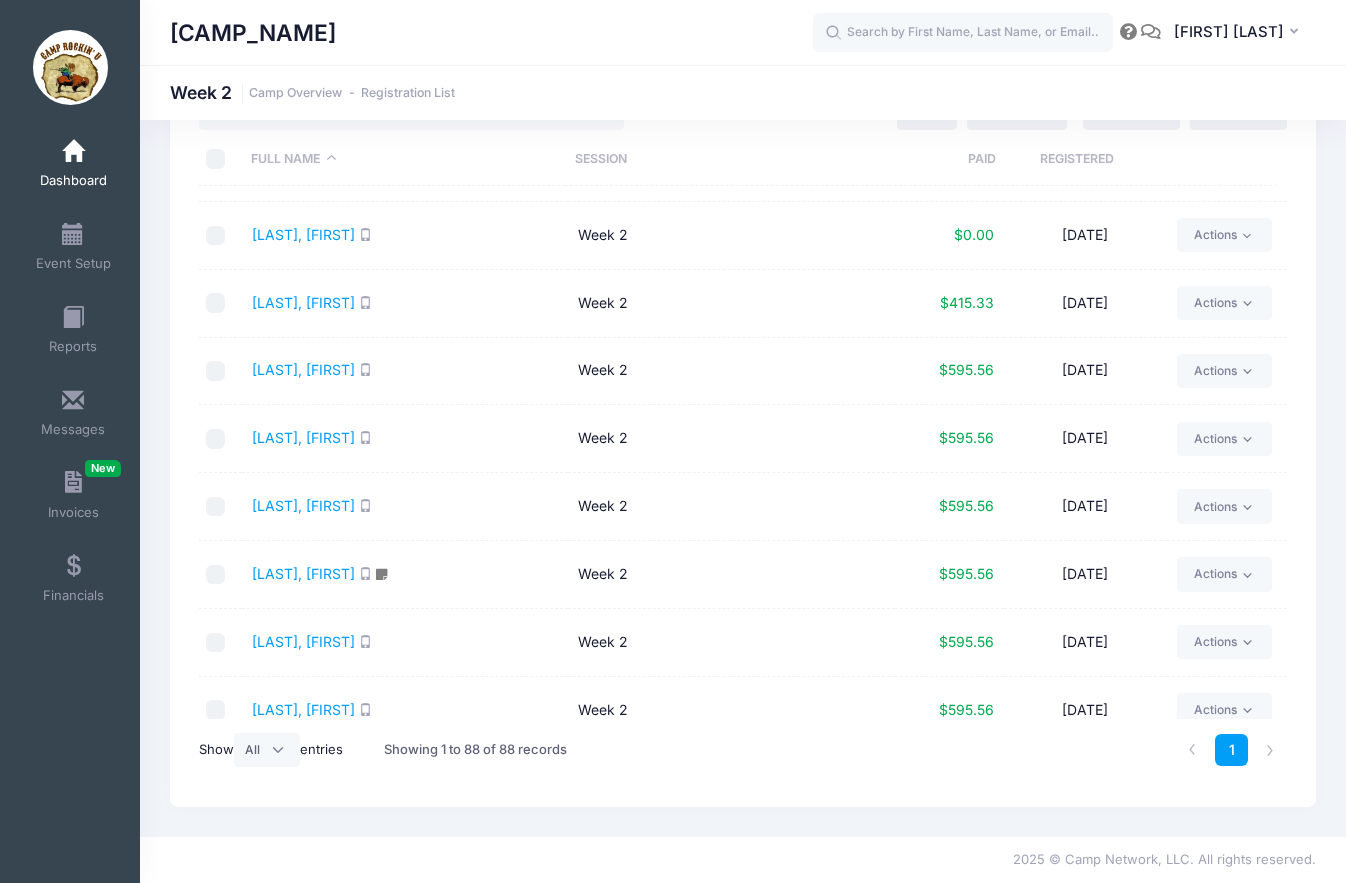 click at bounding box center (216, 575) 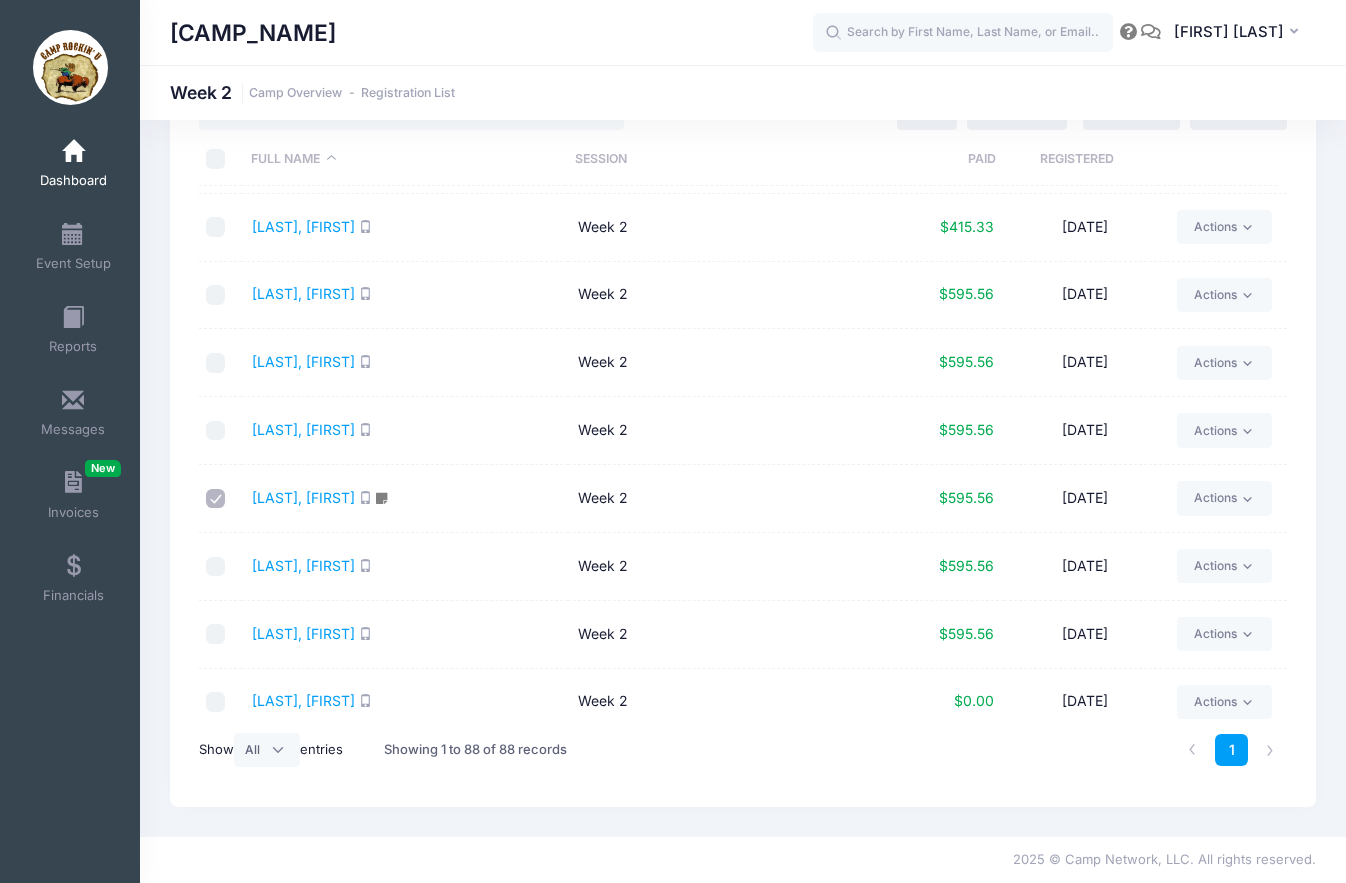 scroll, scrollTop: 1744, scrollLeft: 0, axis: vertical 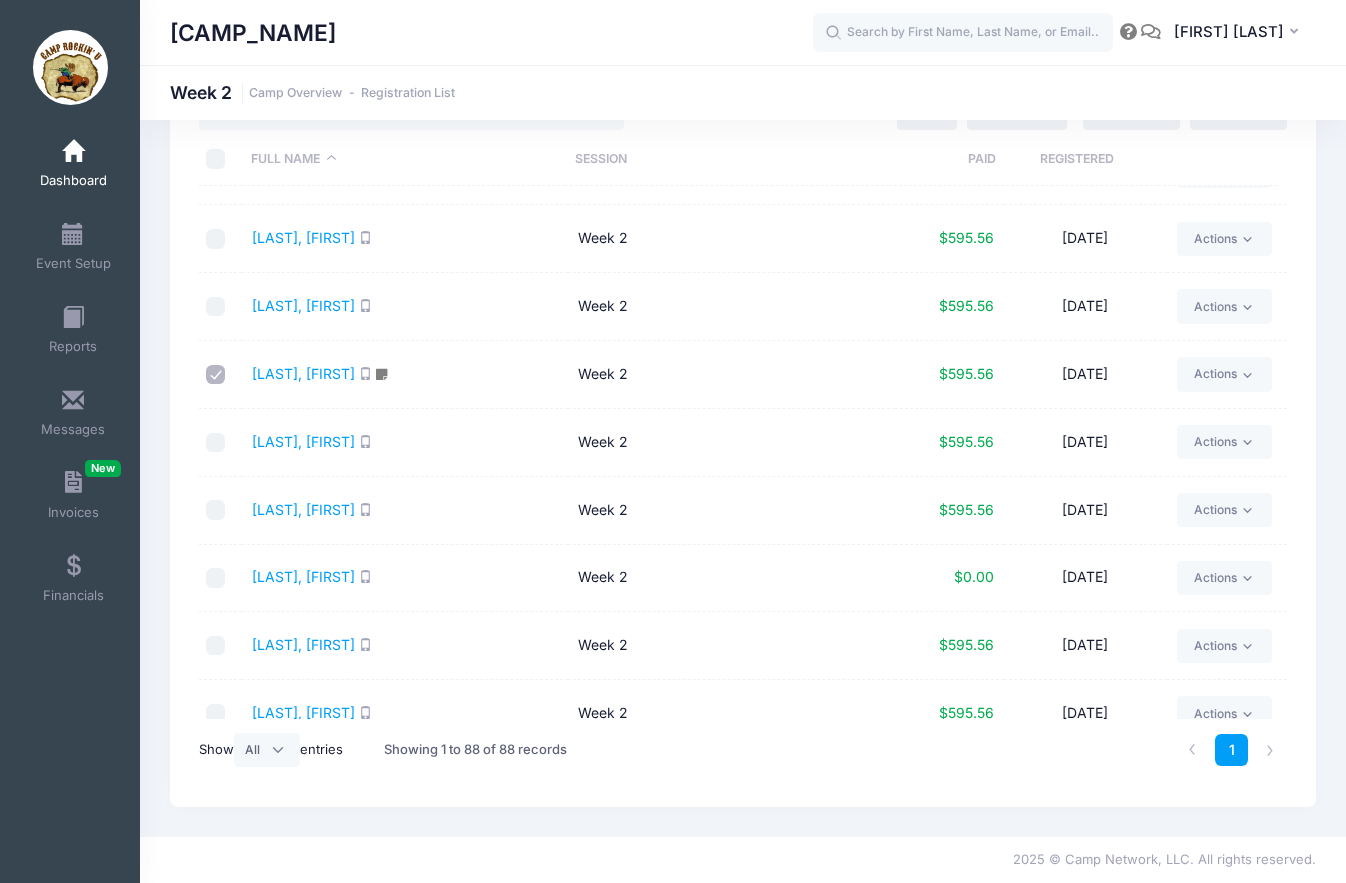 click at bounding box center [216, 510] 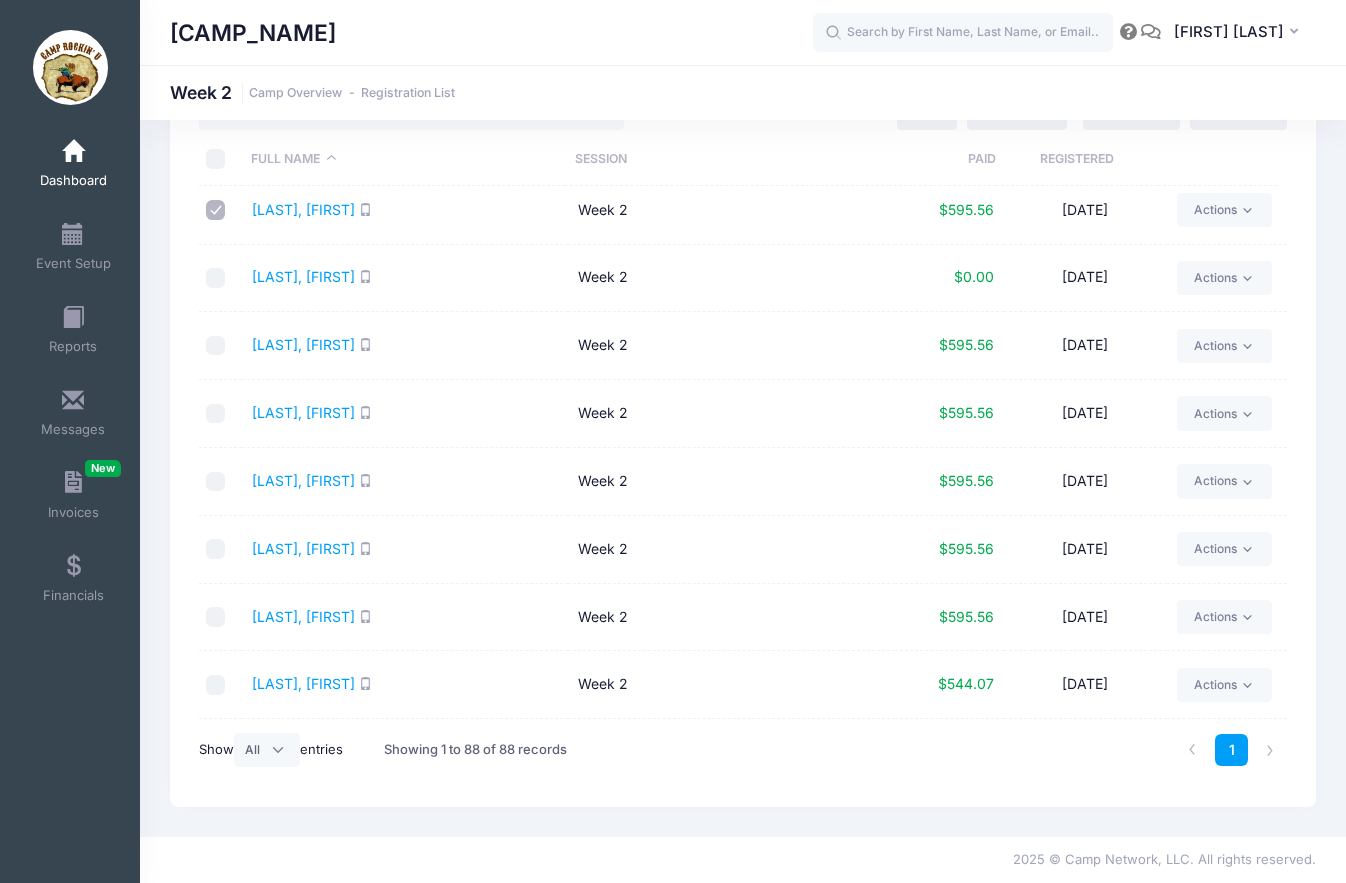 scroll, scrollTop: 2244, scrollLeft: 0, axis: vertical 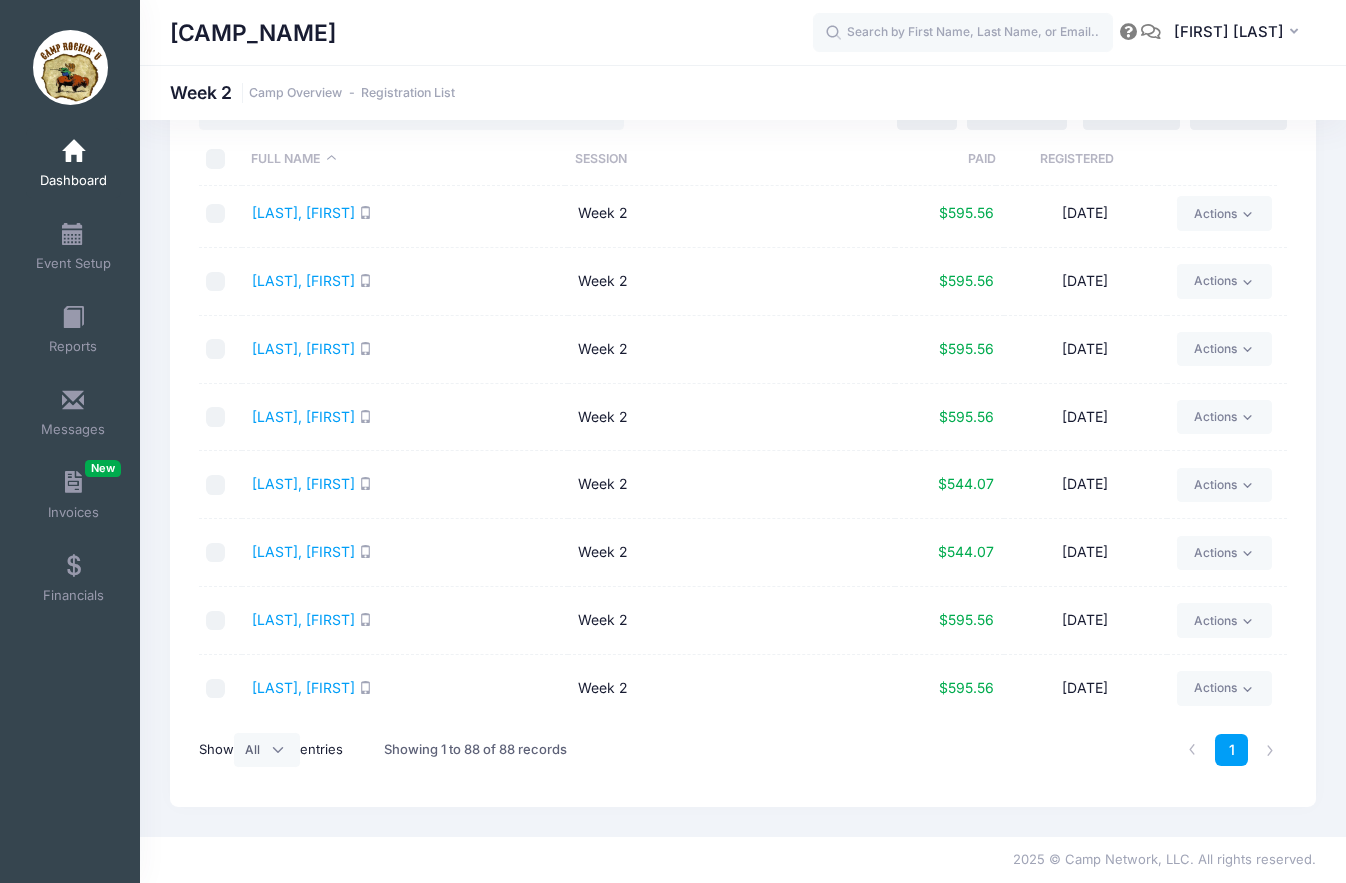 click at bounding box center [216, 621] 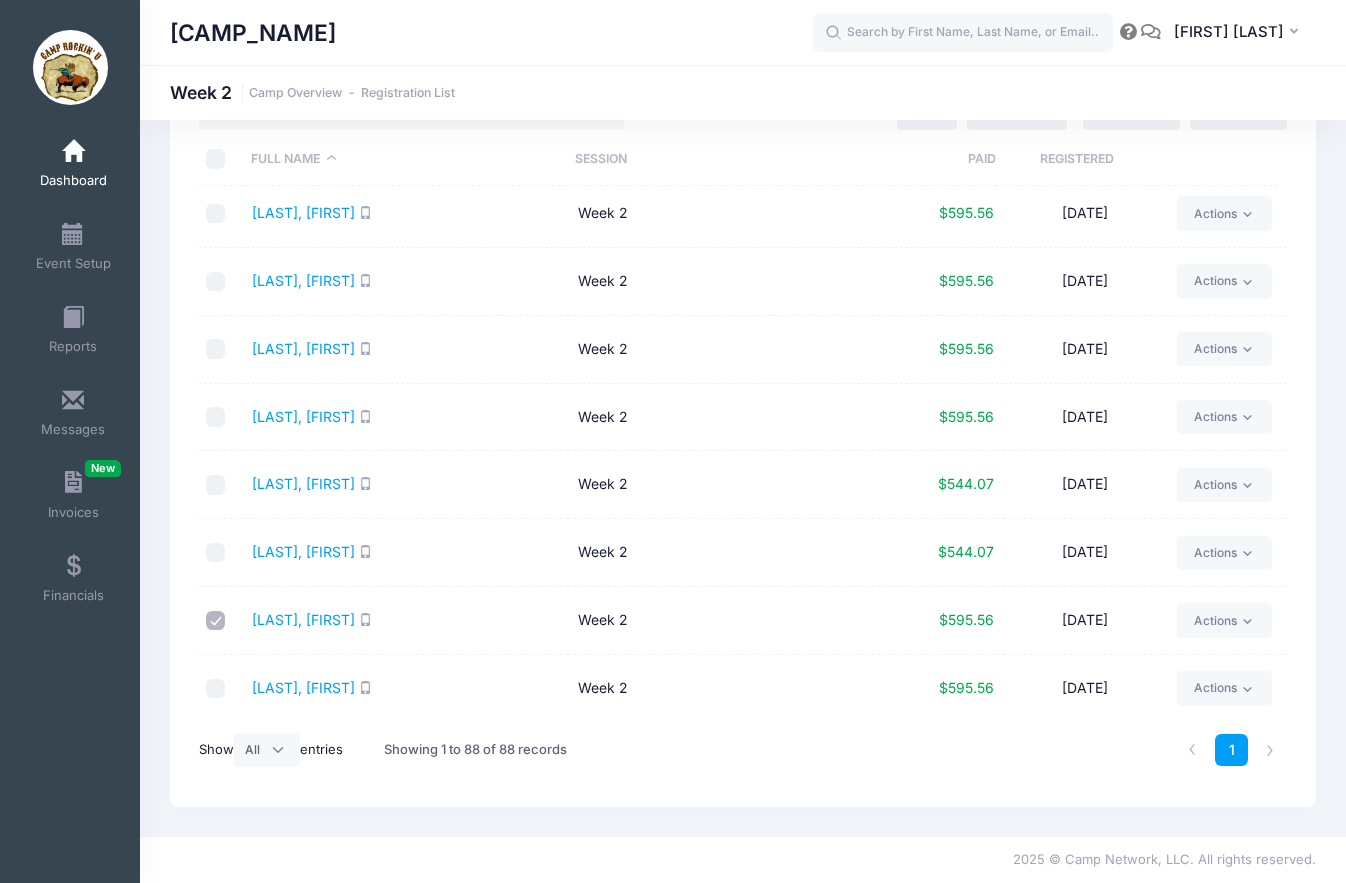 click at bounding box center [216, 689] 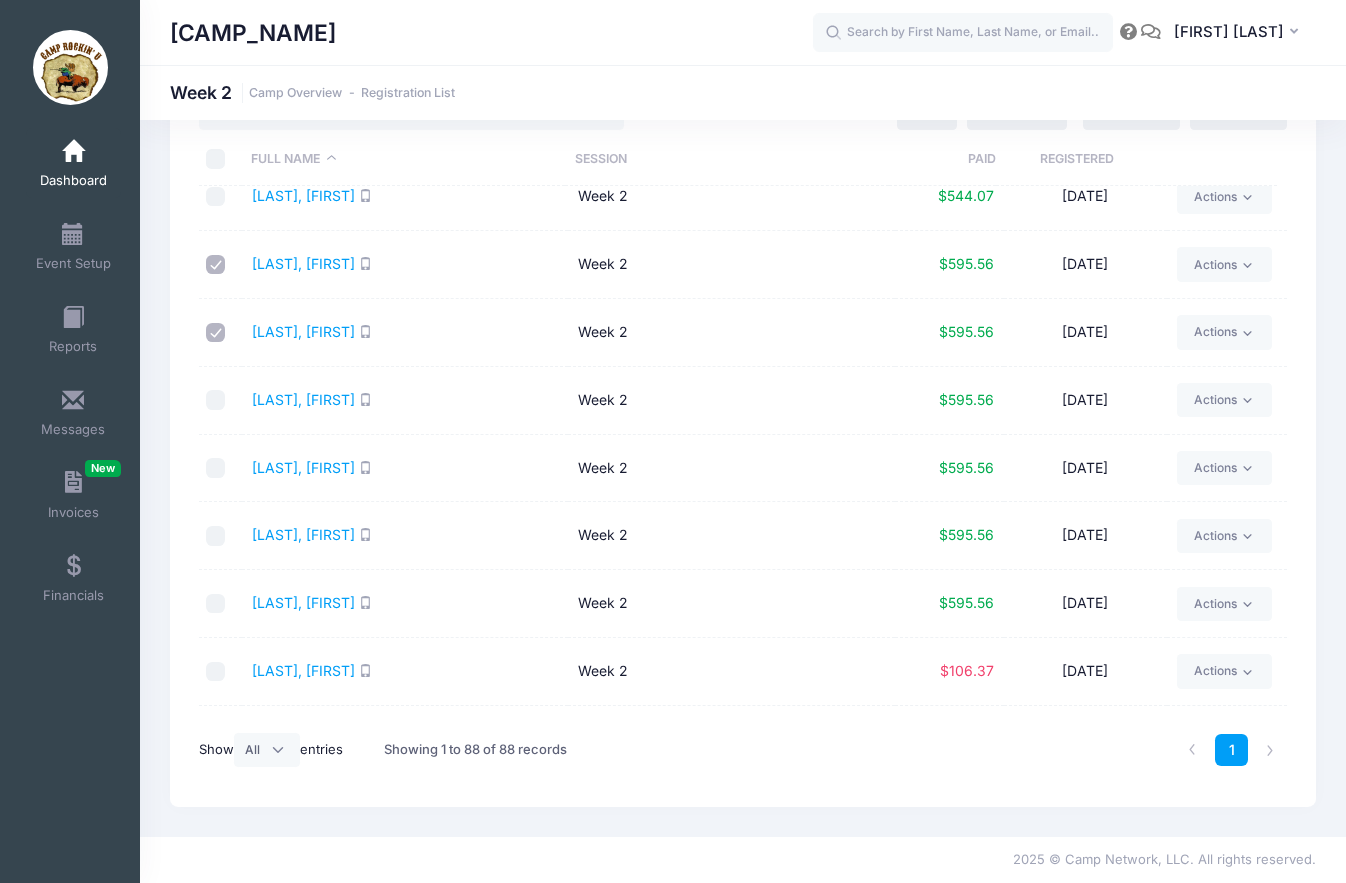 scroll, scrollTop: 2844, scrollLeft: 0, axis: vertical 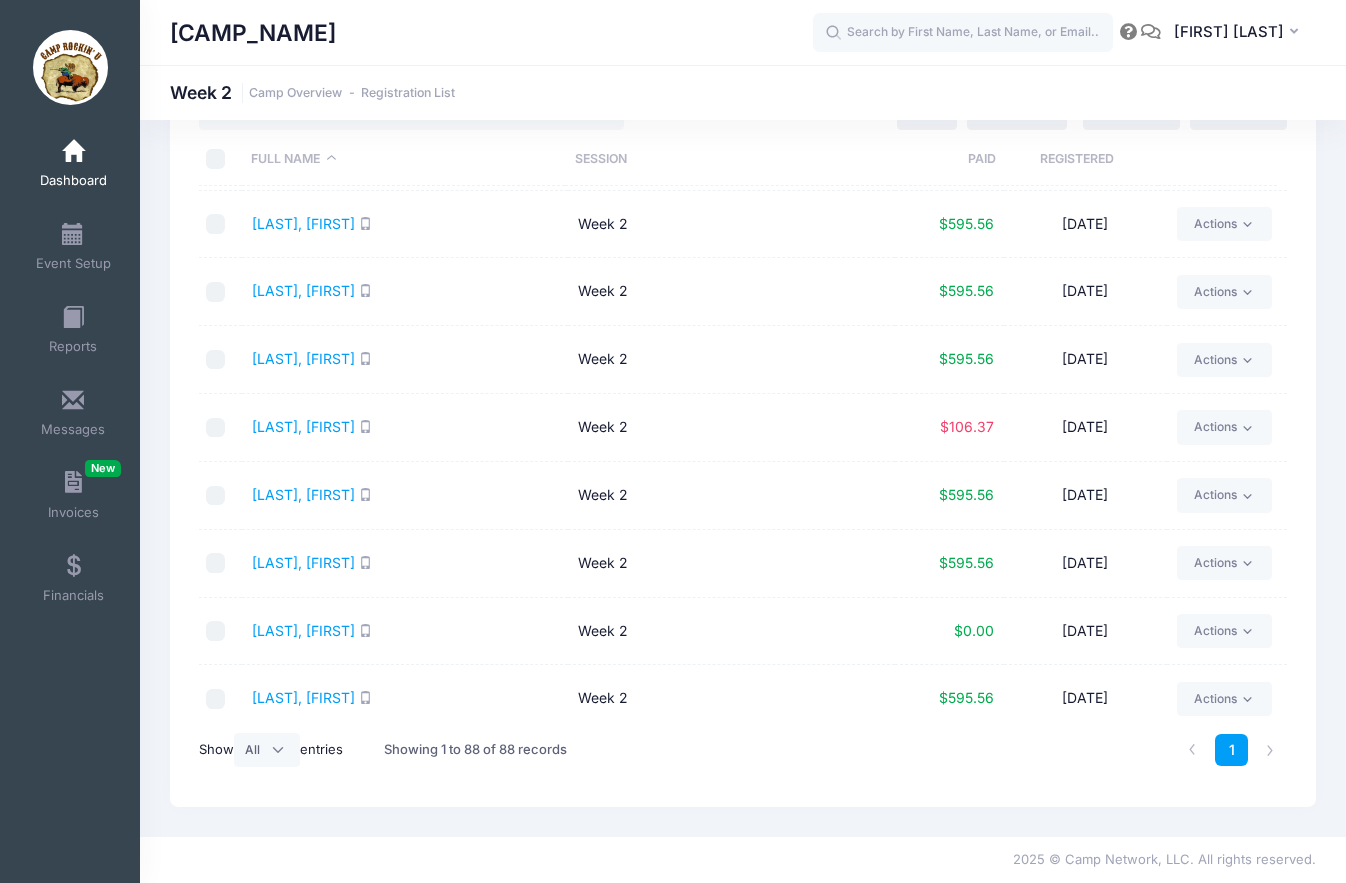 click at bounding box center [216, 563] 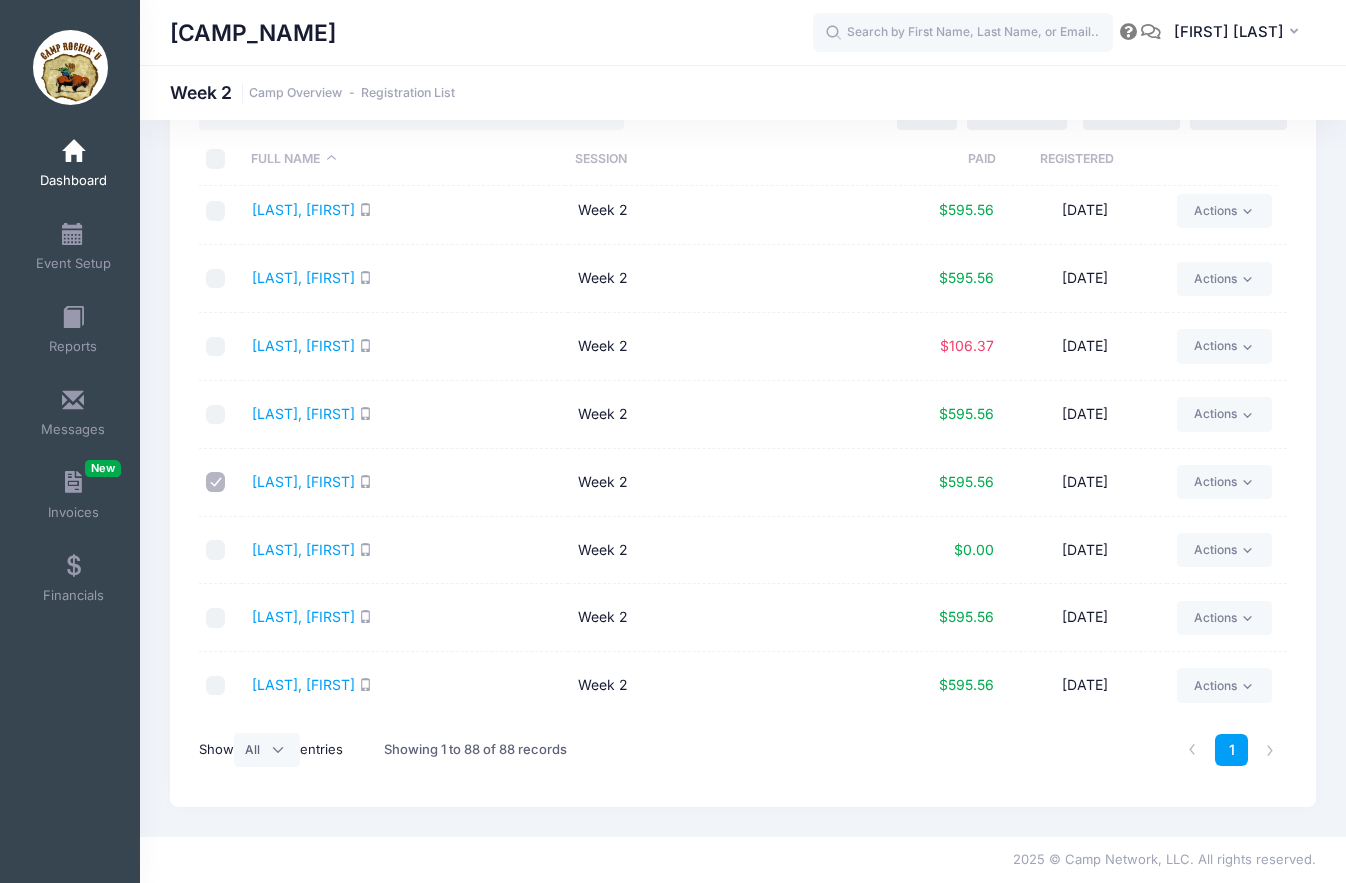 scroll, scrollTop: 3044, scrollLeft: 0, axis: vertical 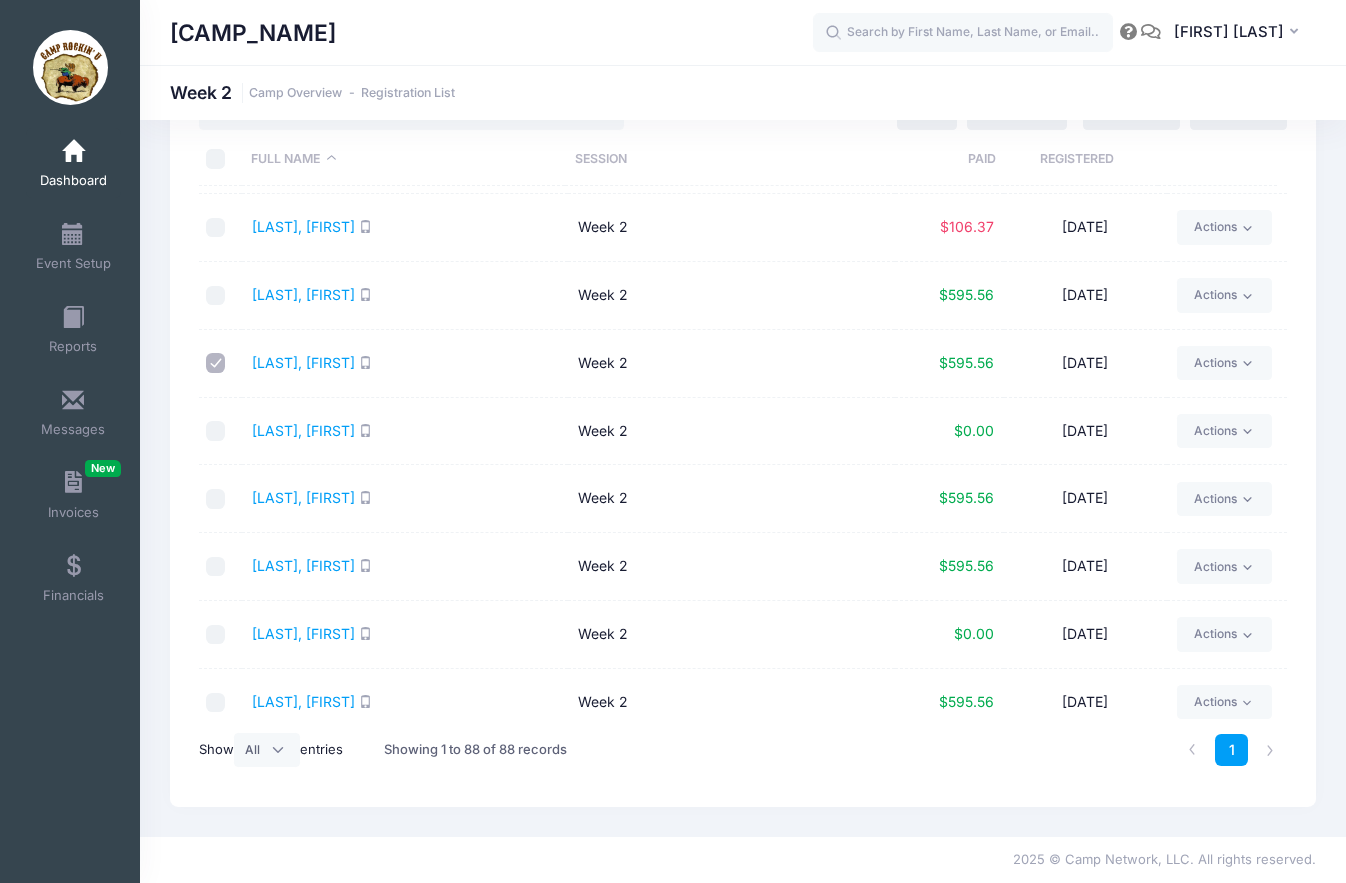 click at bounding box center (216, 499) 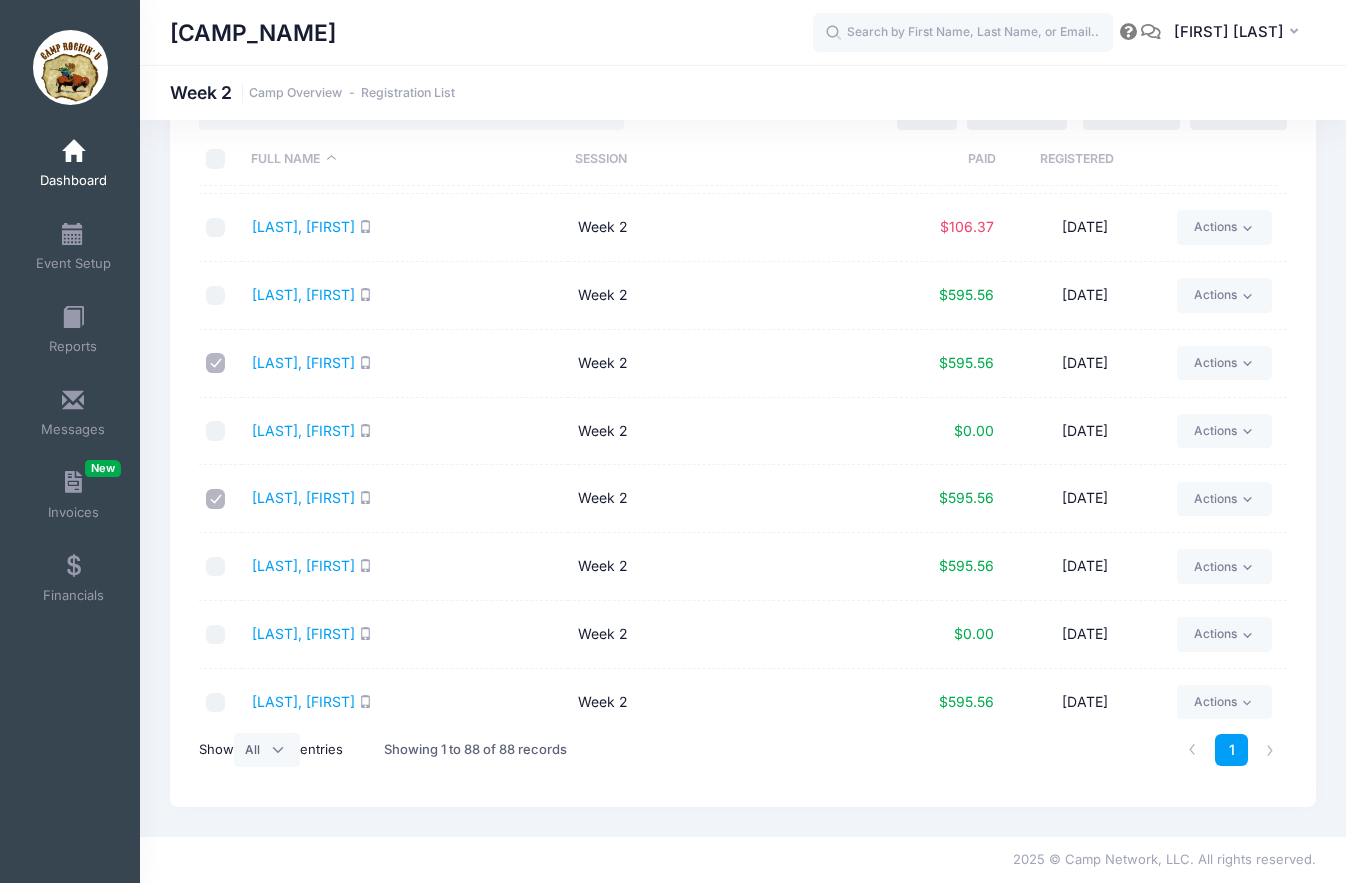 click at bounding box center [216, 567] 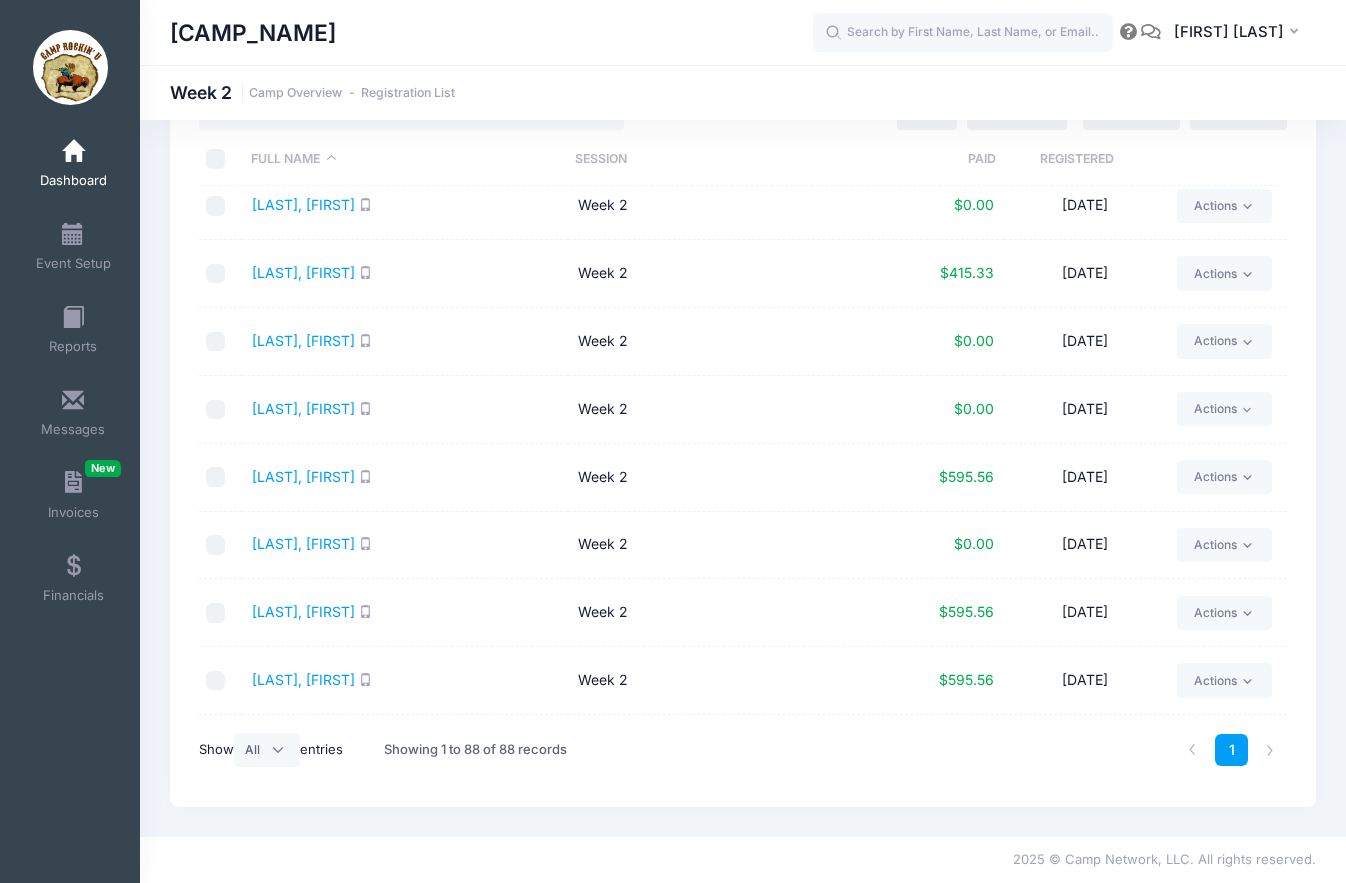 scroll, scrollTop: 3644, scrollLeft: 0, axis: vertical 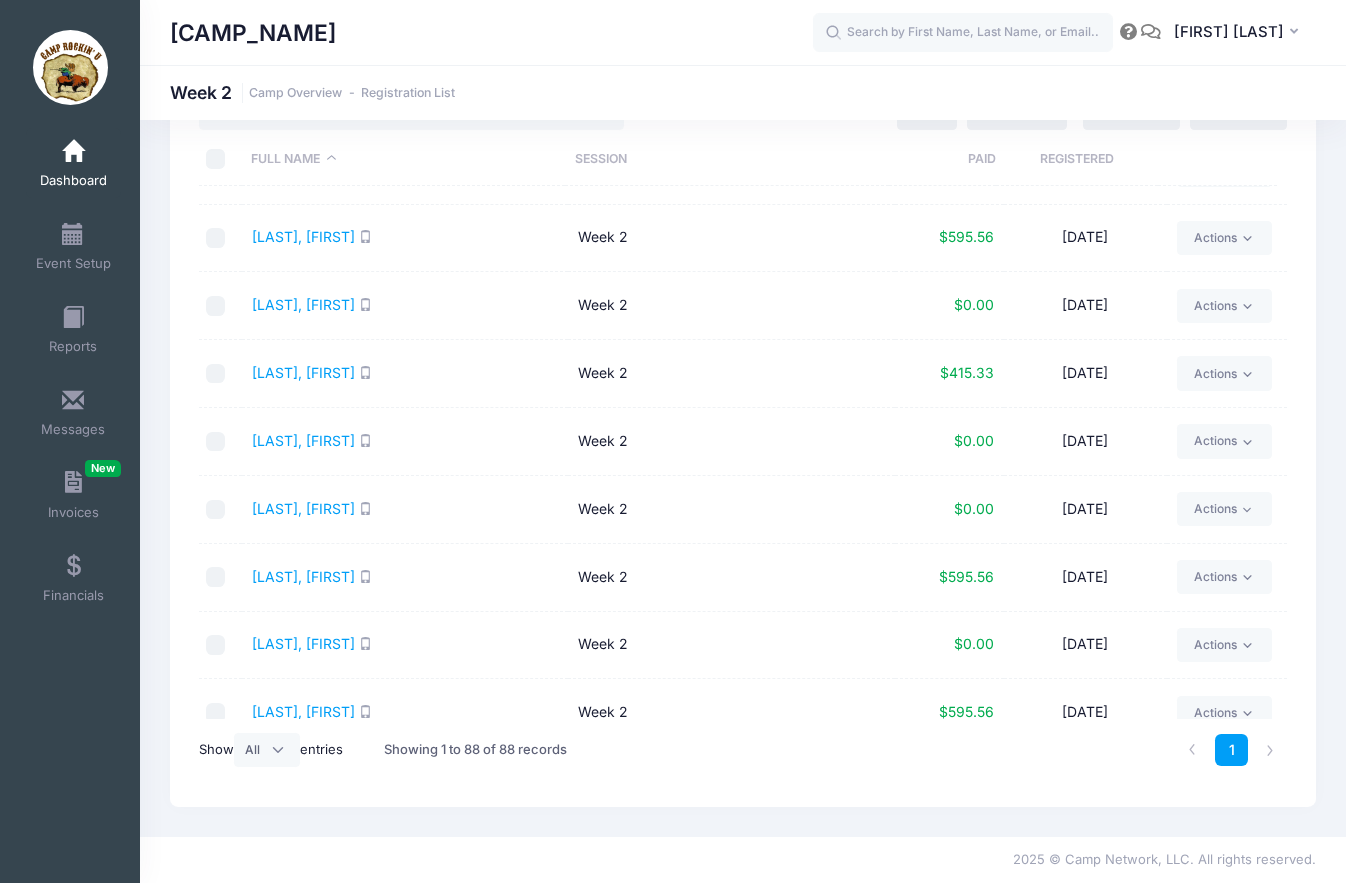 click at bounding box center [216, 442] 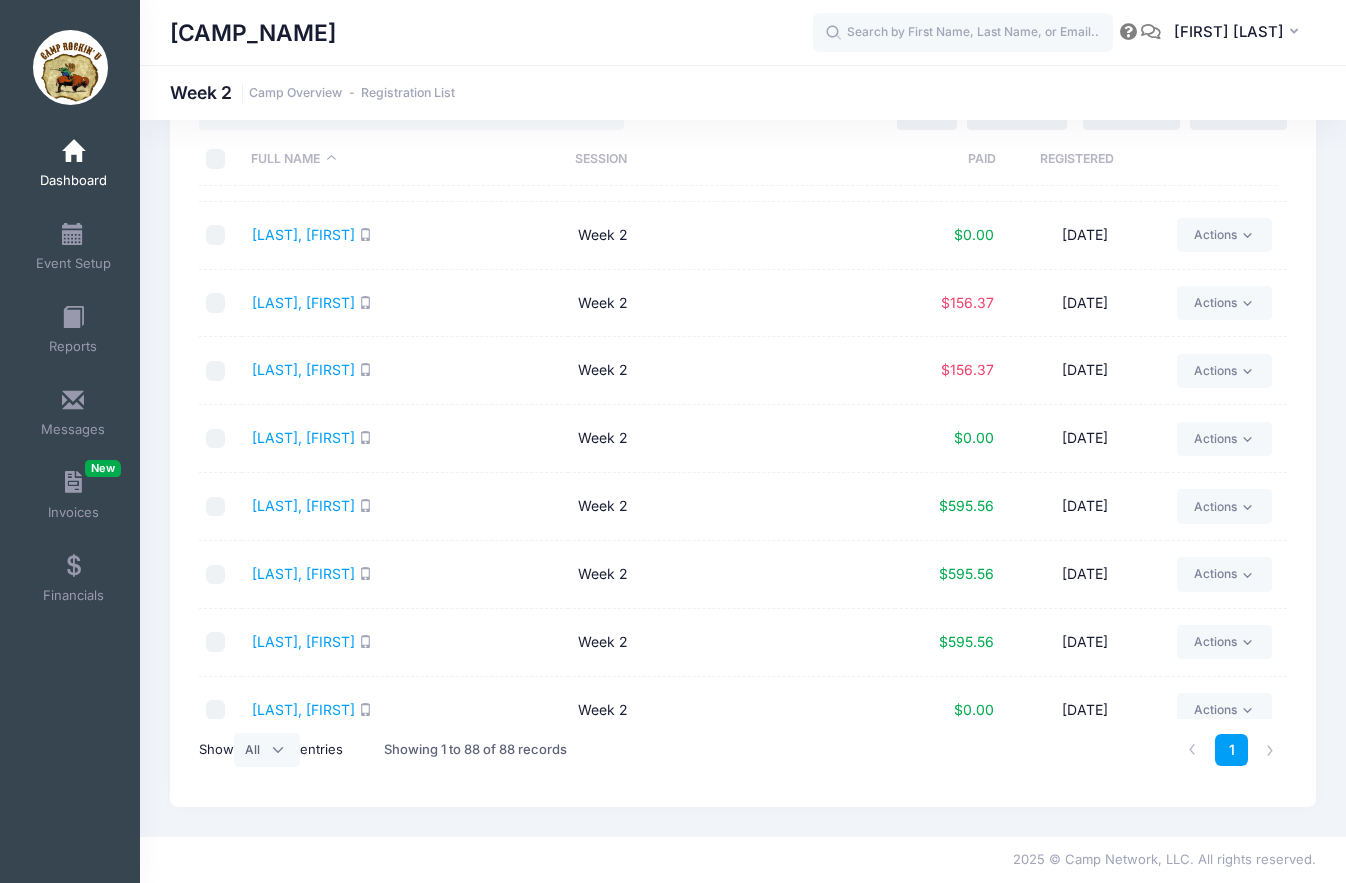 scroll, scrollTop: 4344, scrollLeft: 0, axis: vertical 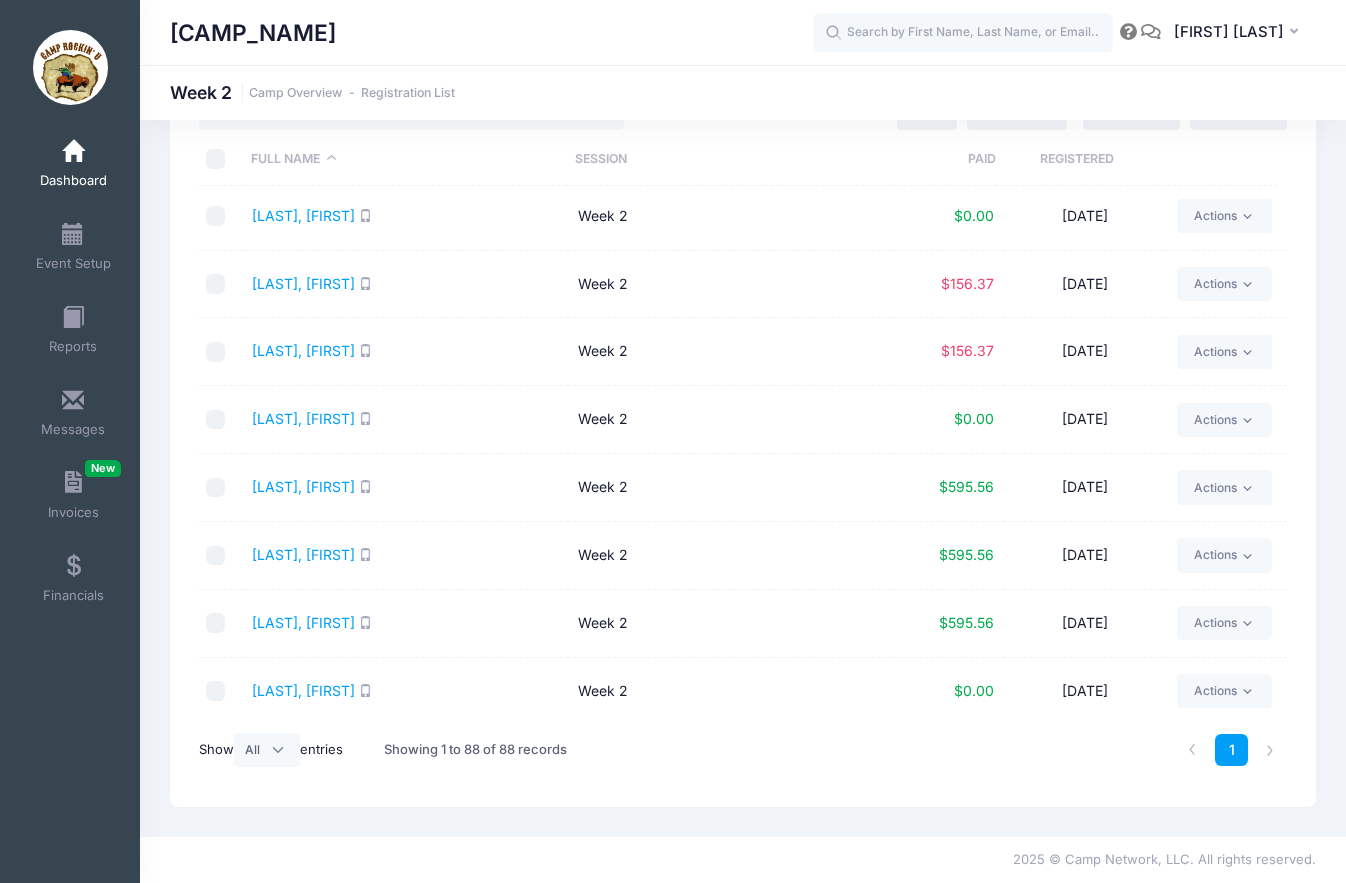 click at bounding box center [216, 488] 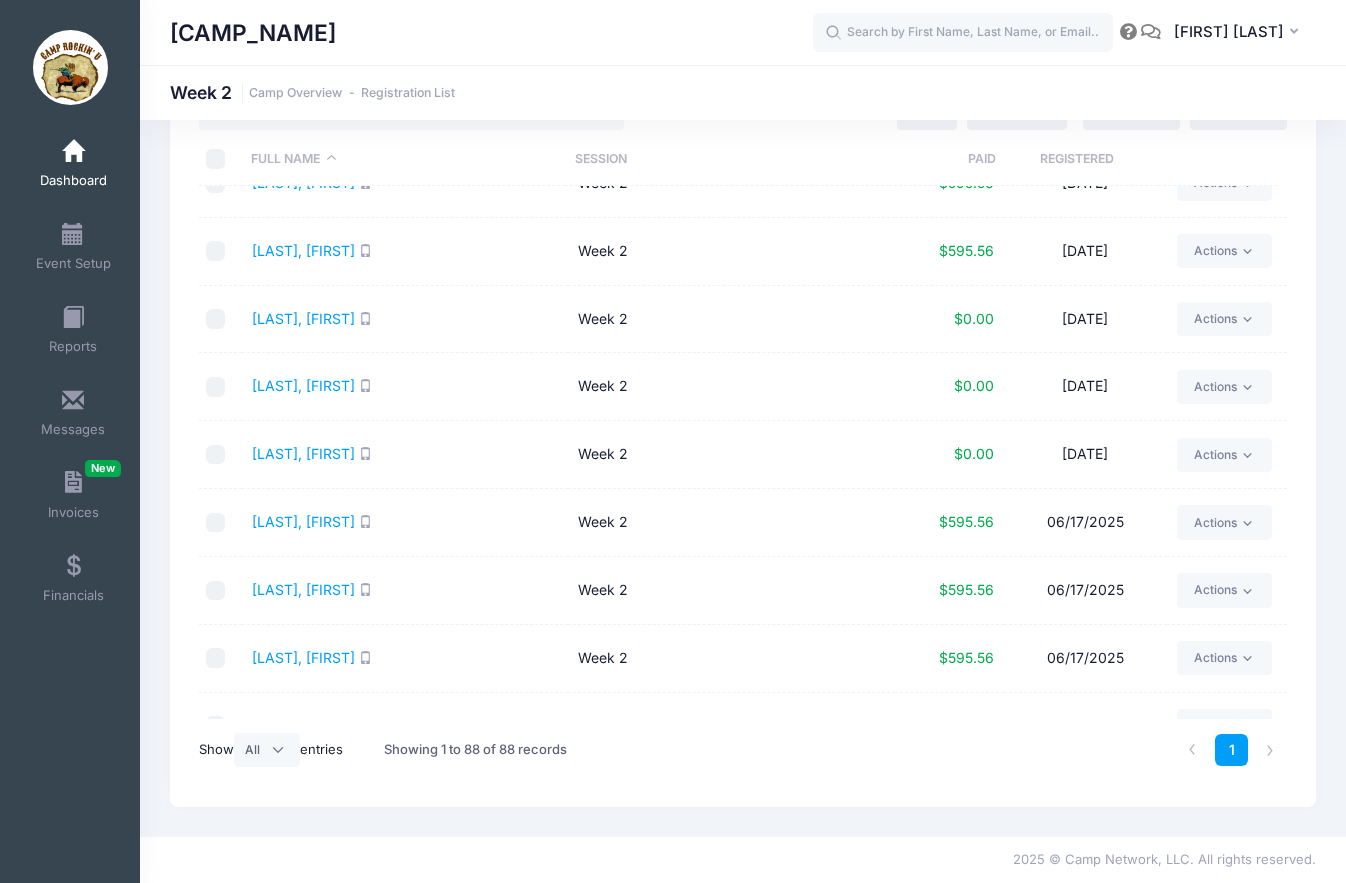 scroll, scrollTop: 4744, scrollLeft: 0, axis: vertical 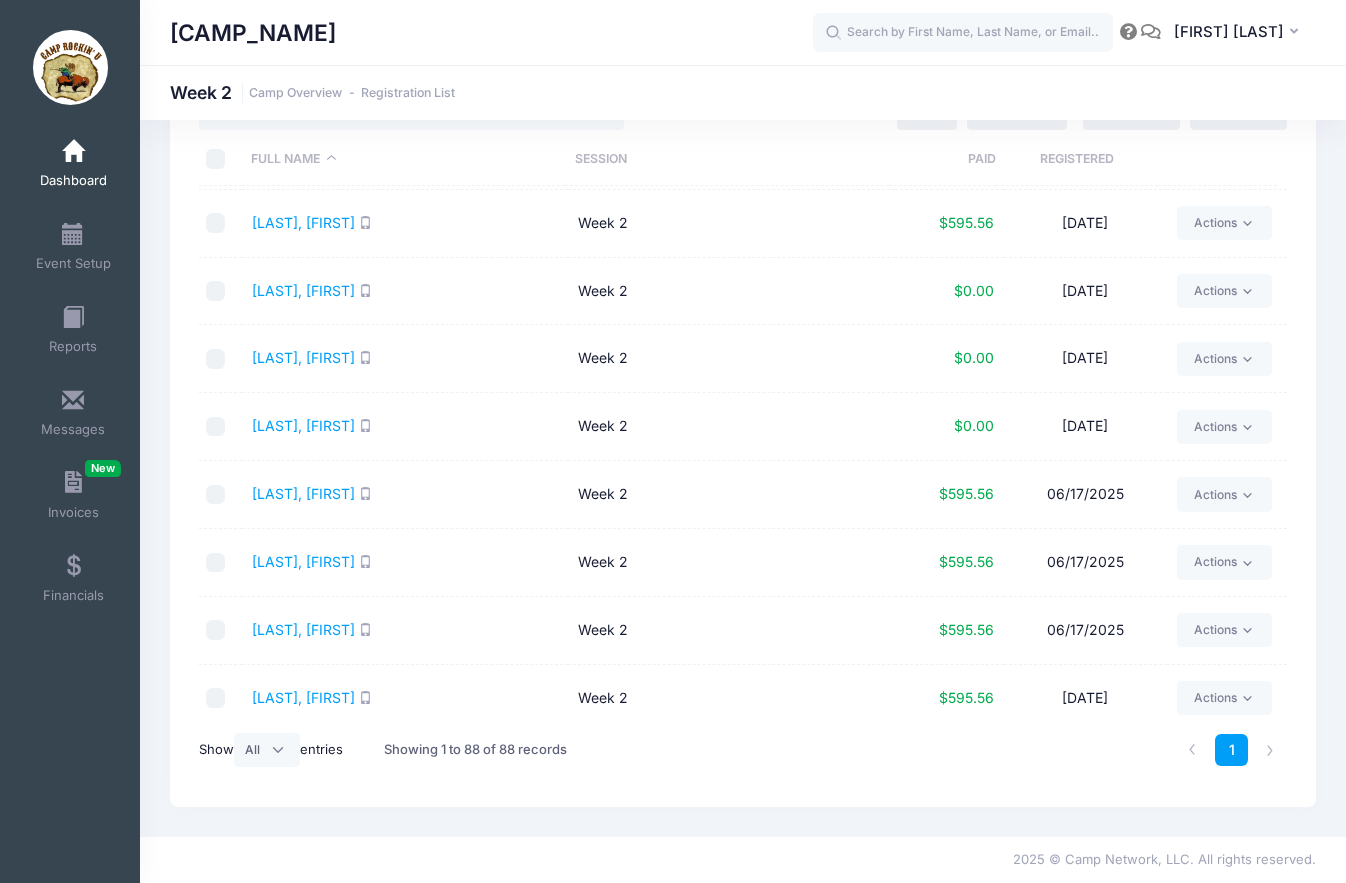 click at bounding box center [216, 359] 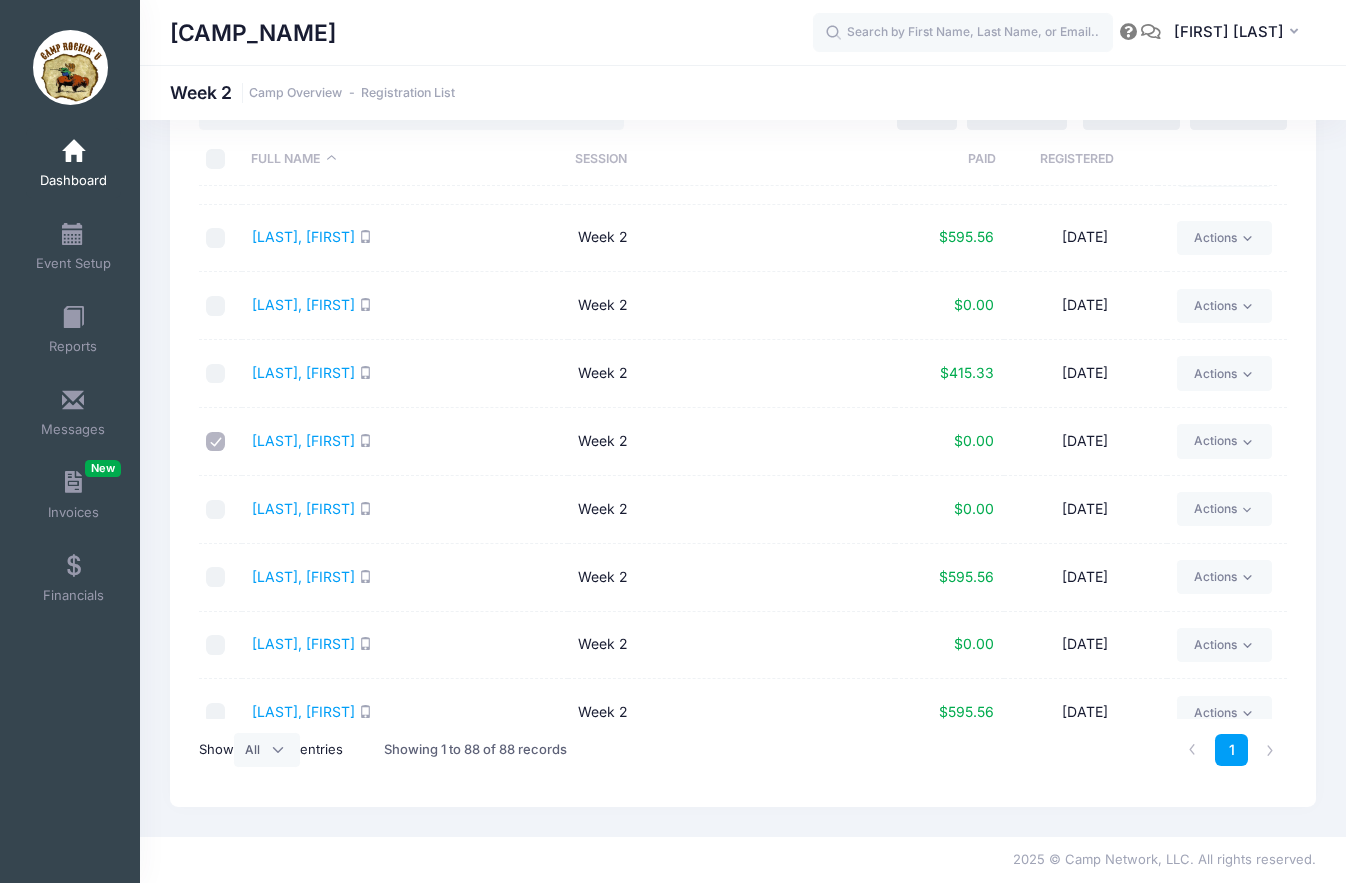 scroll, scrollTop: 3044, scrollLeft: 0, axis: vertical 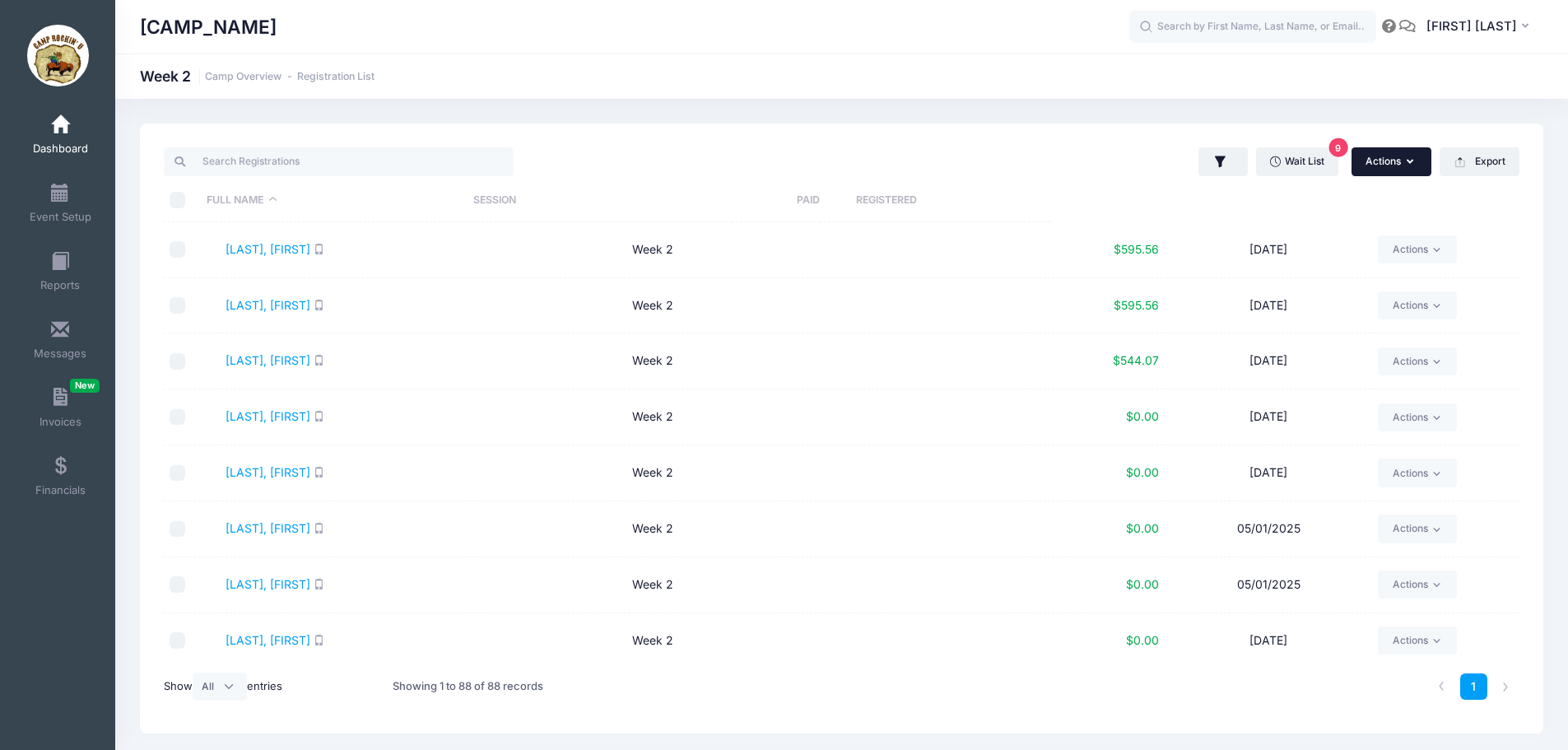 click on "Actions" at bounding box center [1391, 161] 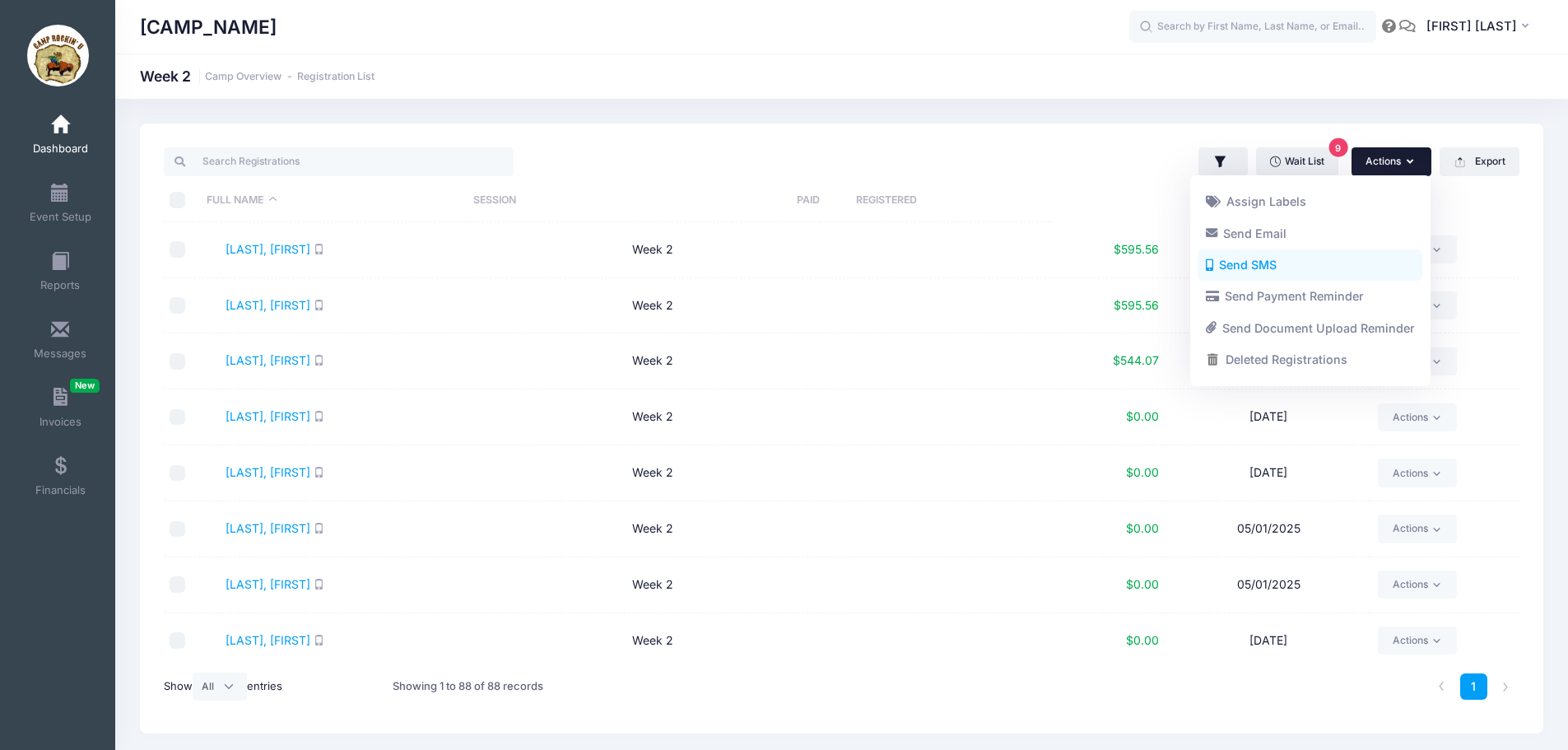 click on "Send SMS" at bounding box center (1310, 265) 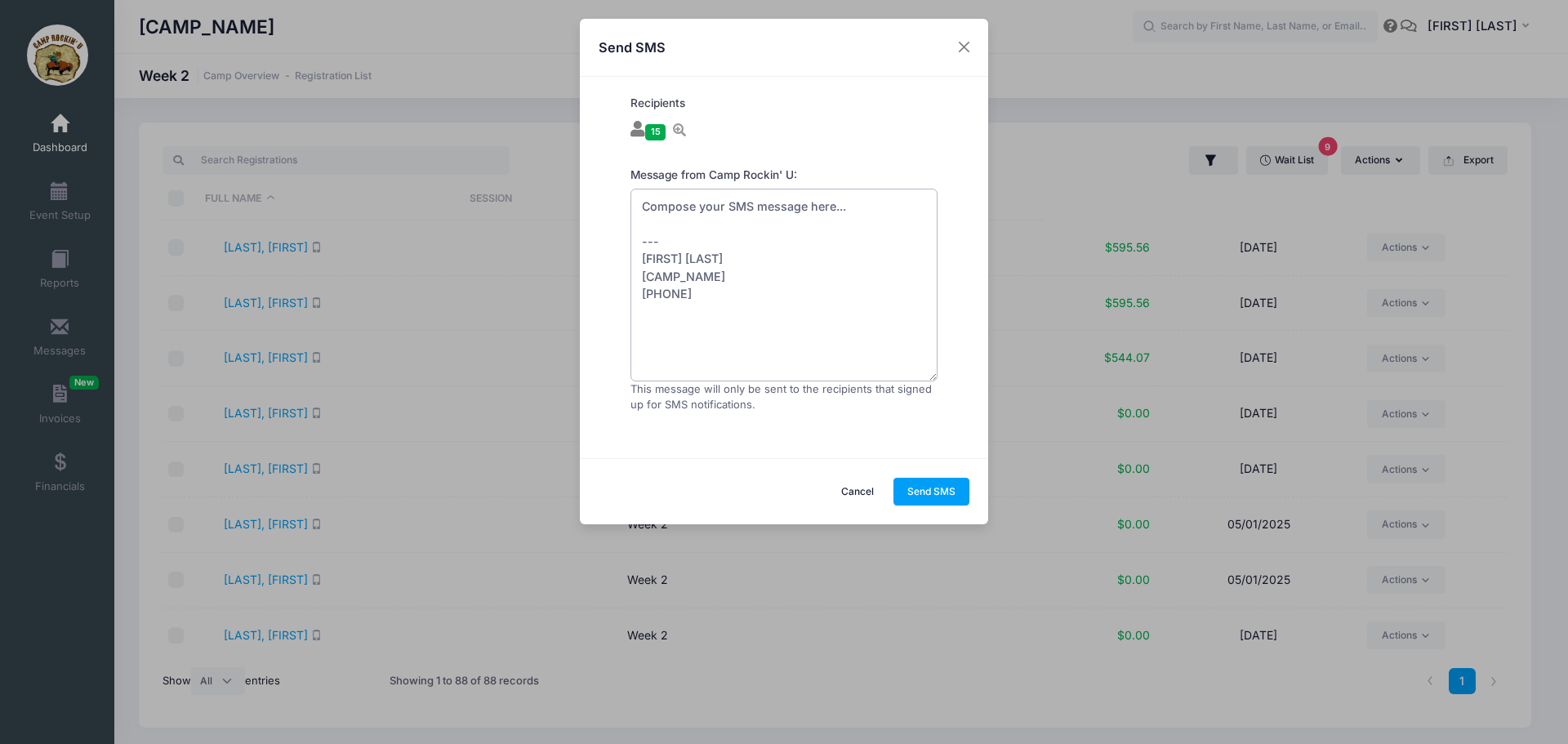 drag, startPoint x: 869, startPoint y: 207, endPoint x: 785, endPoint y: 221, distance: 85.158675 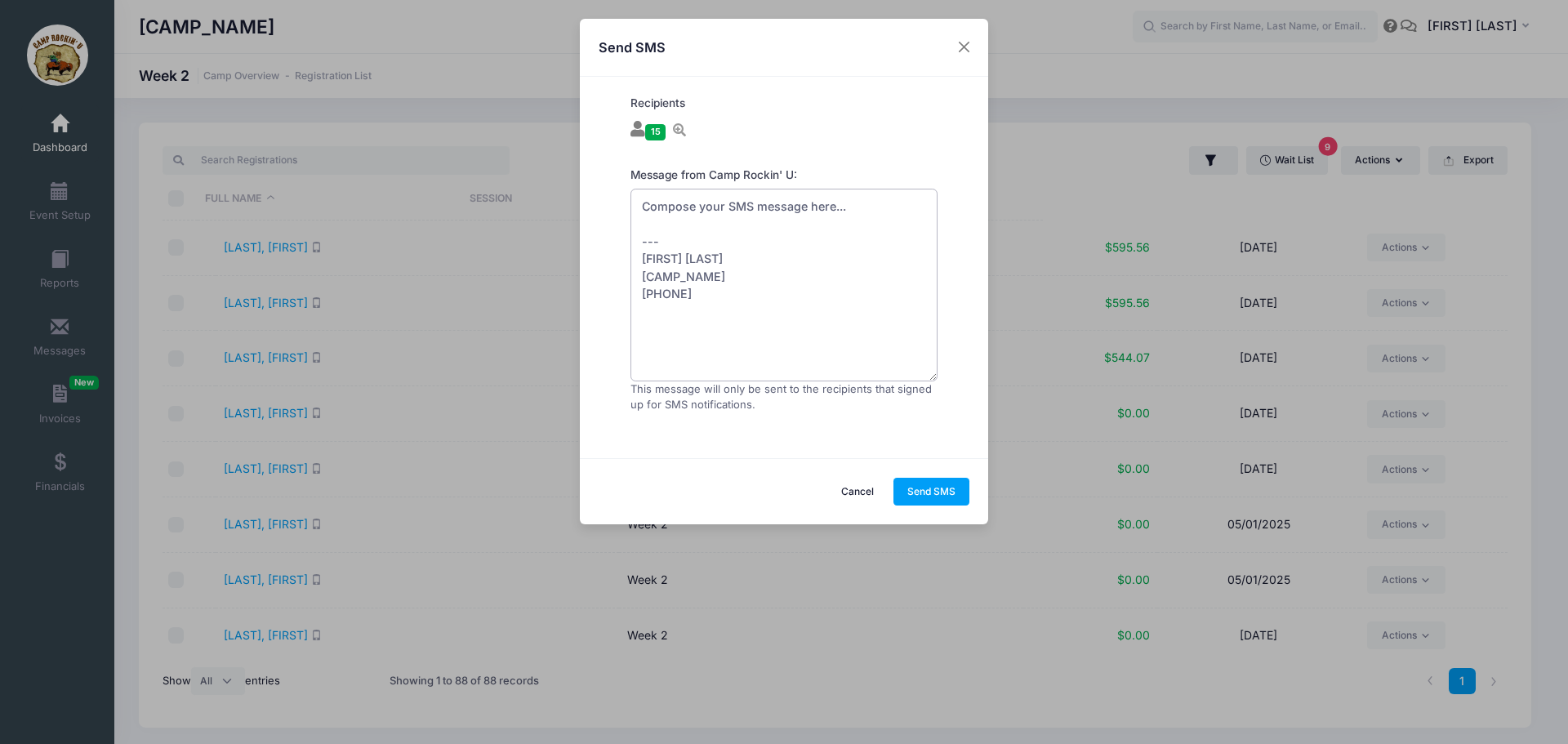 drag, startPoint x: 671, startPoint y: 248, endPoint x: 616, endPoint y: 205, distance: 69.81404 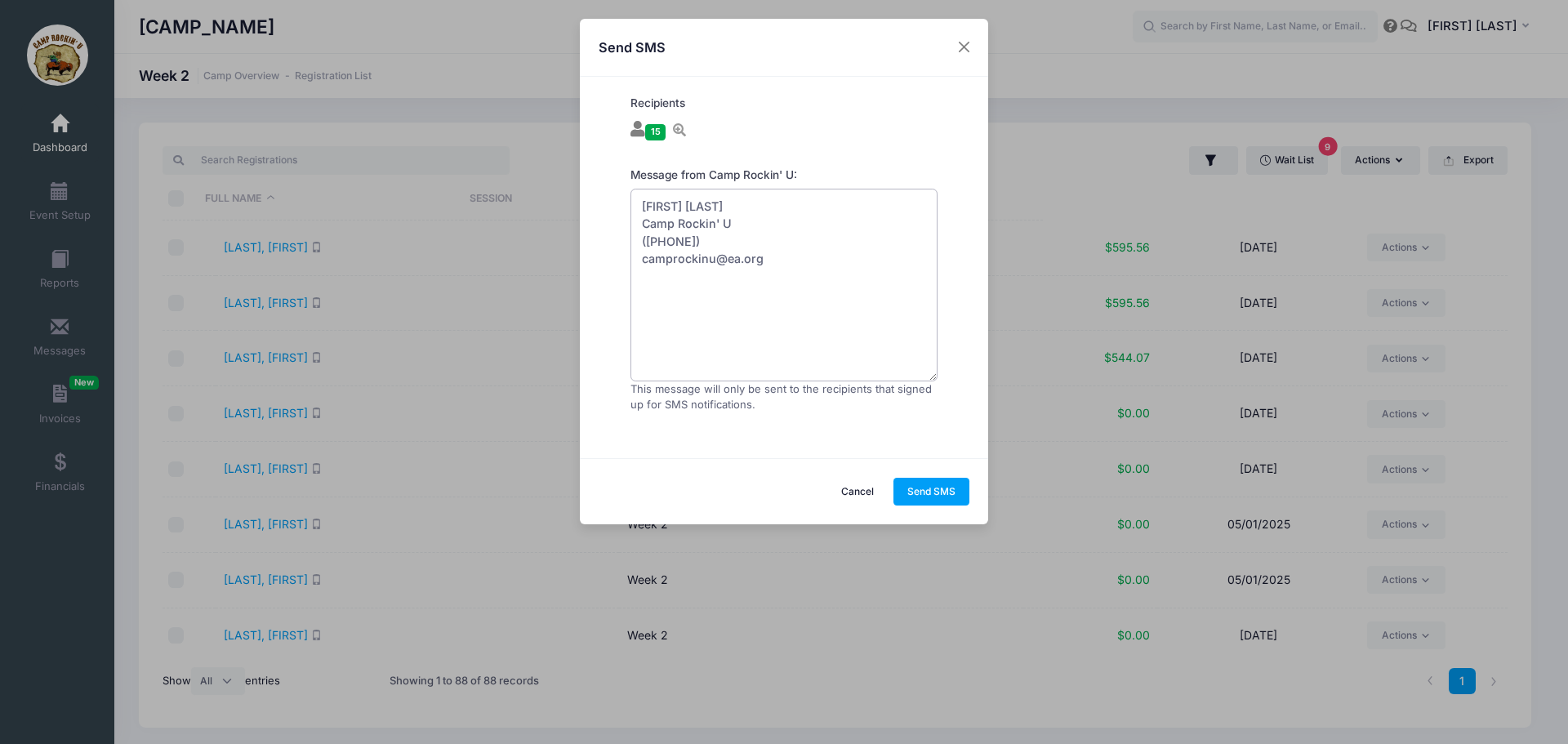paste on "We are still missing this form for your camper(s):
Health History Form
If you have attempted to upload to the camp network registration website and it wouldn’t work for you; please email the completed forms to [EMAIL]." 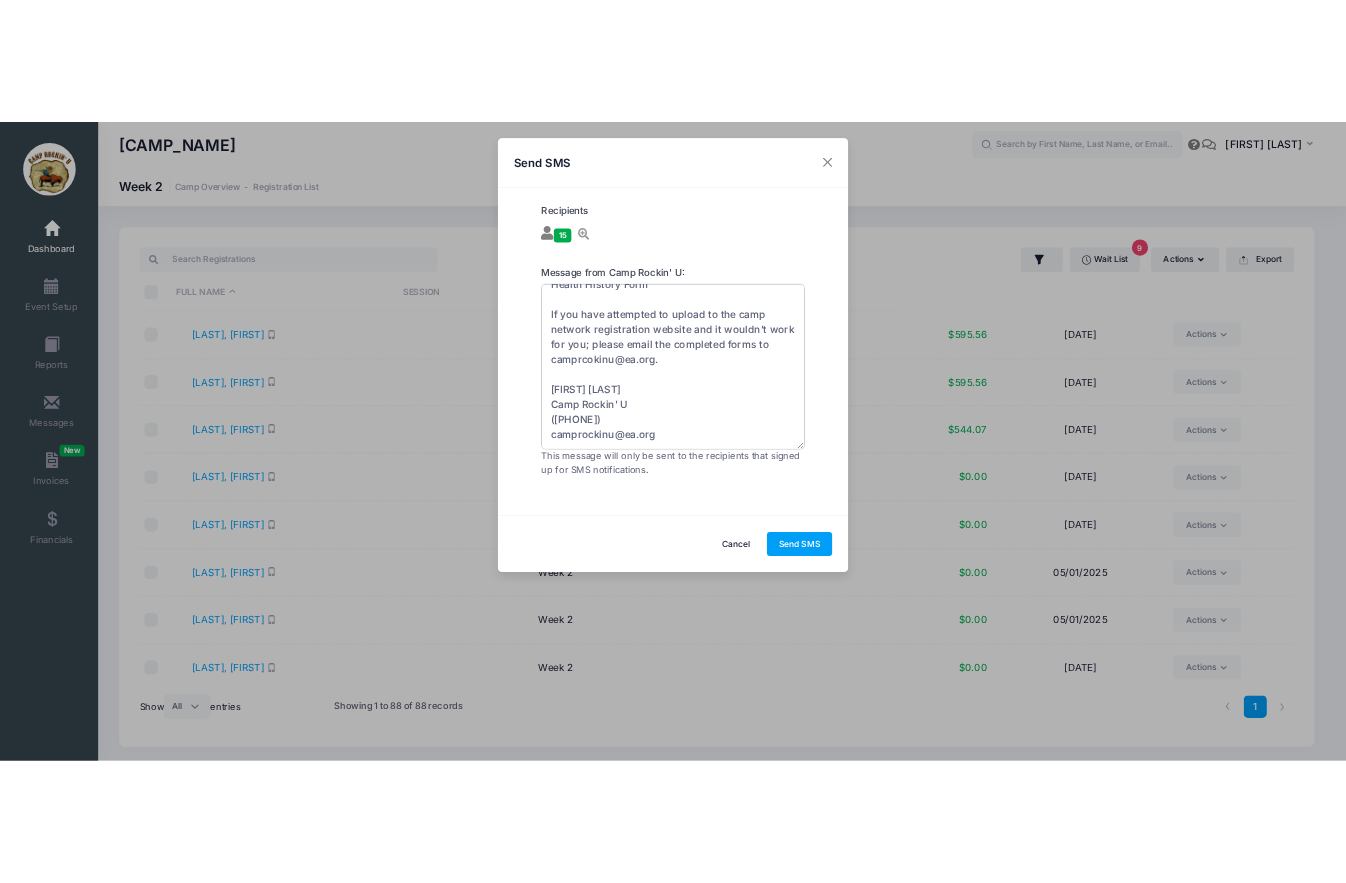 scroll, scrollTop: 0, scrollLeft: 0, axis: both 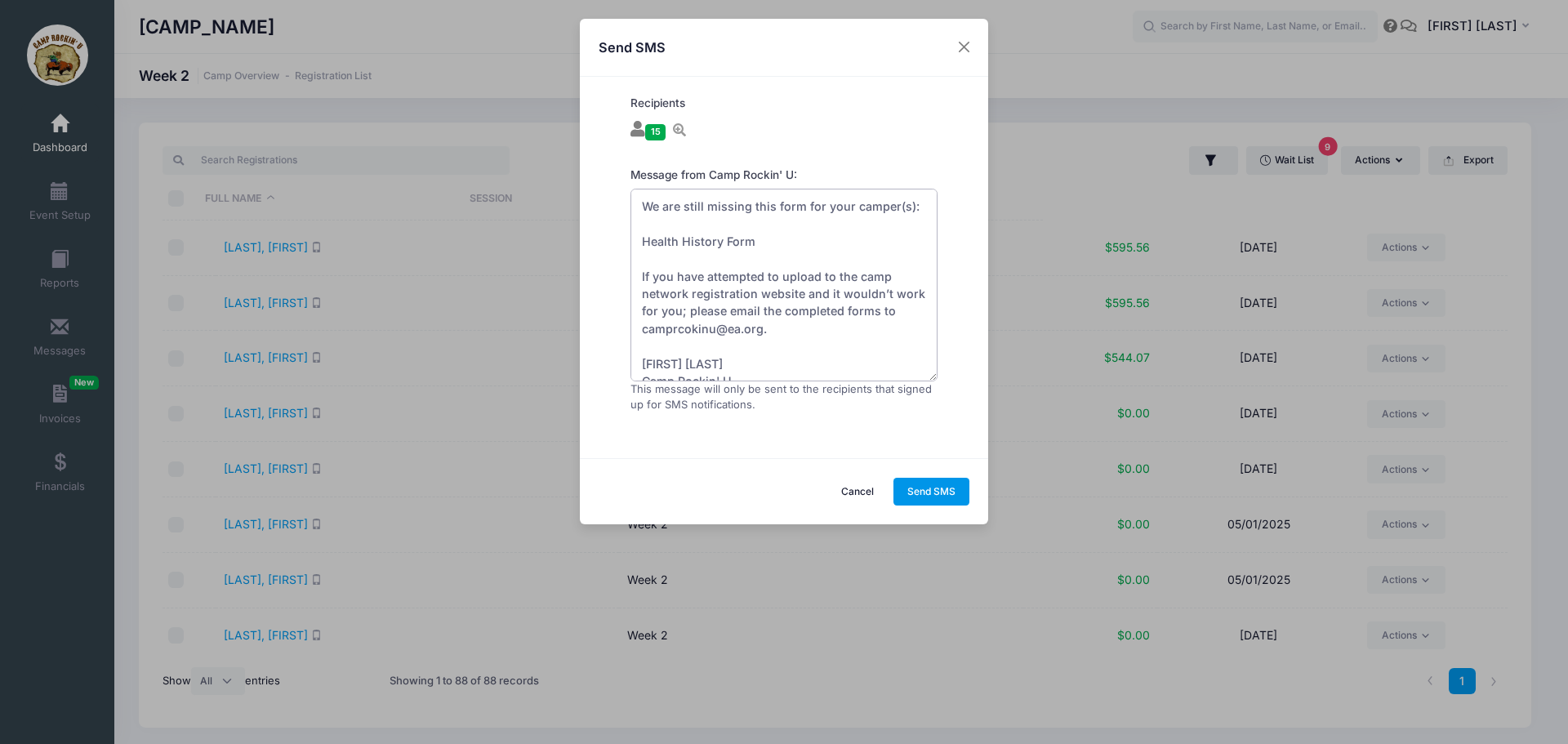 type on "We are still missing this form for your camper(s):
Health History Form
If you have attempted to upload to the camp network registration website and it wouldn’t work for you; please email the completed forms to camprcokinu@ea.org.
[FIRST] [LAST]
Camp Rockin' U
([PHONE])
camprockinu@ea.org" 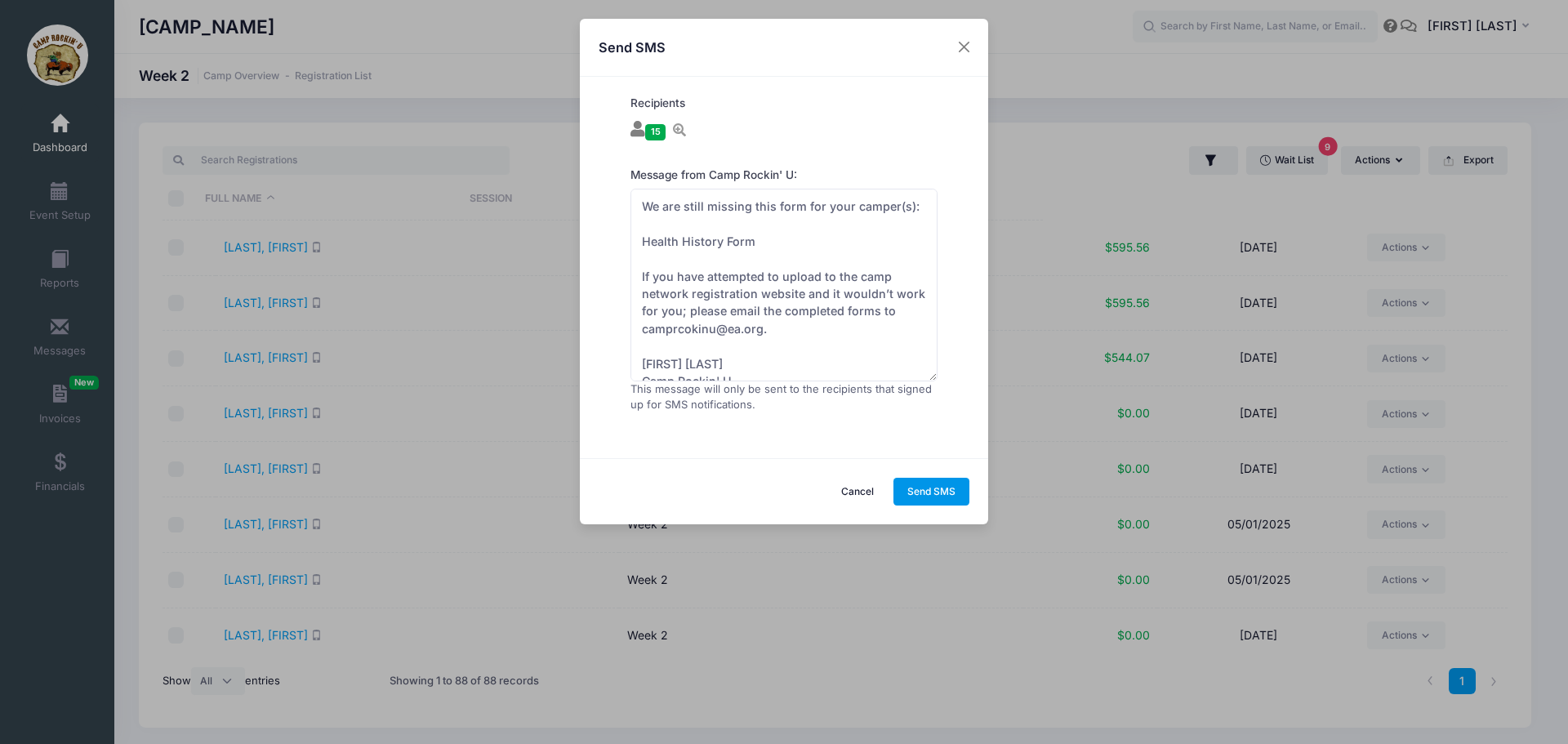 click on "Send SMS" at bounding box center (932, 492) 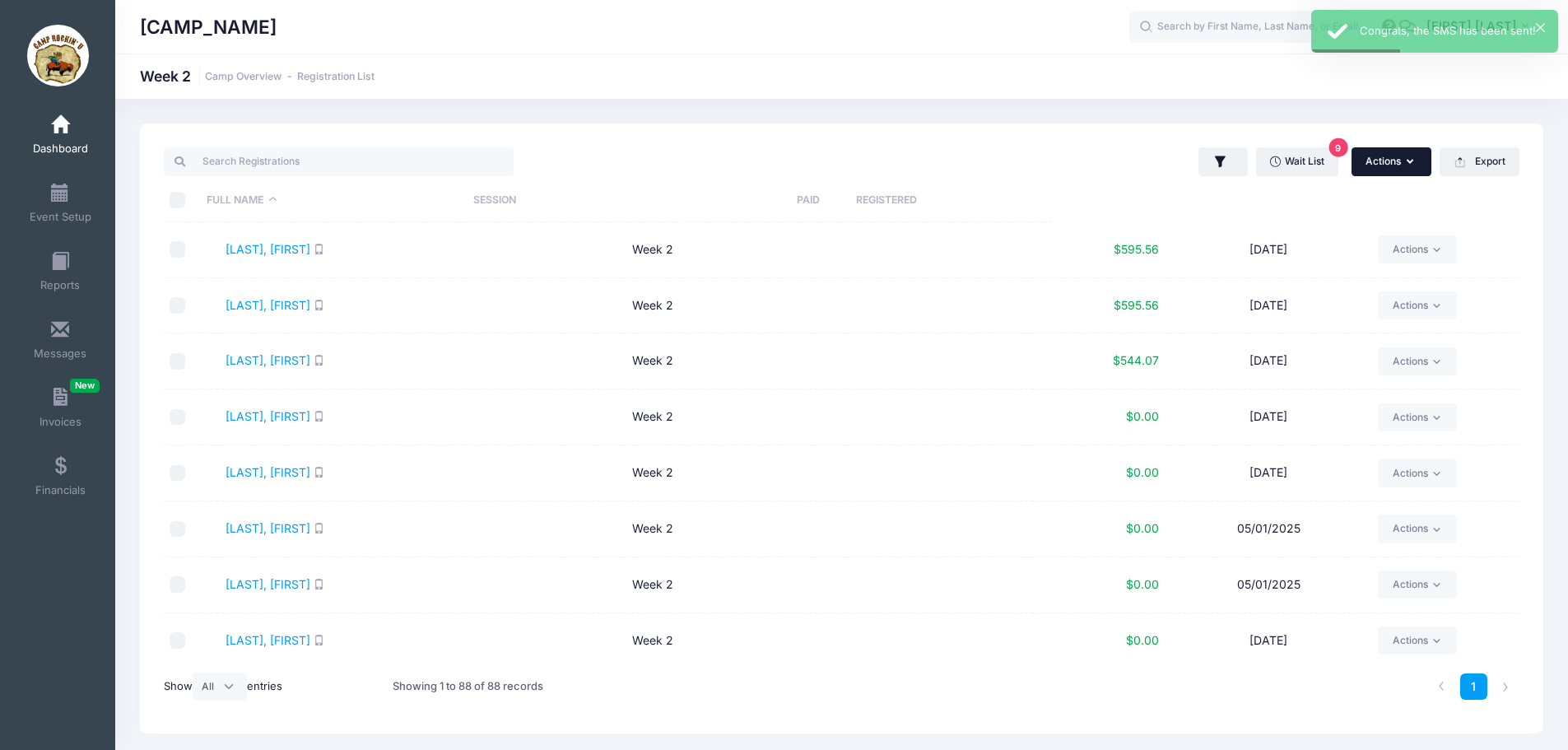 click at bounding box center (1412, 162) 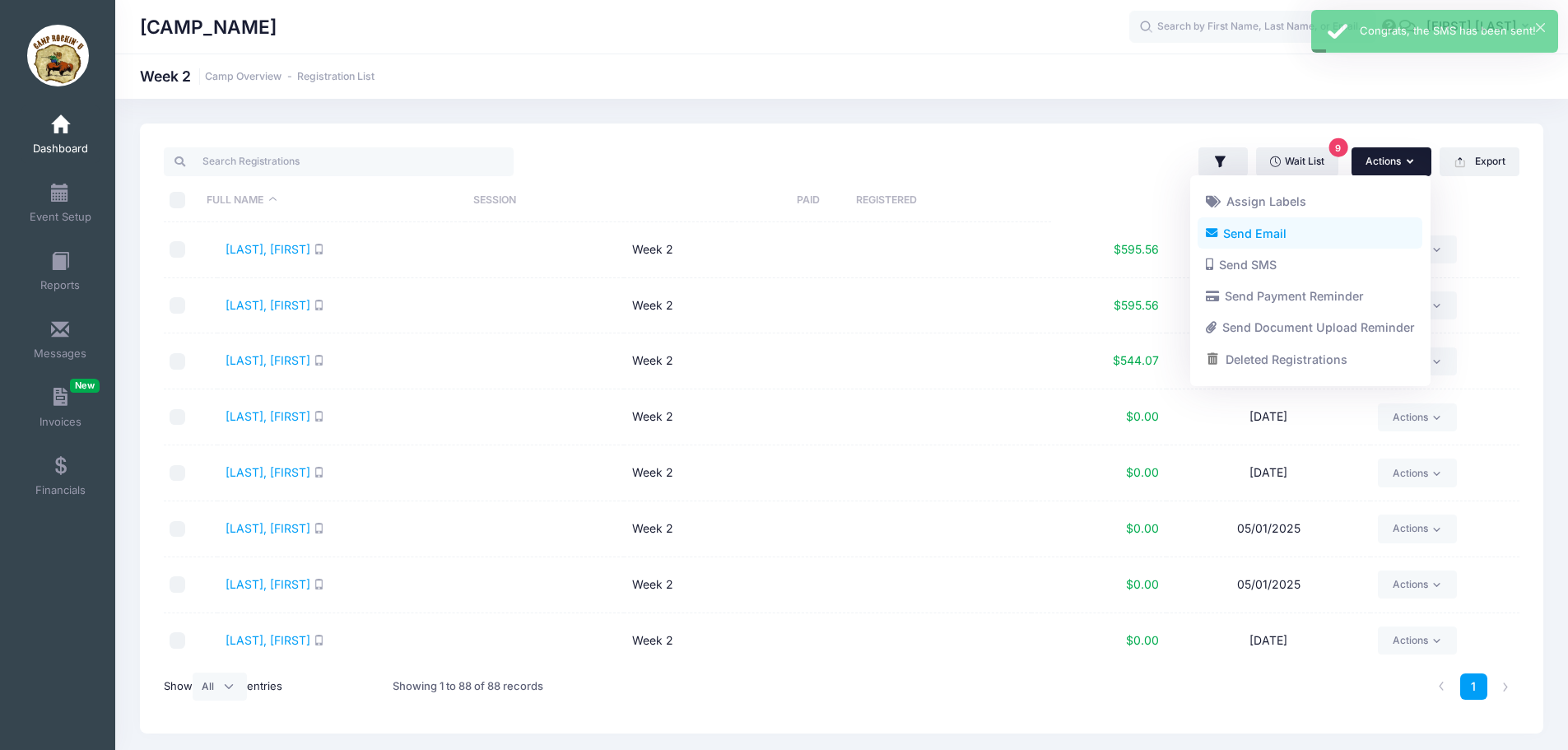 click on "Send Email" at bounding box center [1310, 233] 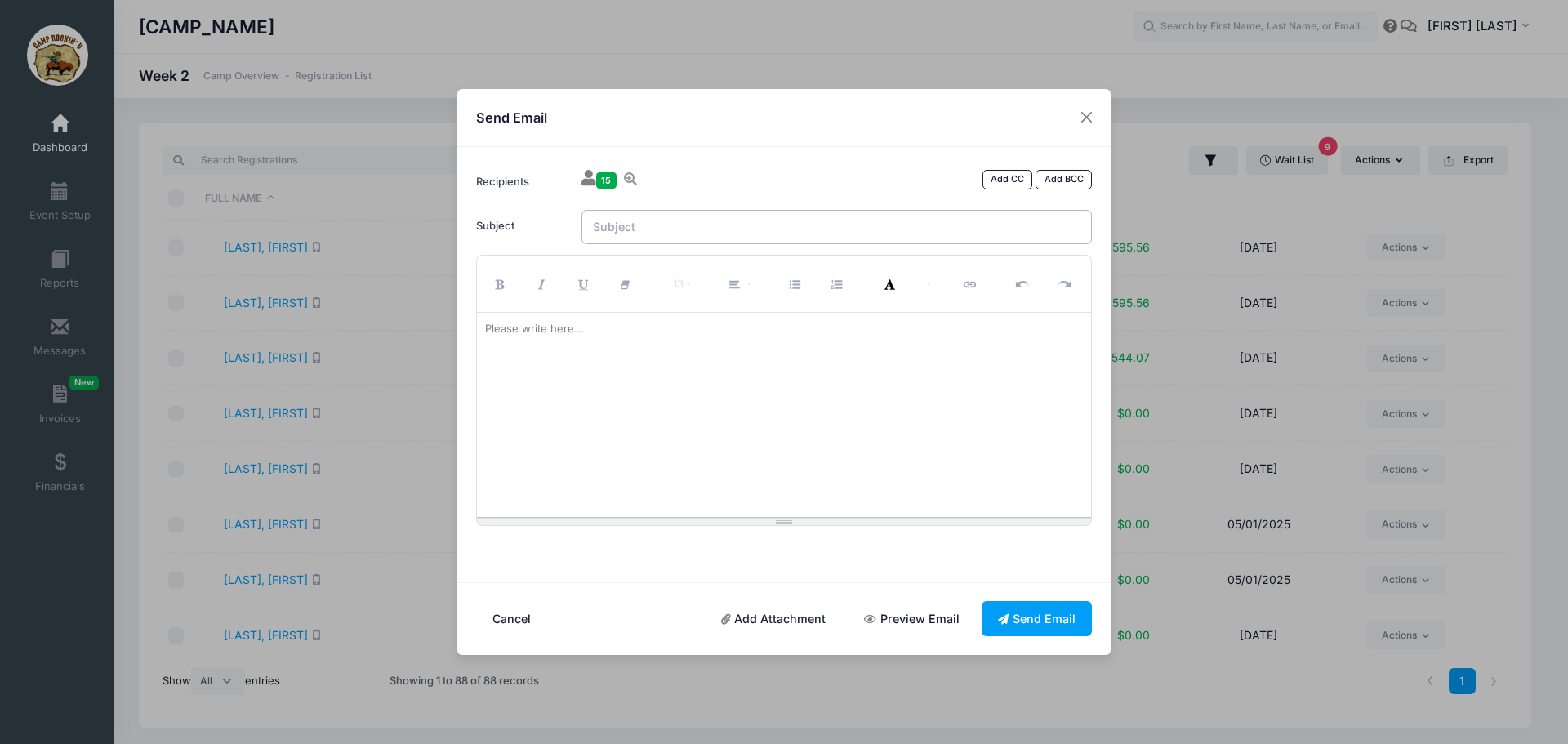 click on "Subject" at bounding box center [837, 227] 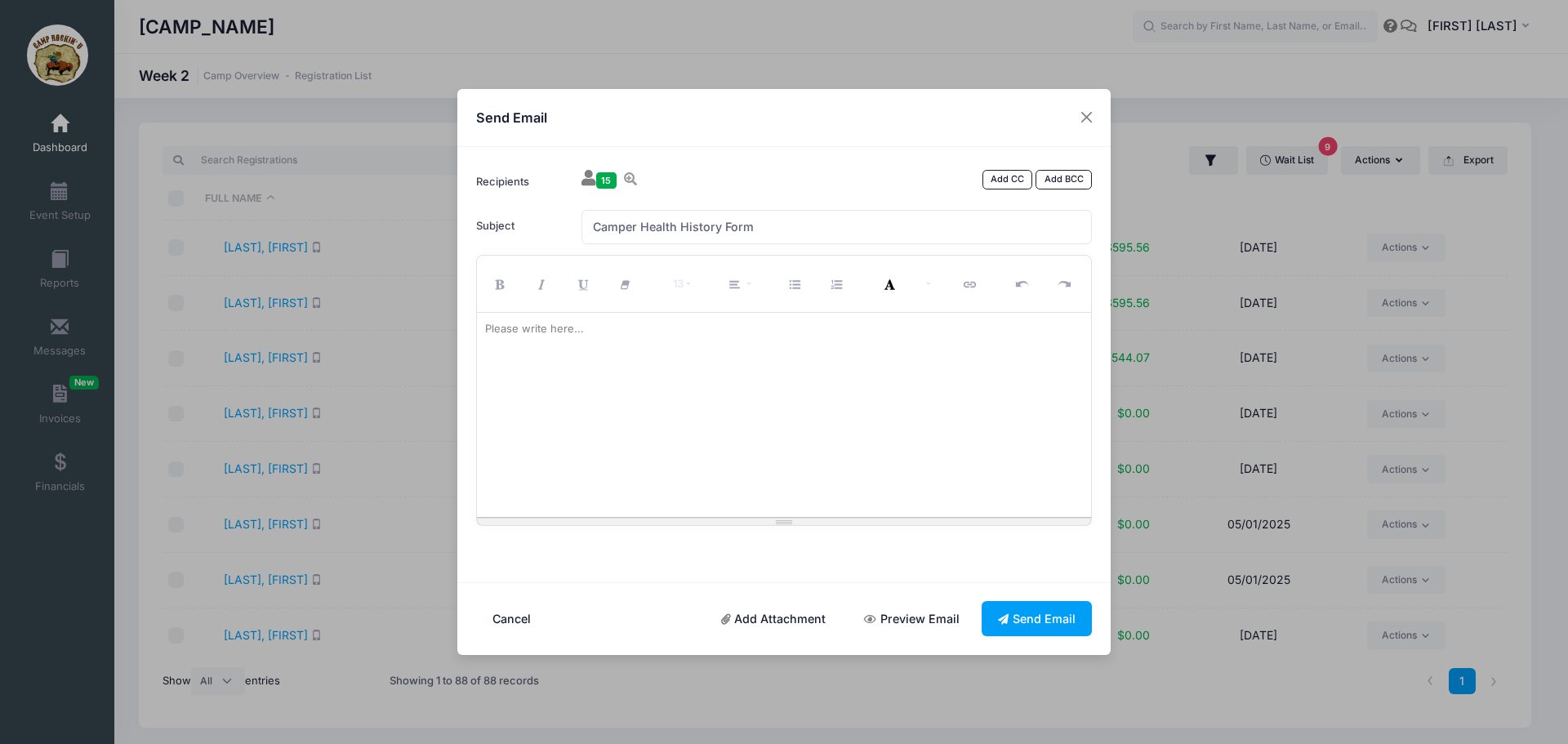 click on "Please write here..." at bounding box center (534, 329) 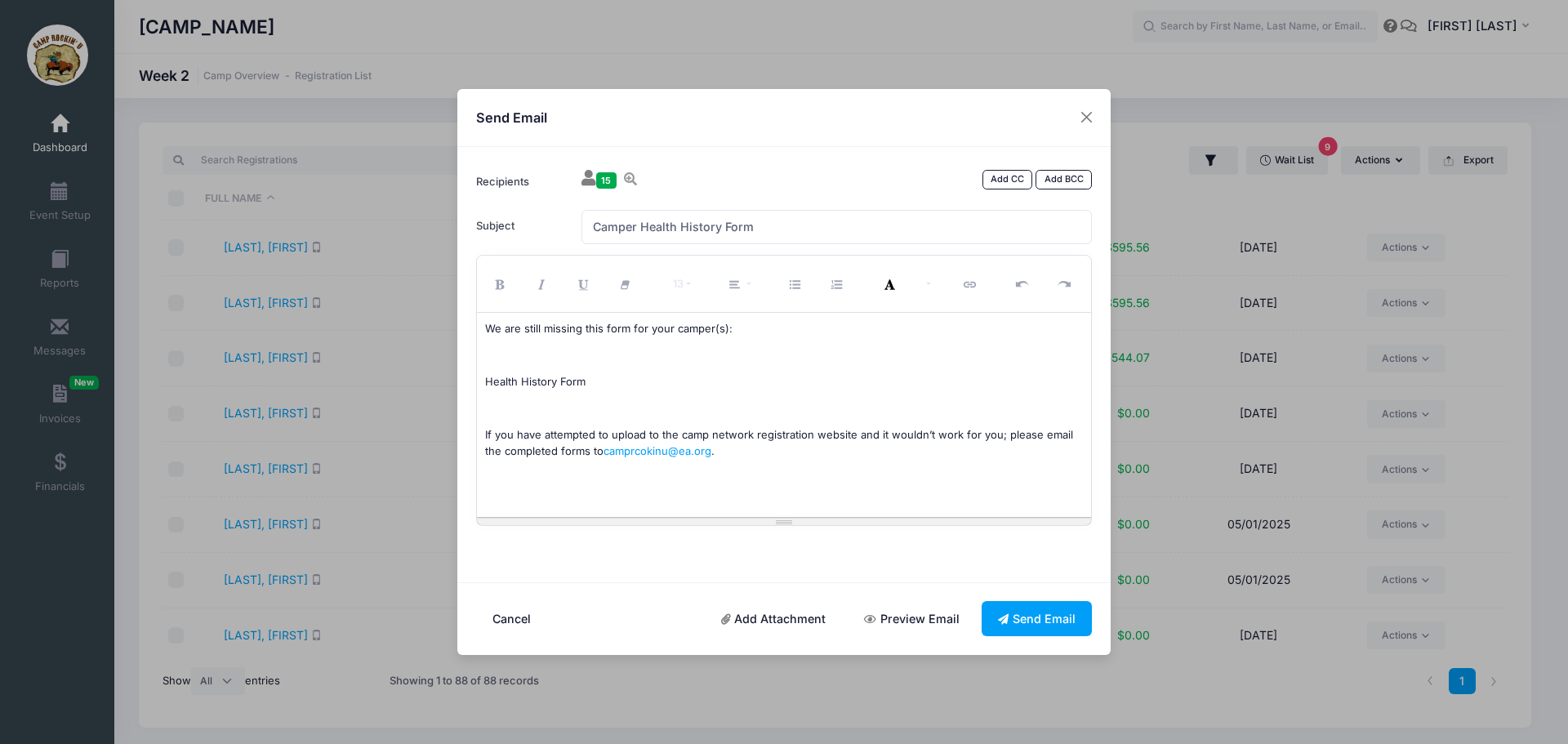 click at bounding box center [784, 356] 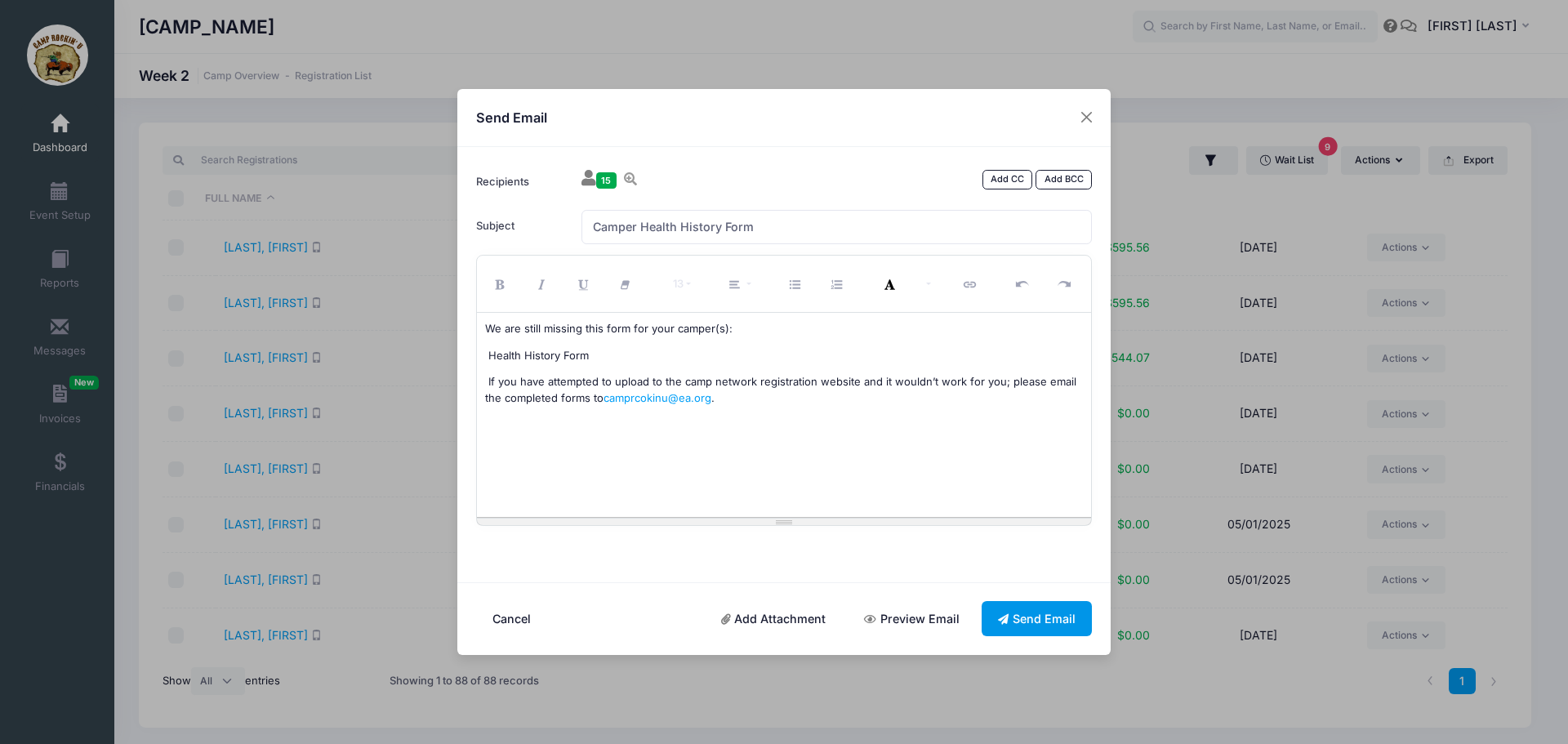 click on "Send Email" at bounding box center (1037, 618) 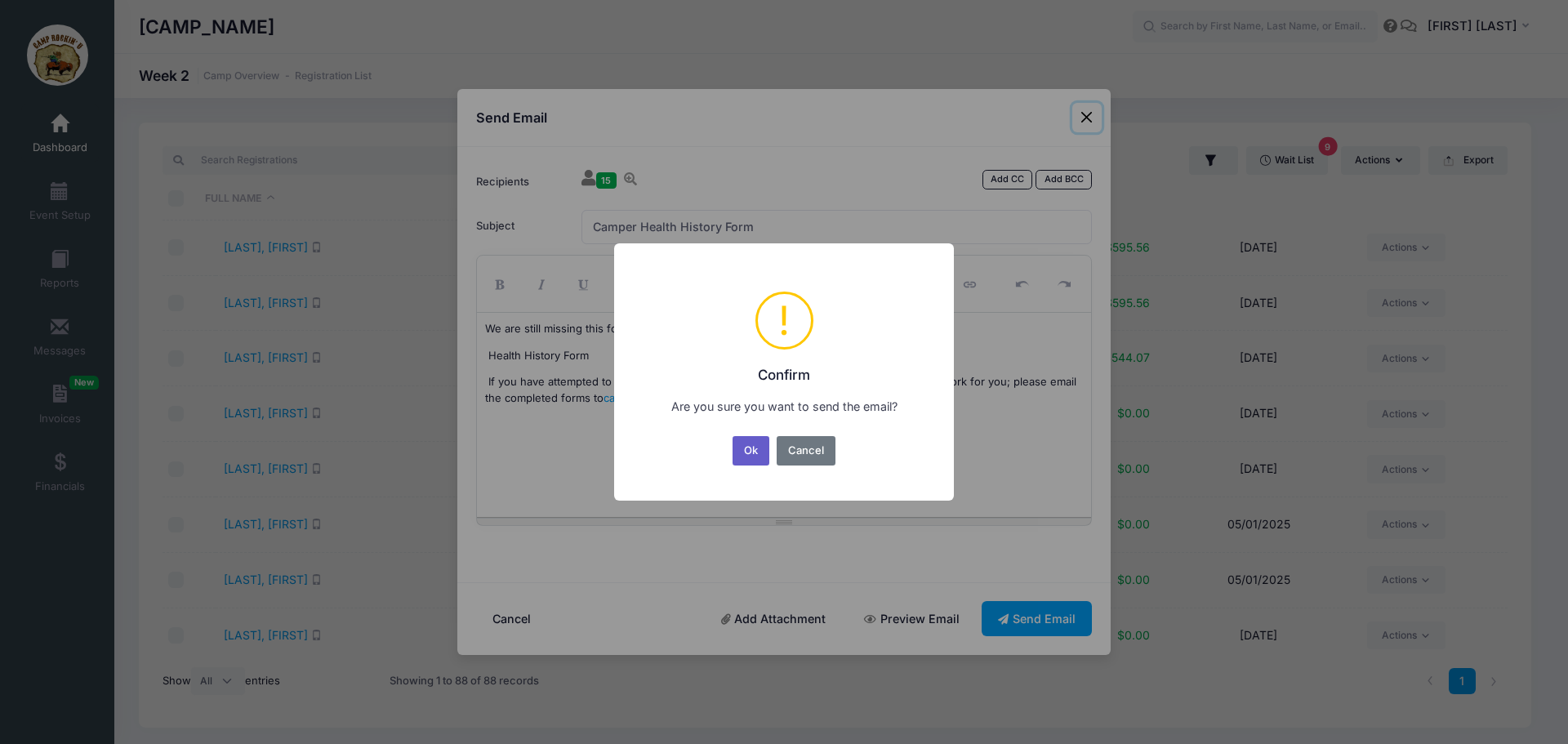 click on "Ok" at bounding box center (751, 451) 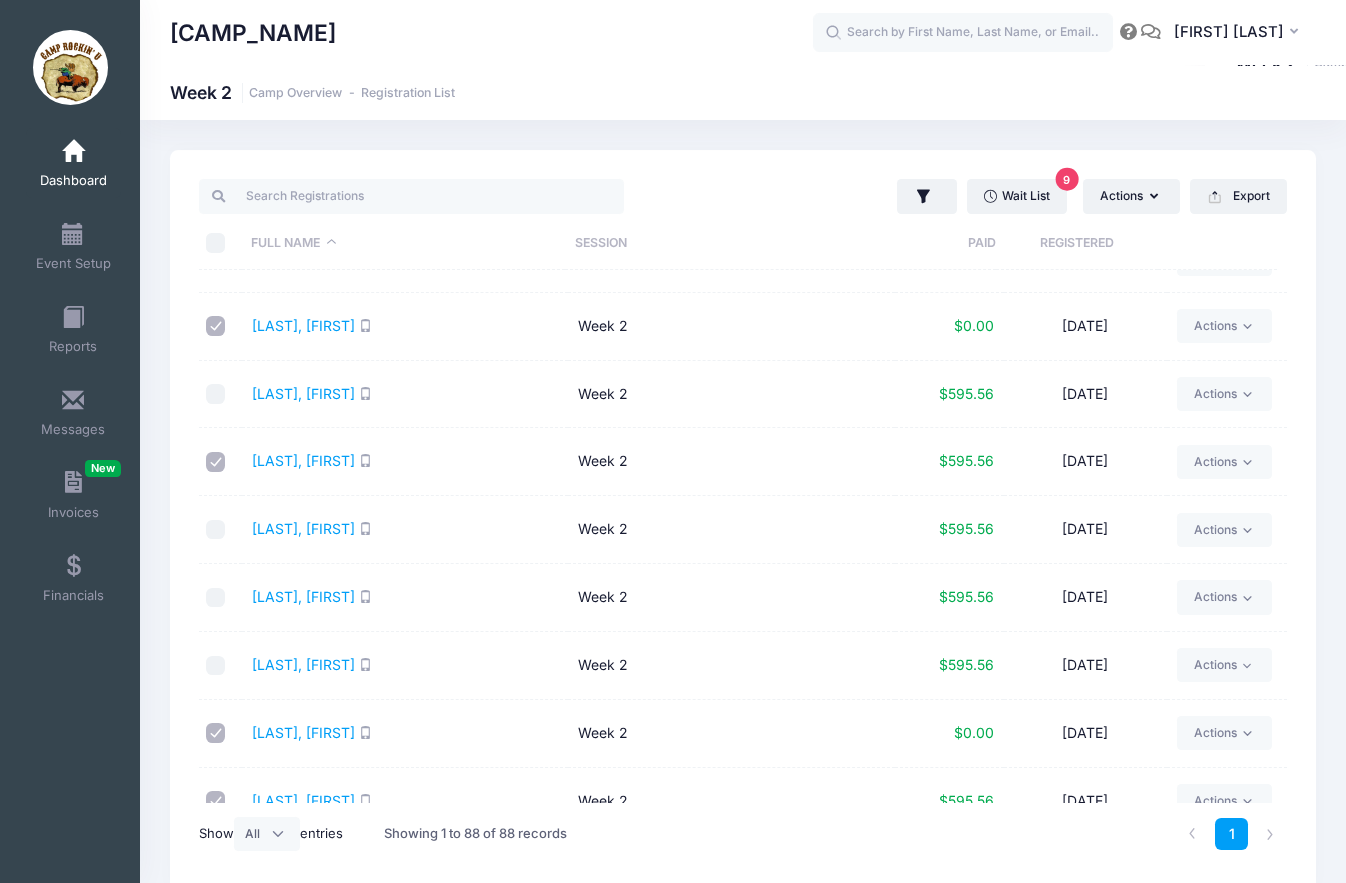 scroll, scrollTop: 700, scrollLeft: 0, axis: vertical 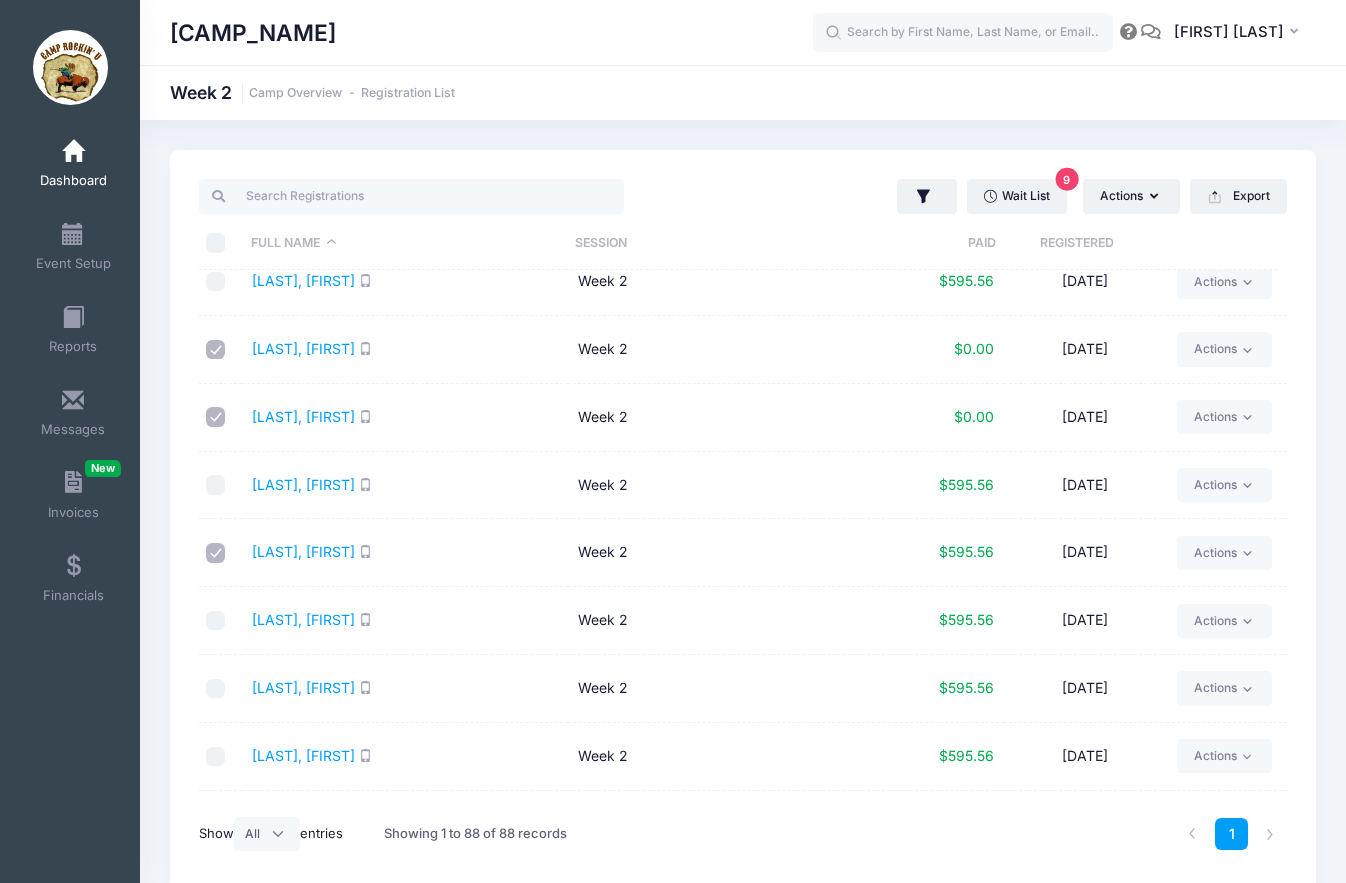 click at bounding box center (216, 553) 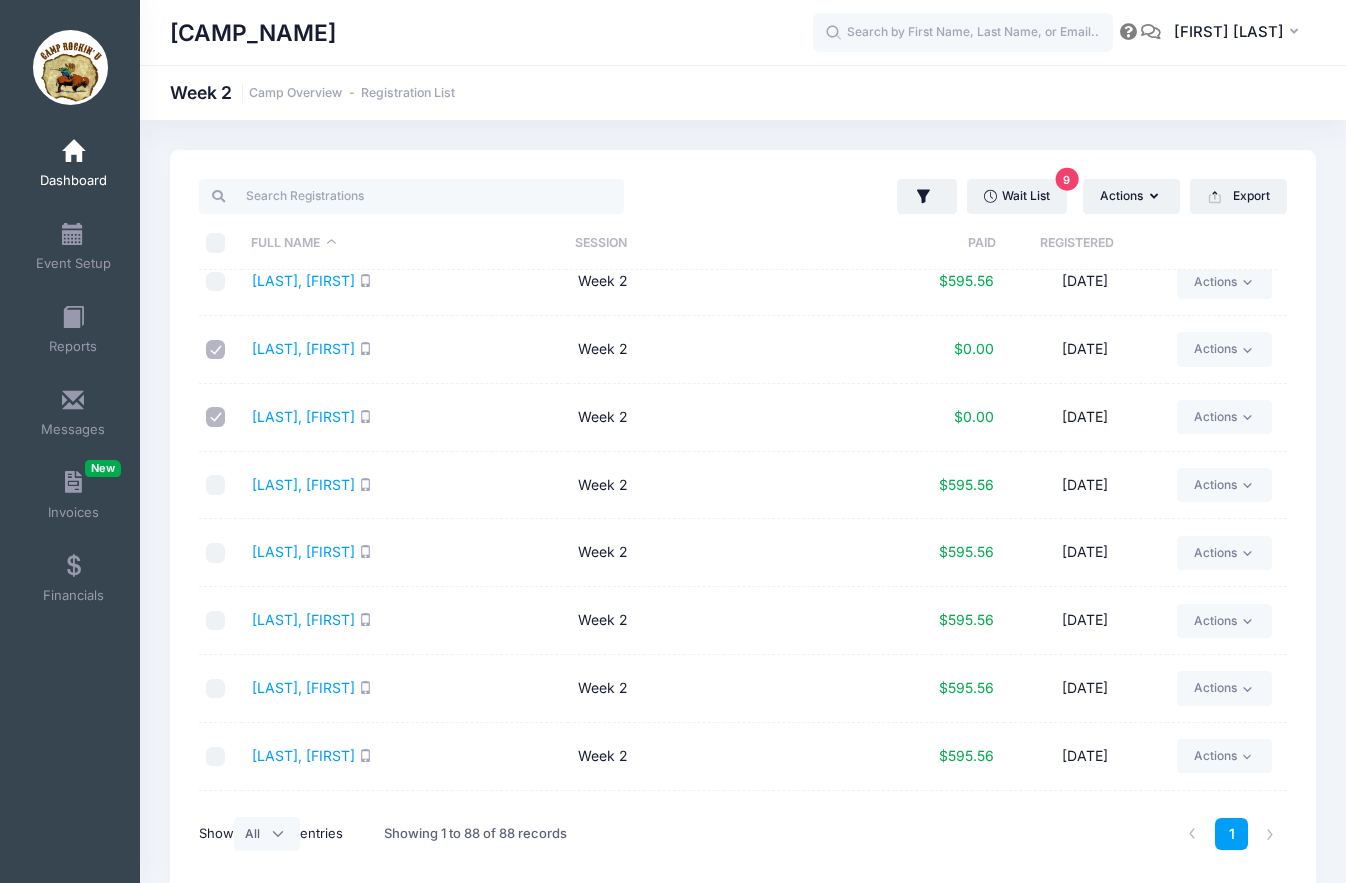 click at bounding box center [216, 417] 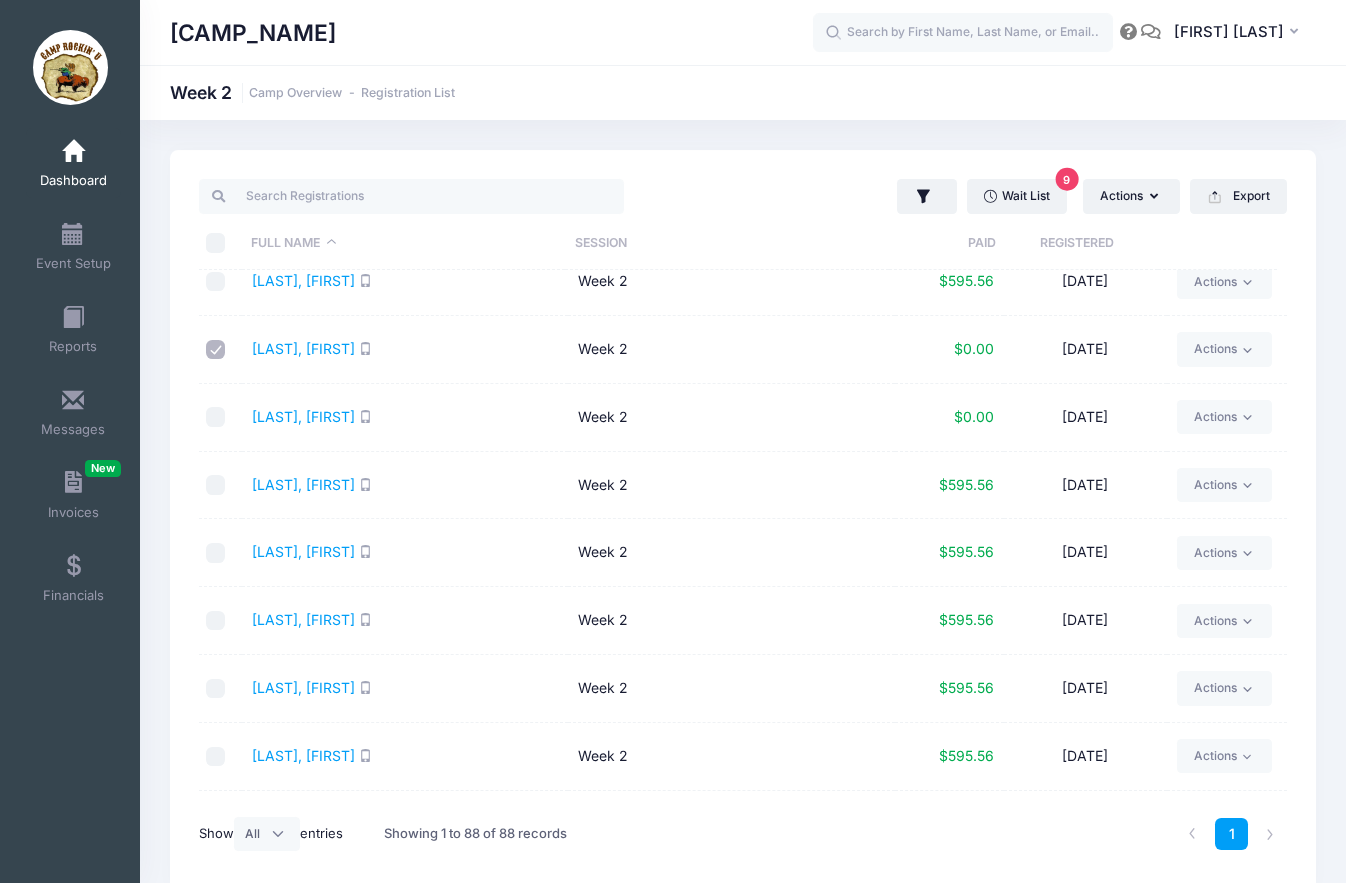 click at bounding box center (216, 350) 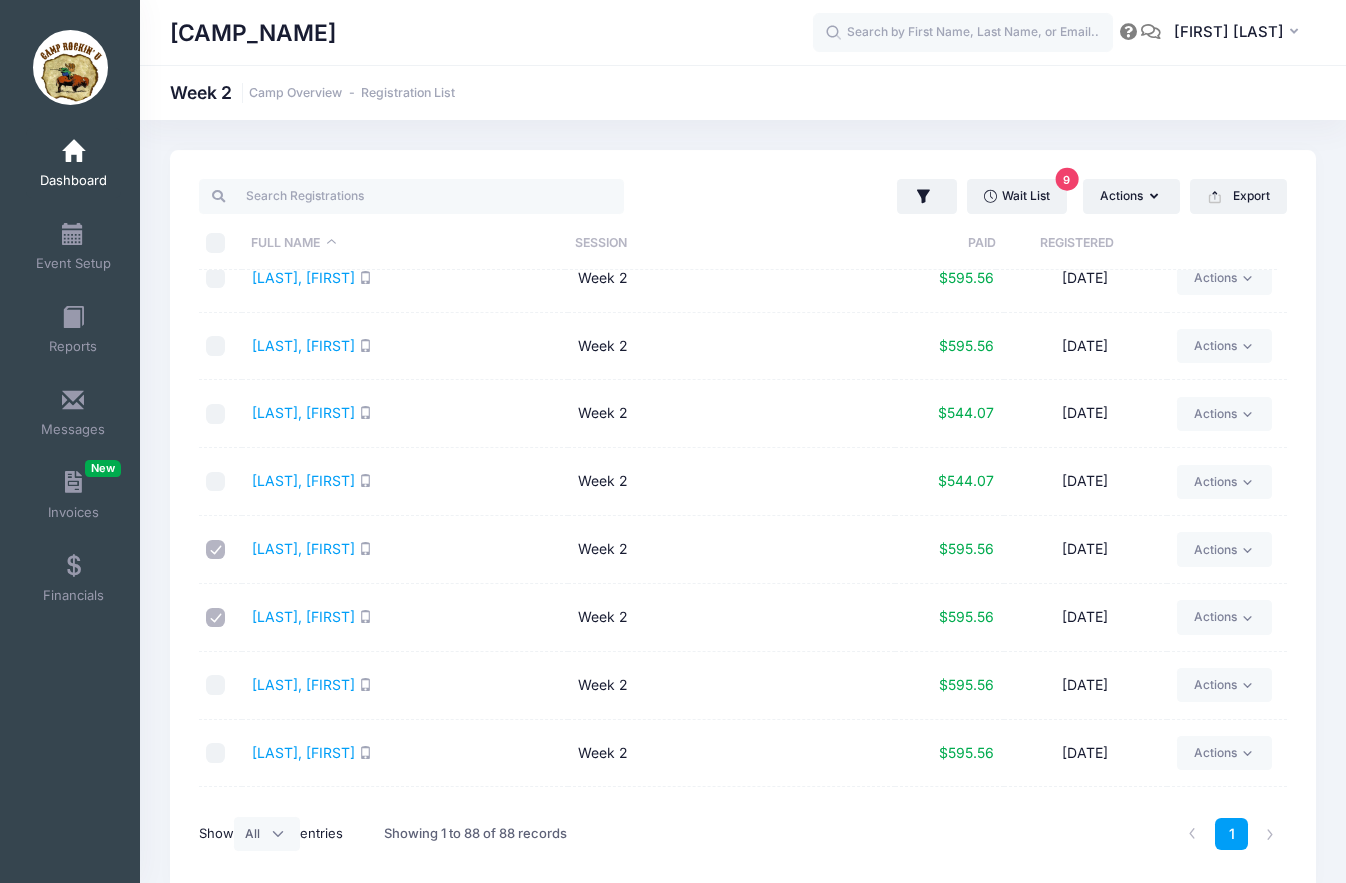 scroll, scrollTop: 2400, scrollLeft: 0, axis: vertical 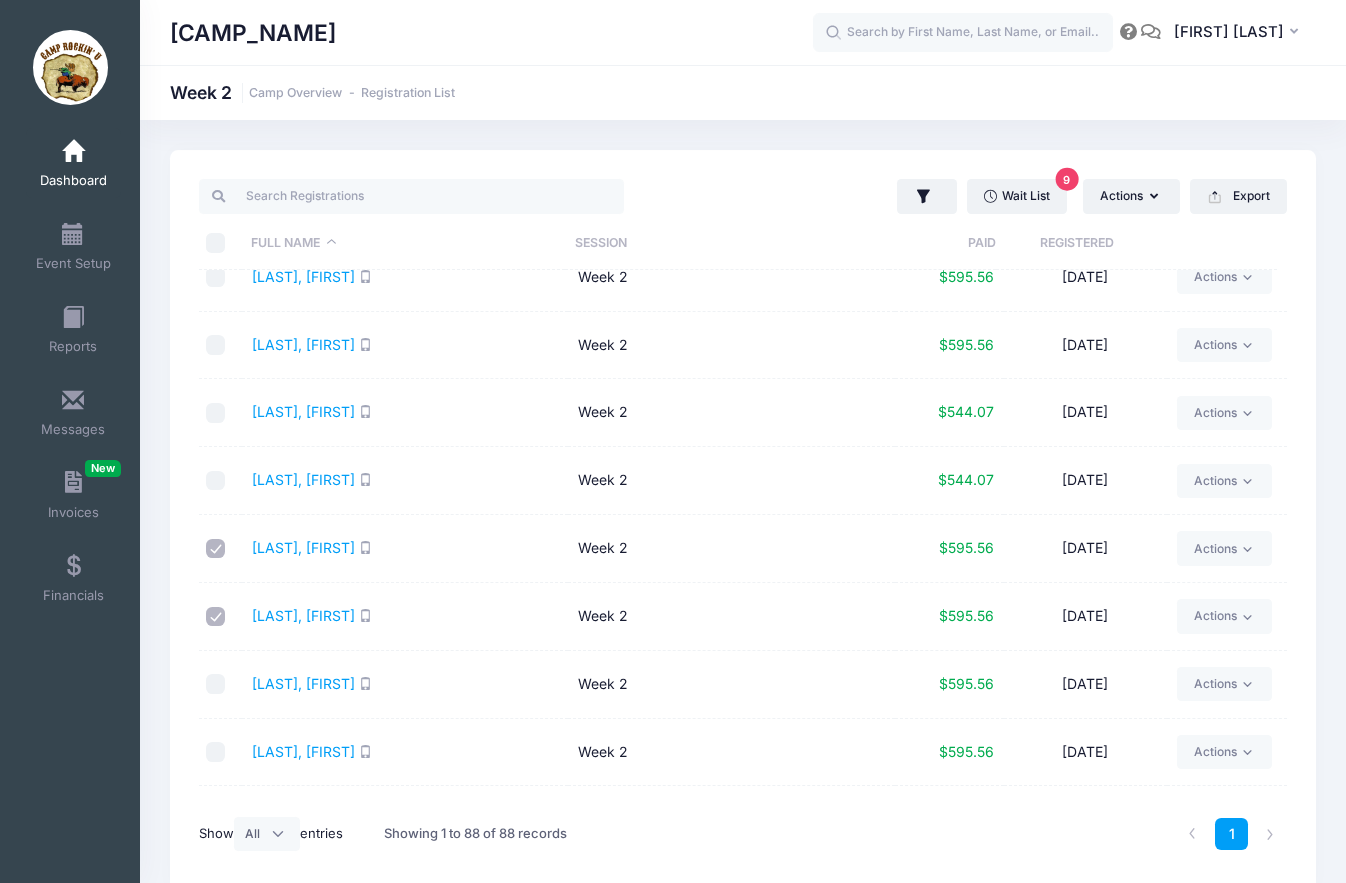 click at bounding box center [216, 413] 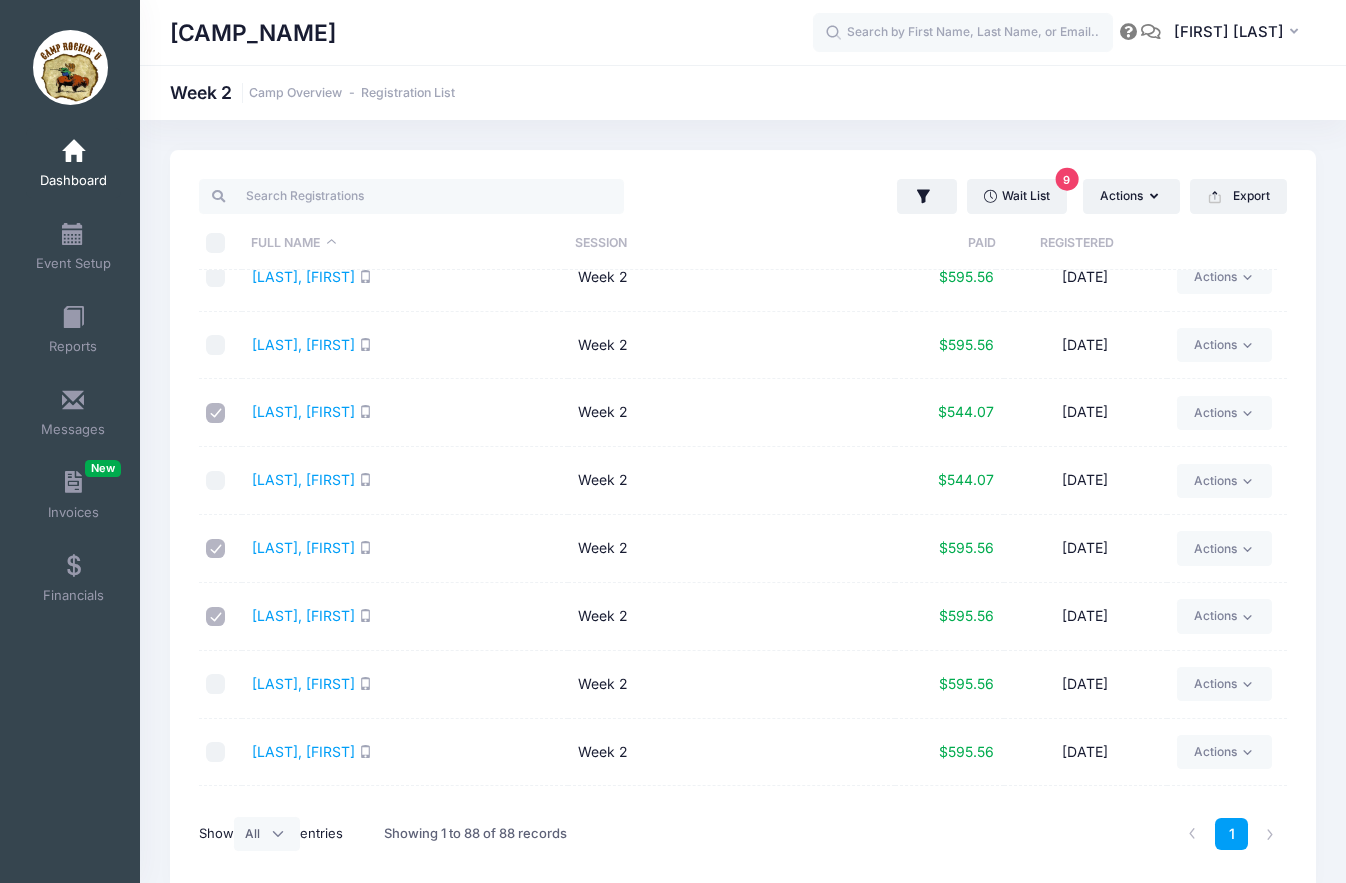 click at bounding box center [216, 481] 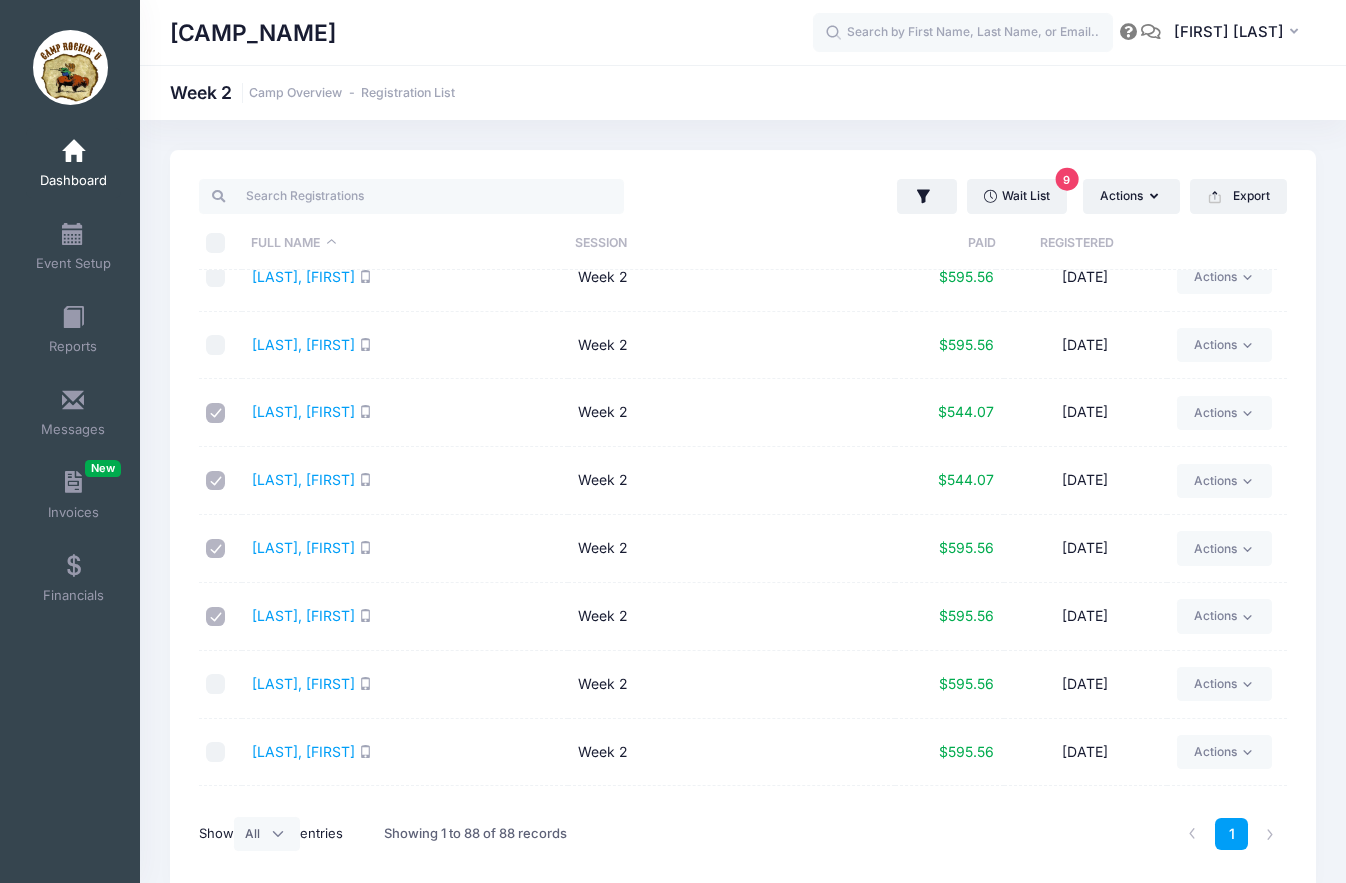 click at bounding box center (216, 549) 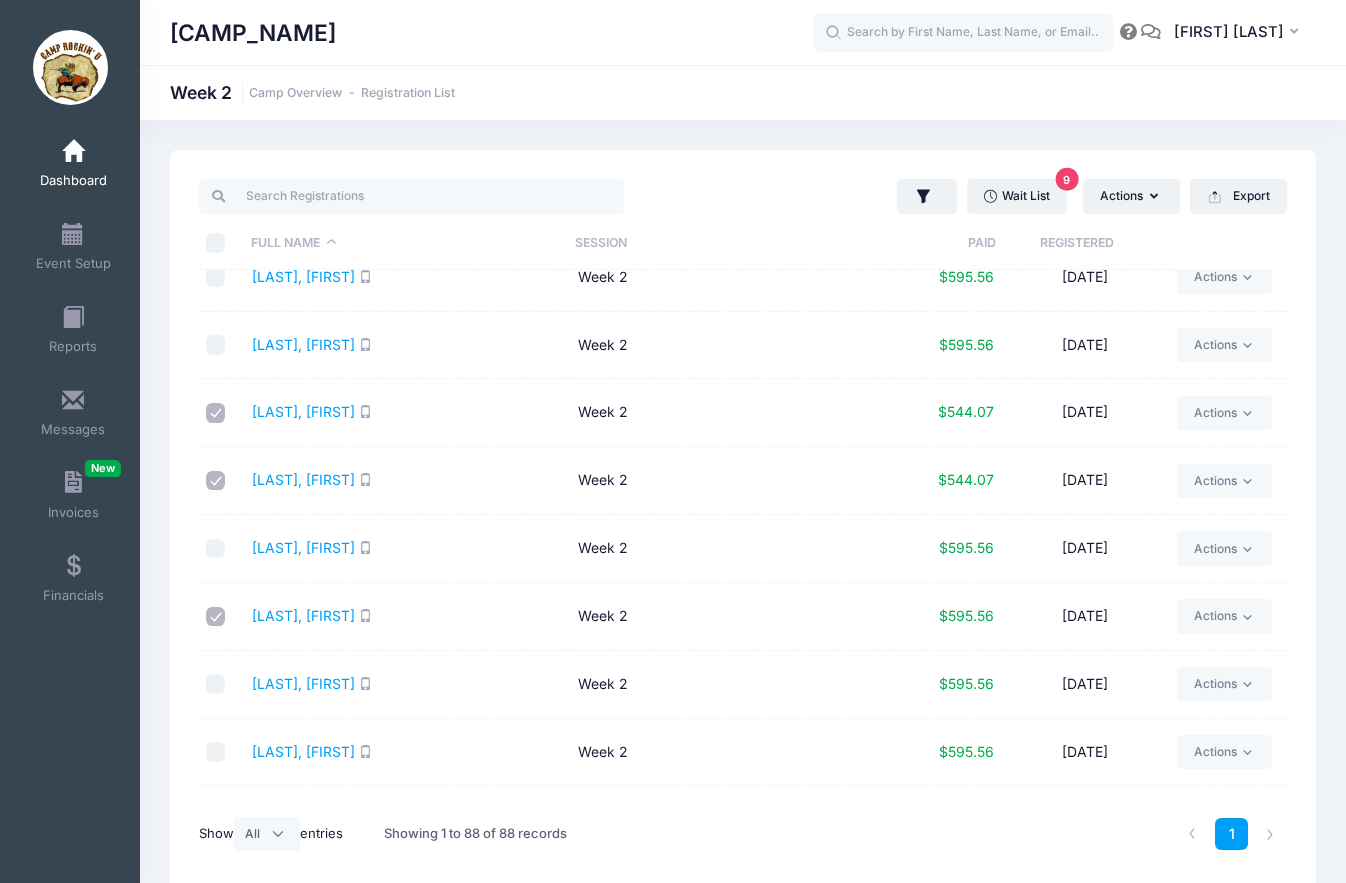 click at bounding box center [216, 617] 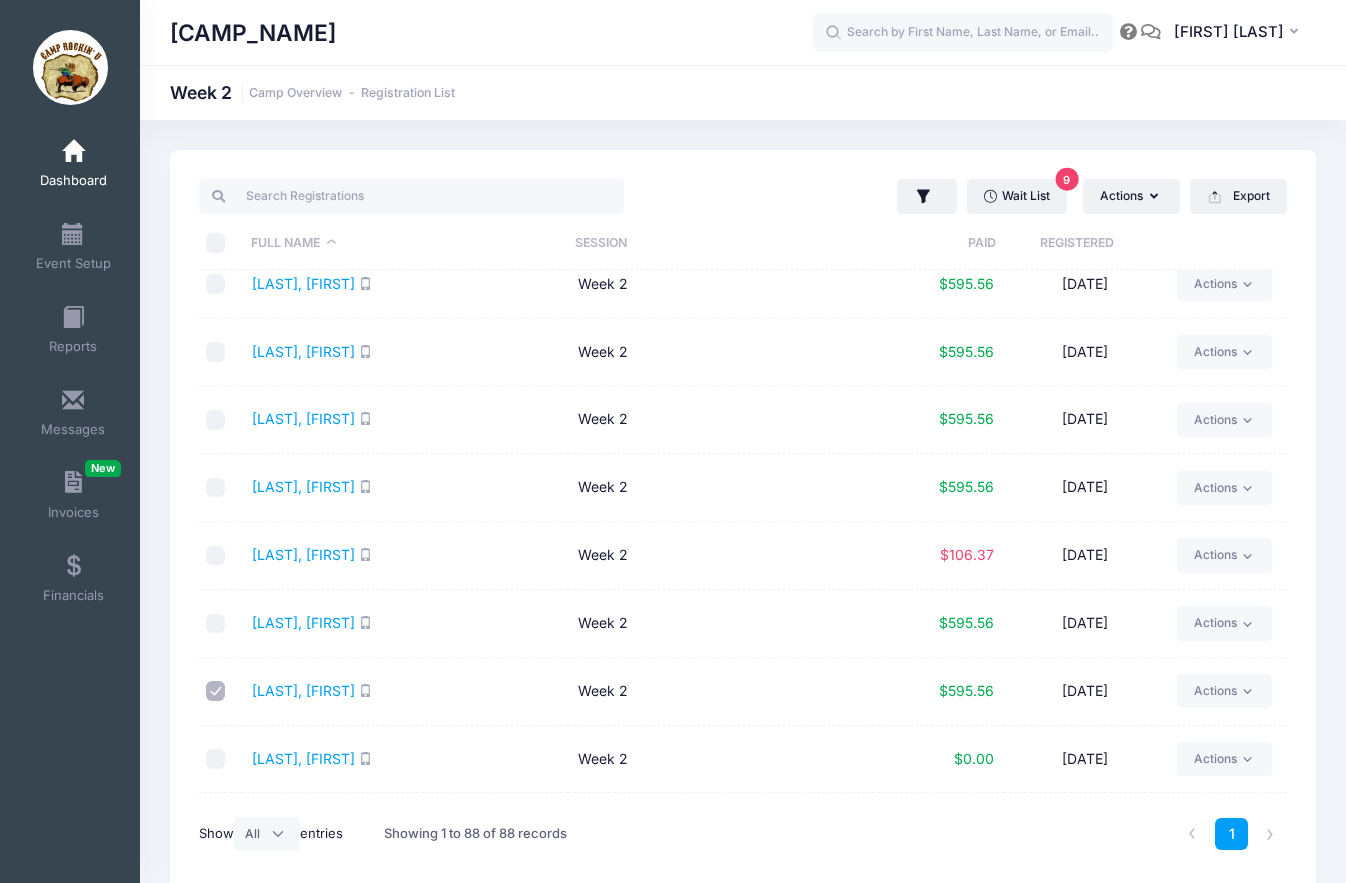 scroll, scrollTop: 2900, scrollLeft: 0, axis: vertical 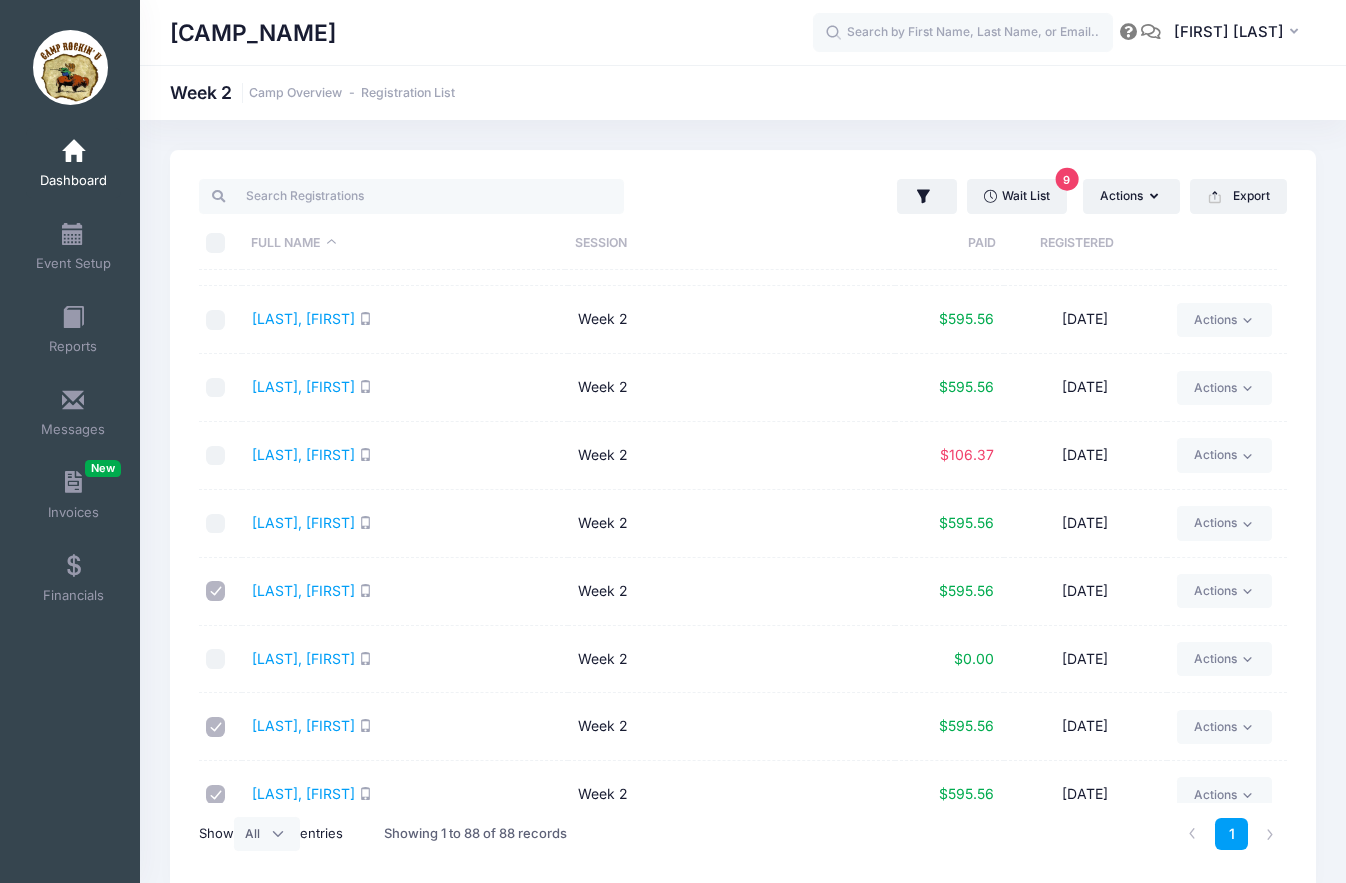 click at bounding box center [216, 659] 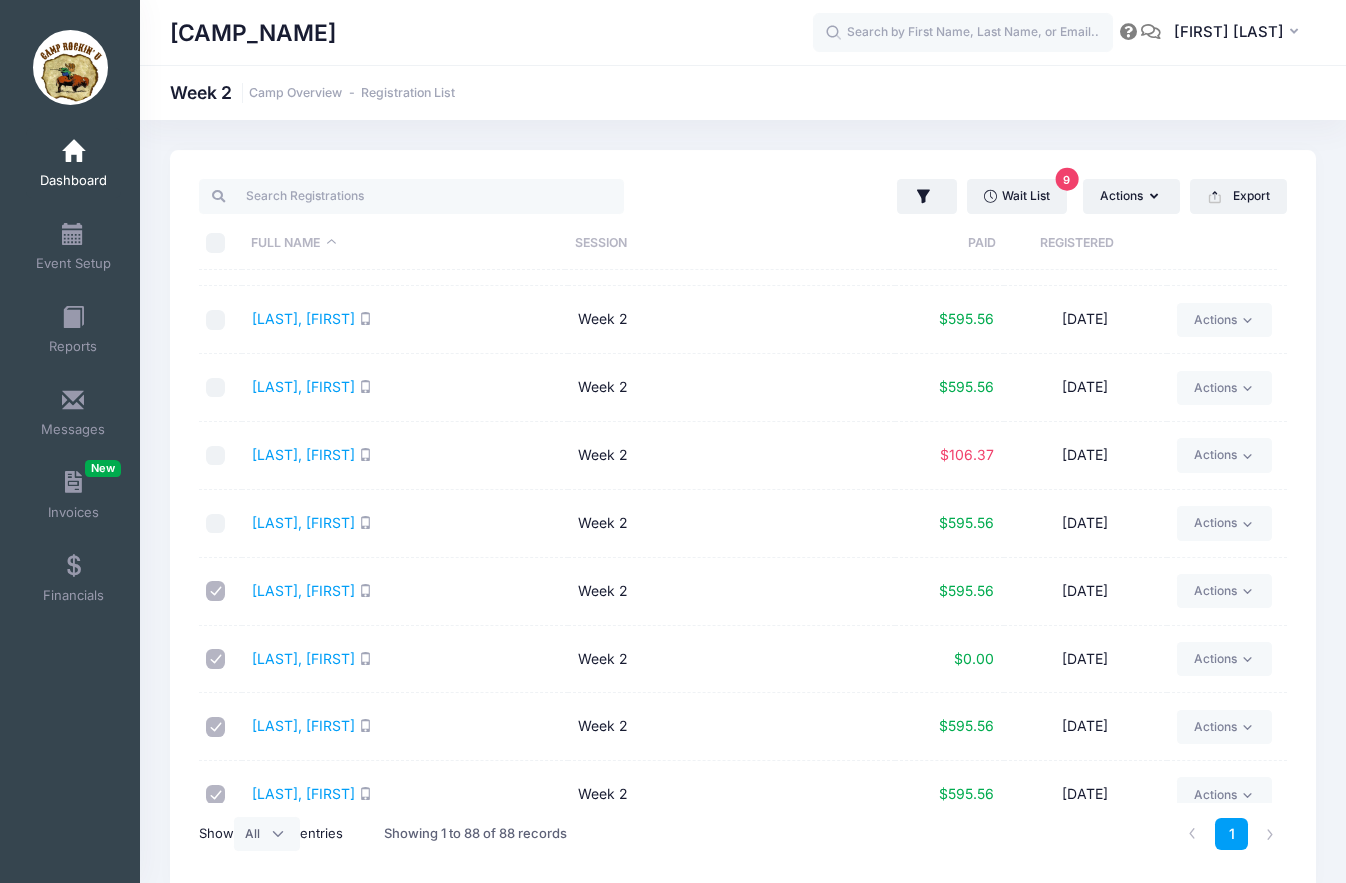 click at bounding box center (216, 591) 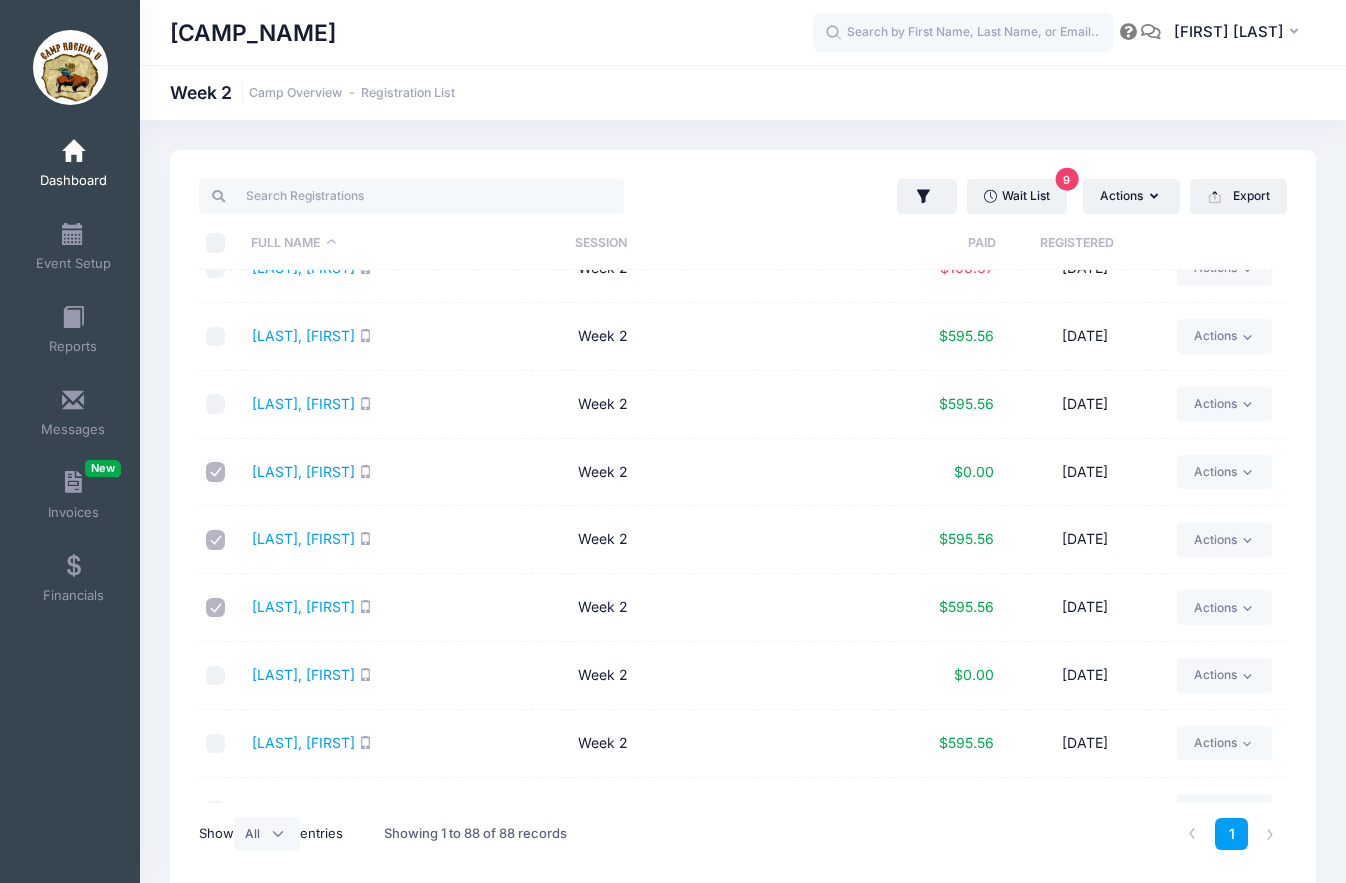 scroll, scrollTop: 3100, scrollLeft: 0, axis: vertical 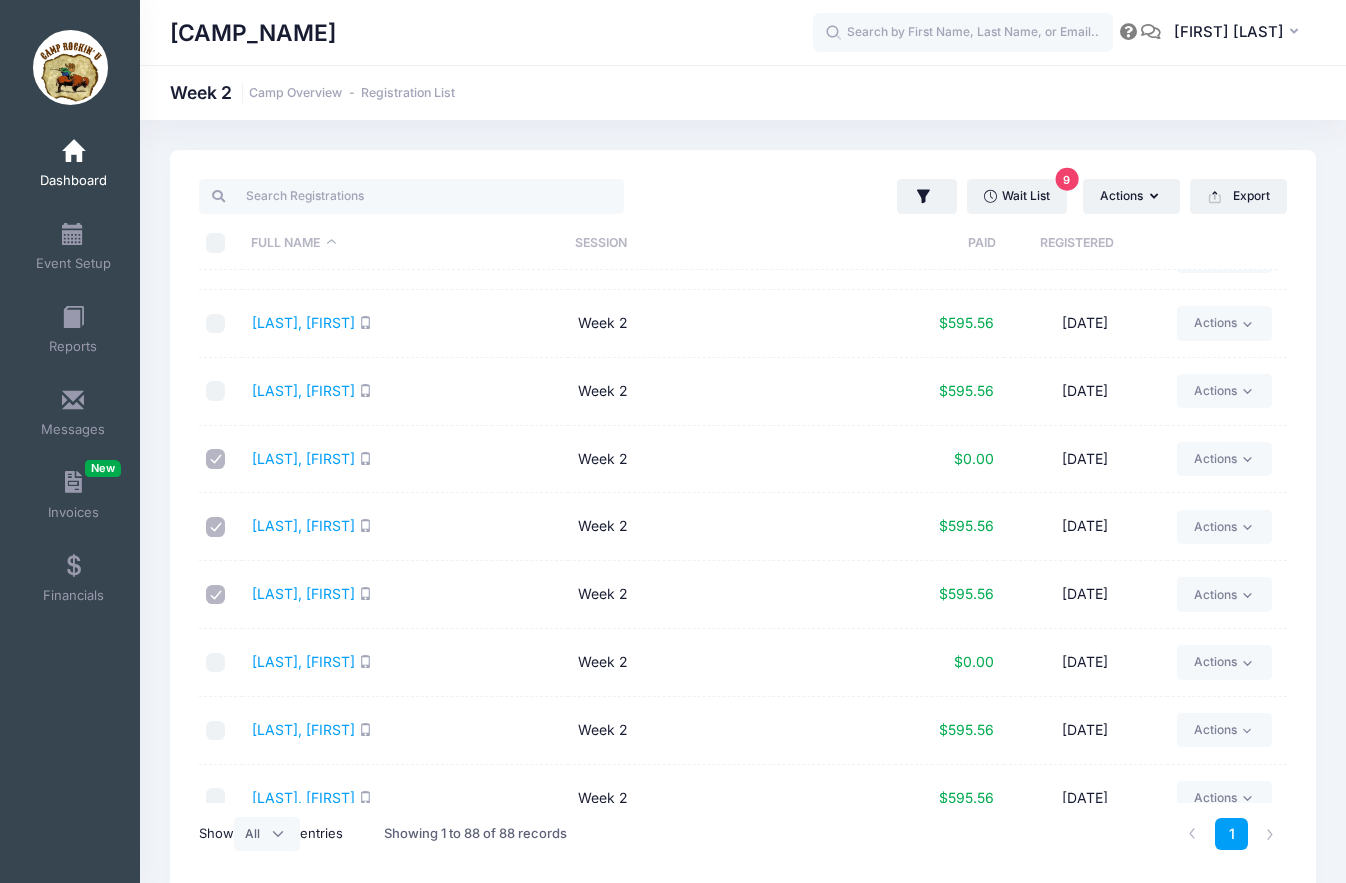 click at bounding box center [216, 527] 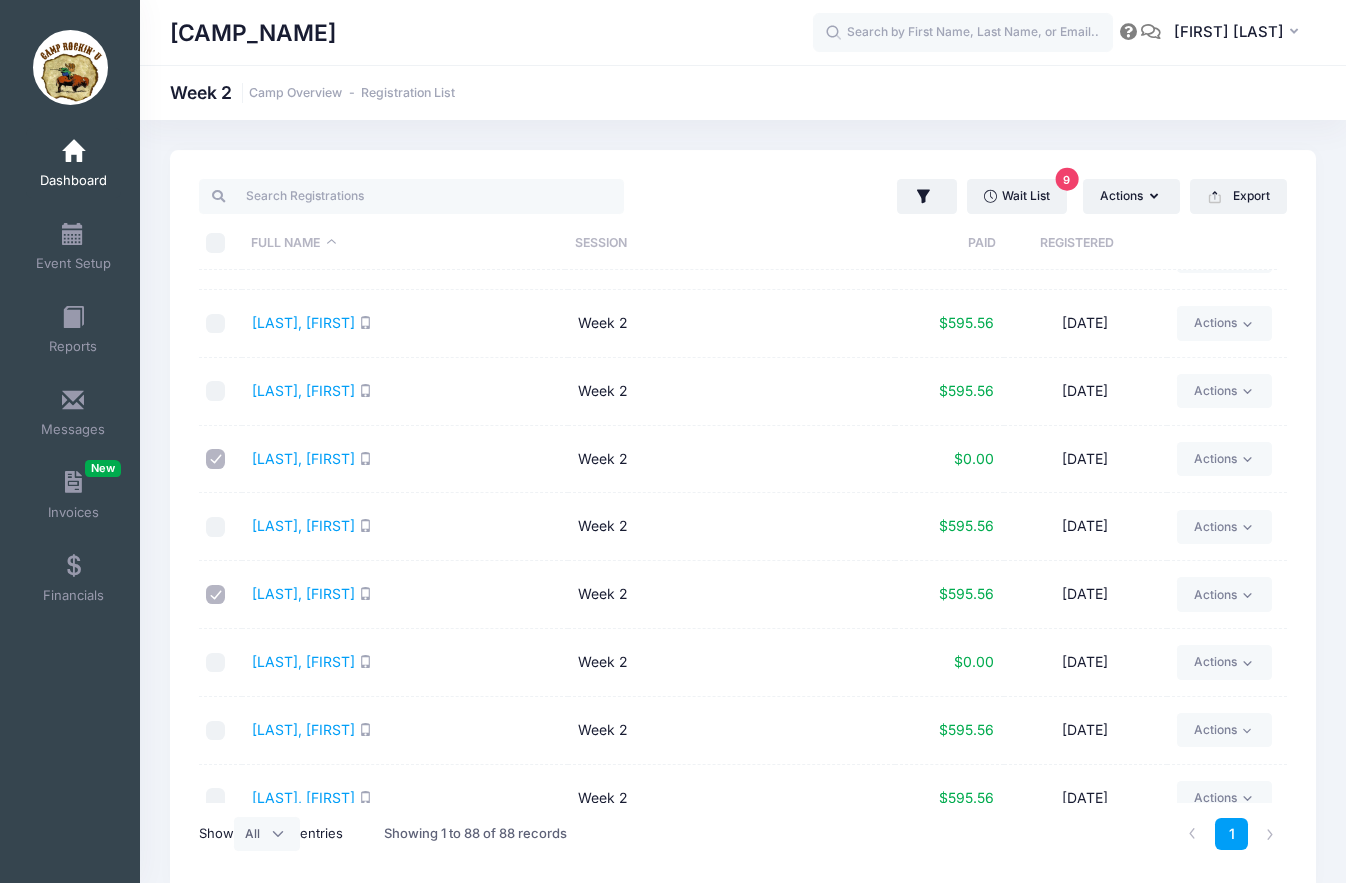 click at bounding box center [216, 595] 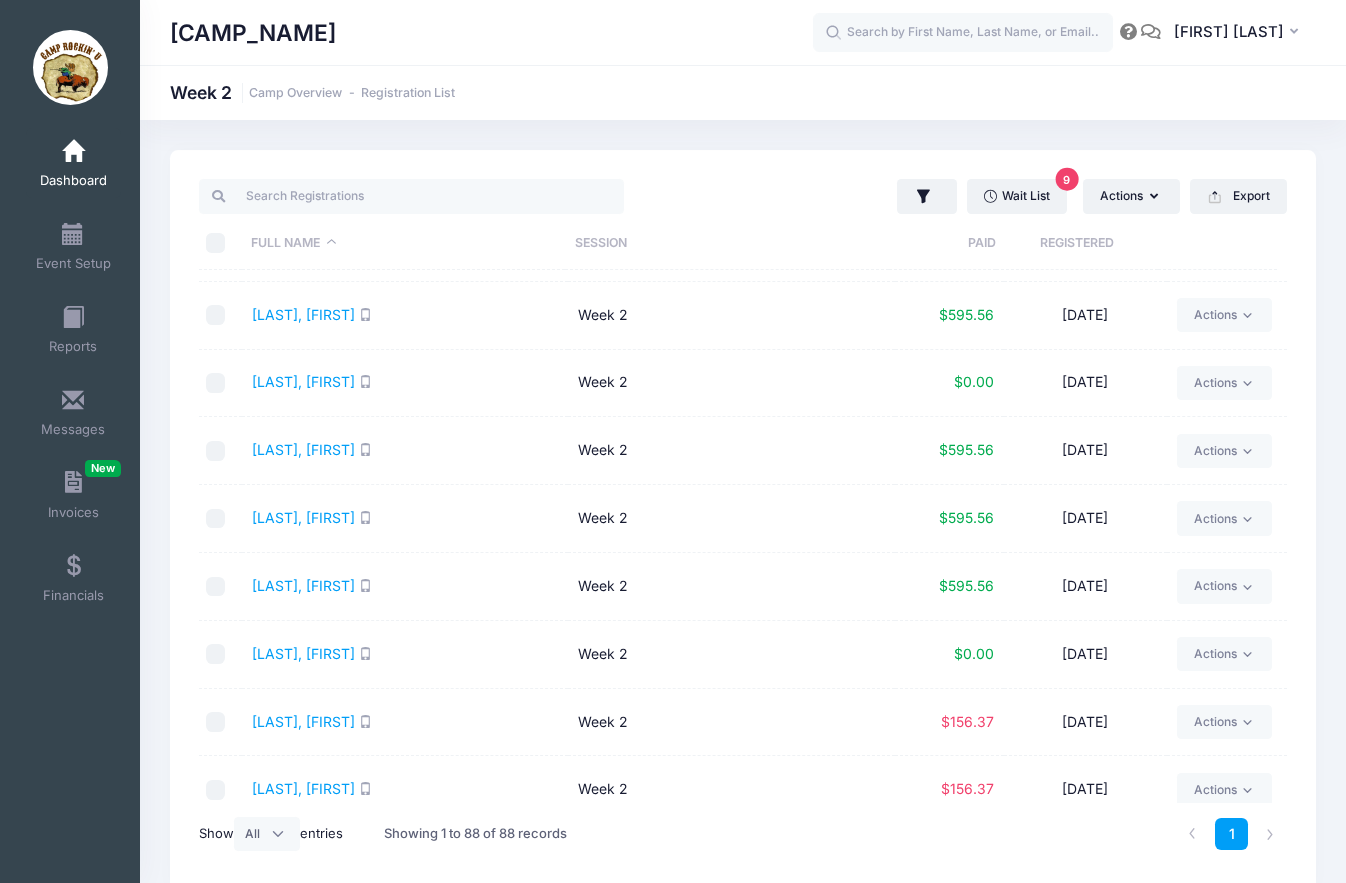 scroll, scrollTop: 4000, scrollLeft: 0, axis: vertical 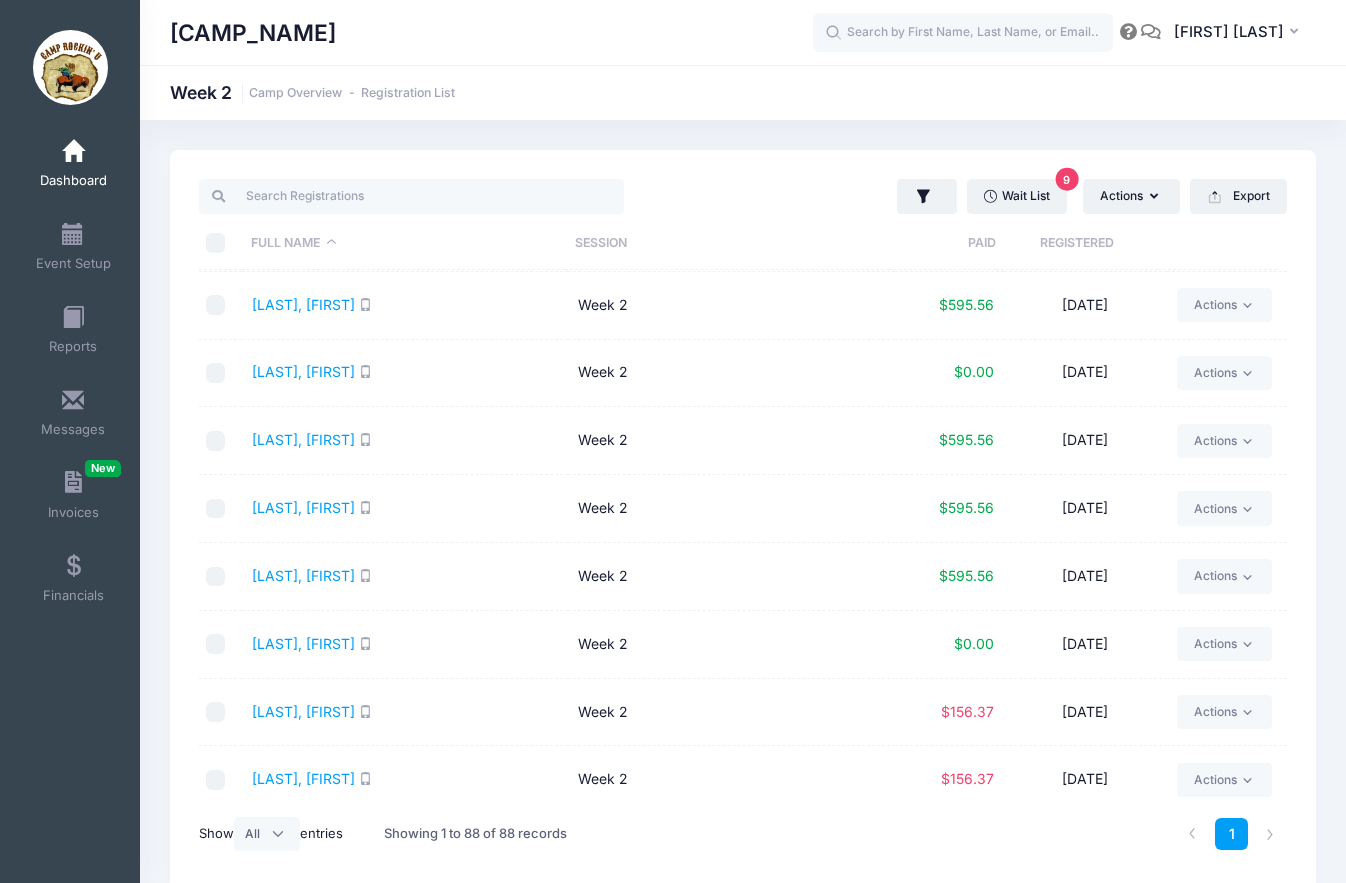 click at bounding box center (216, 577) 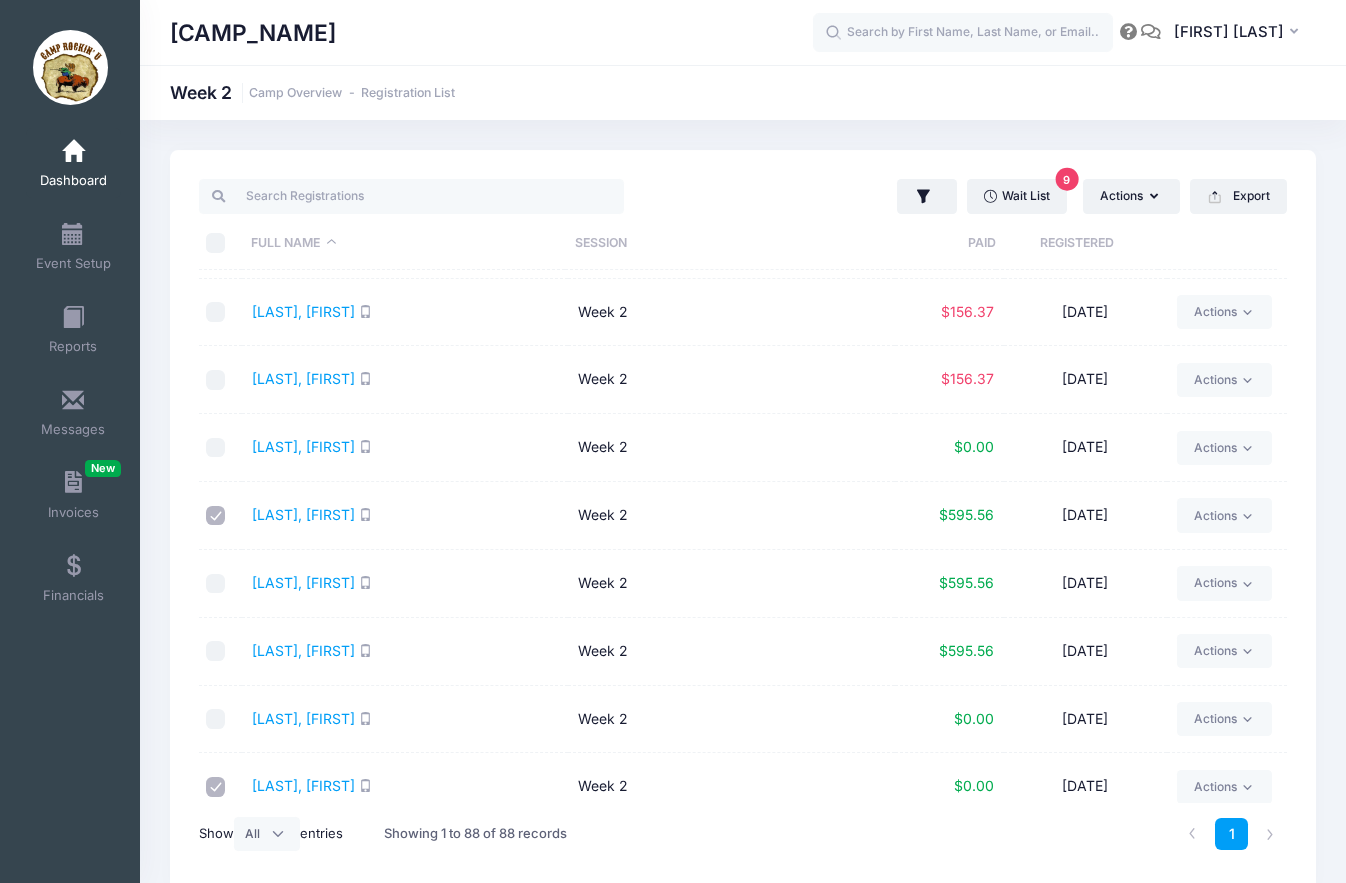 scroll, scrollTop: 4300, scrollLeft: 0, axis: vertical 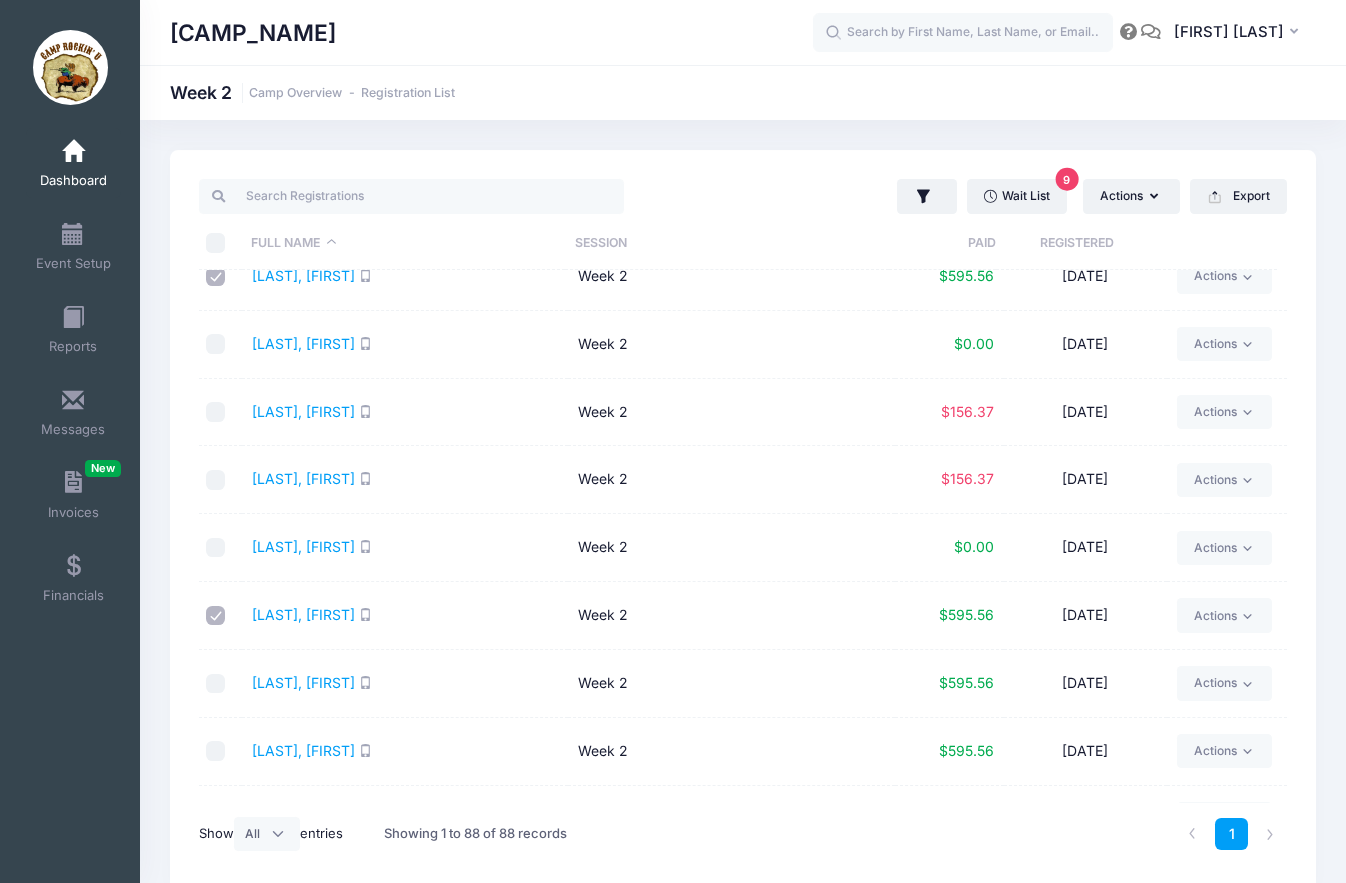 click at bounding box center [216, 480] 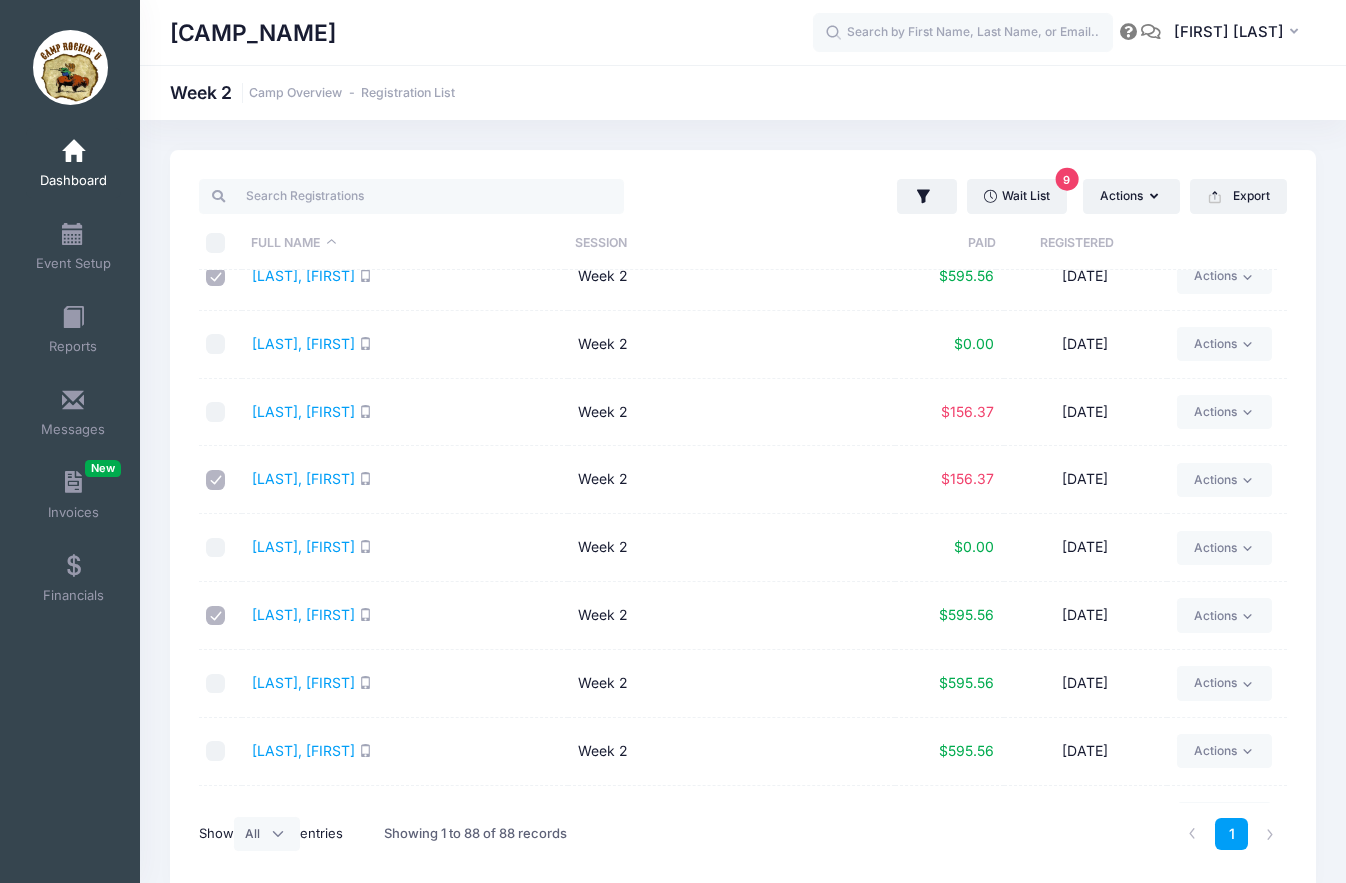 click at bounding box center (216, 412) 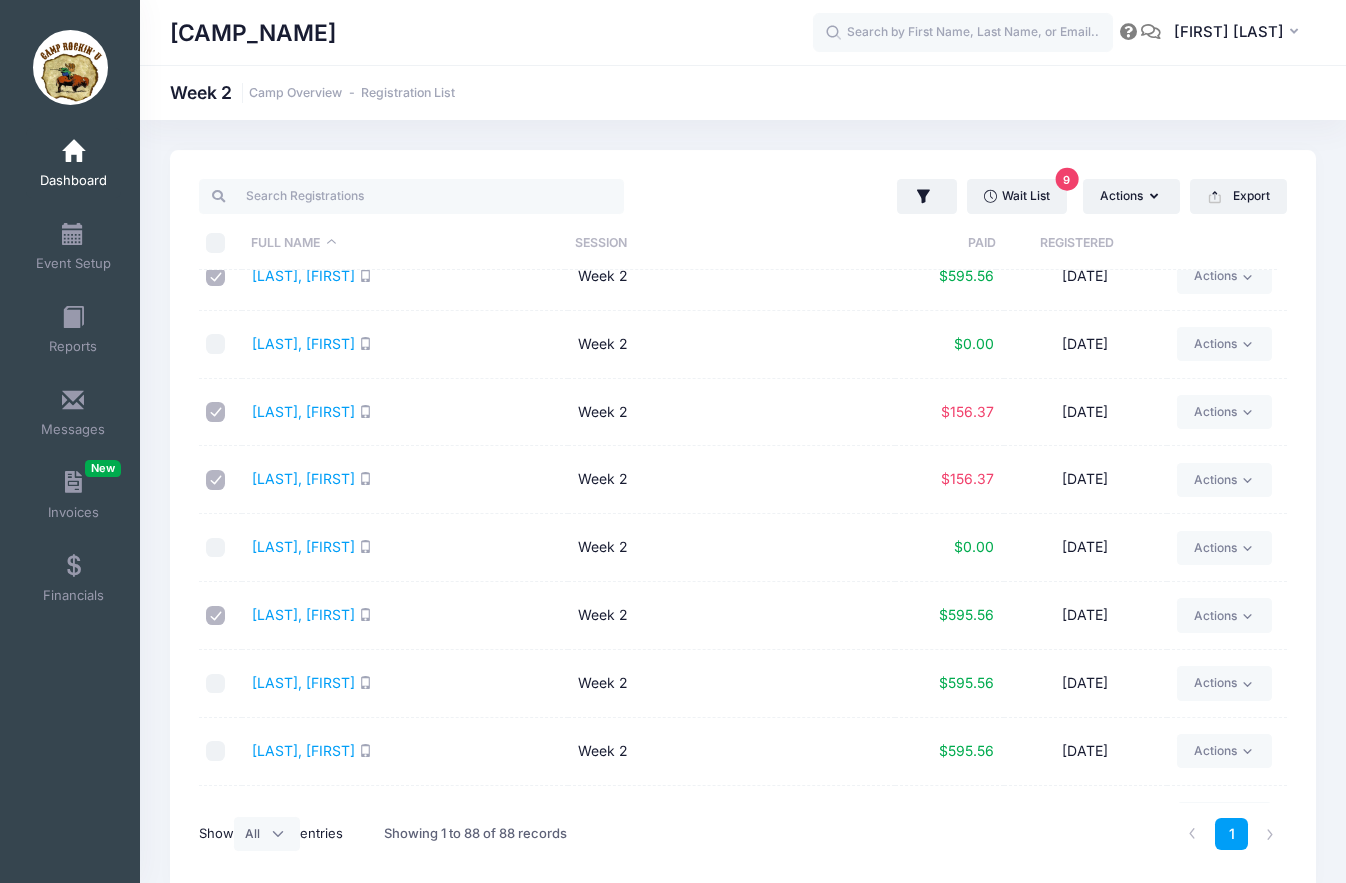 click at bounding box center [216, 548] 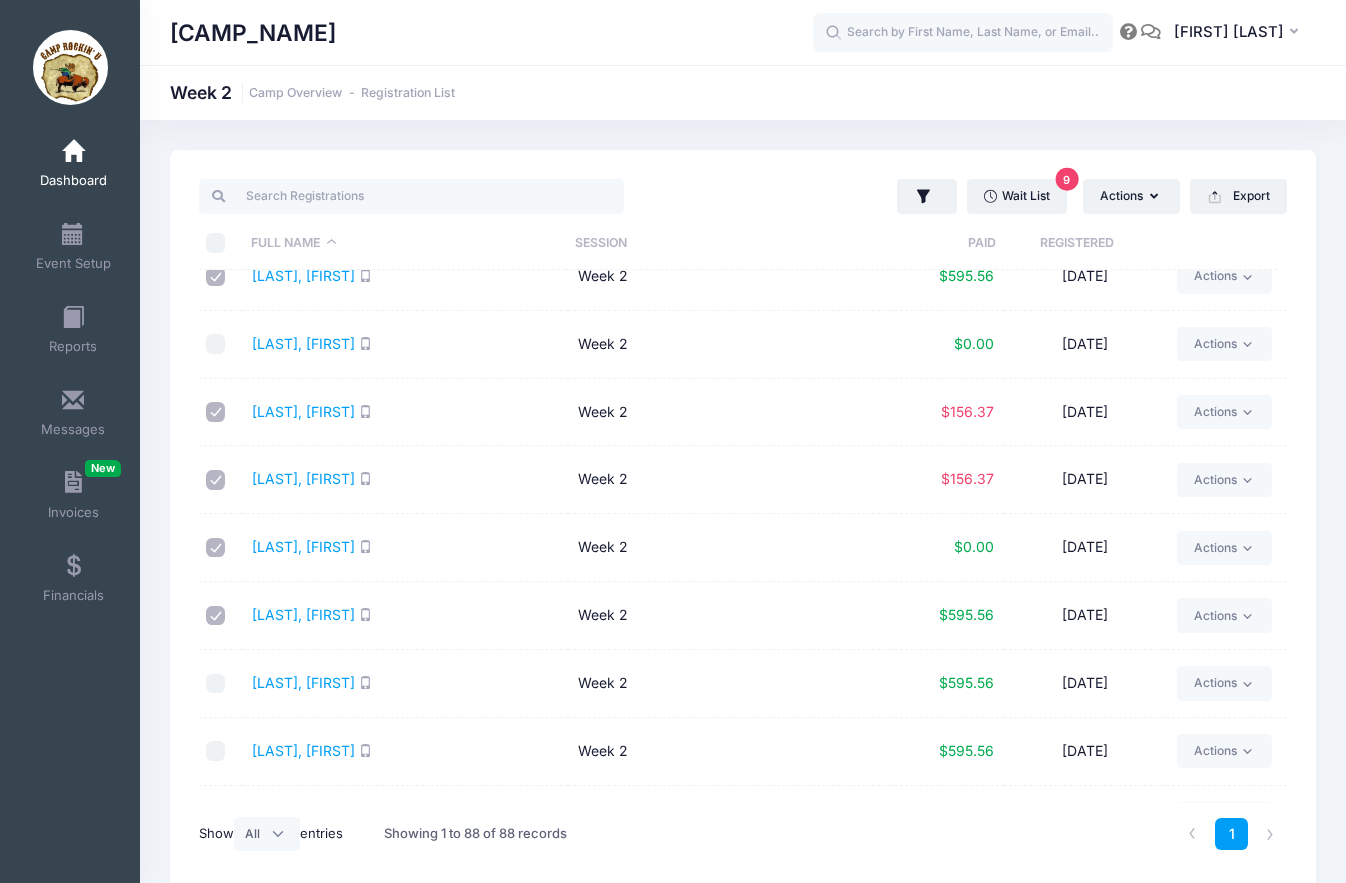 click at bounding box center (216, 616) 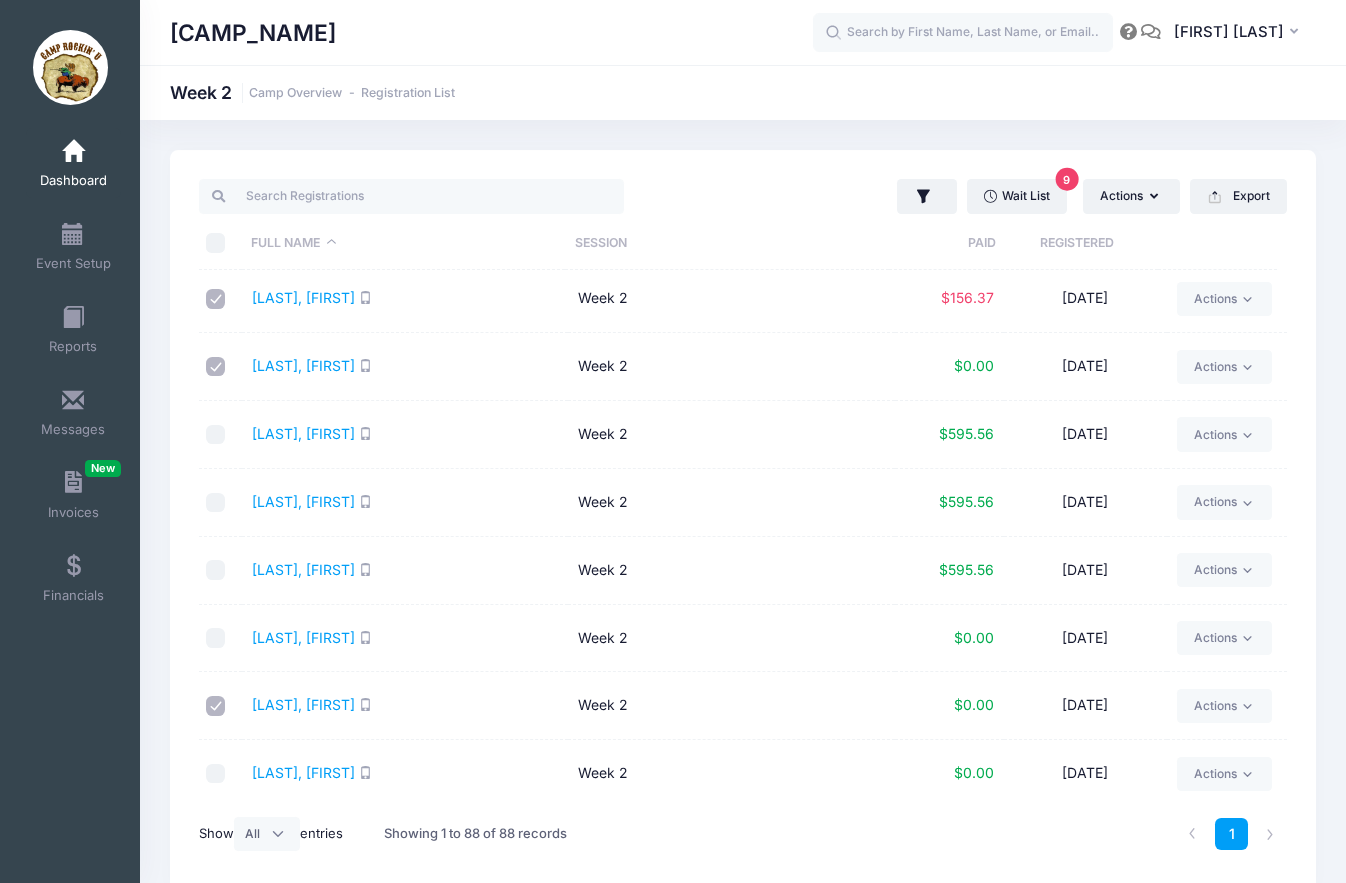 scroll, scrollTop: 4500, scrollLeft: 0, axis: vertical 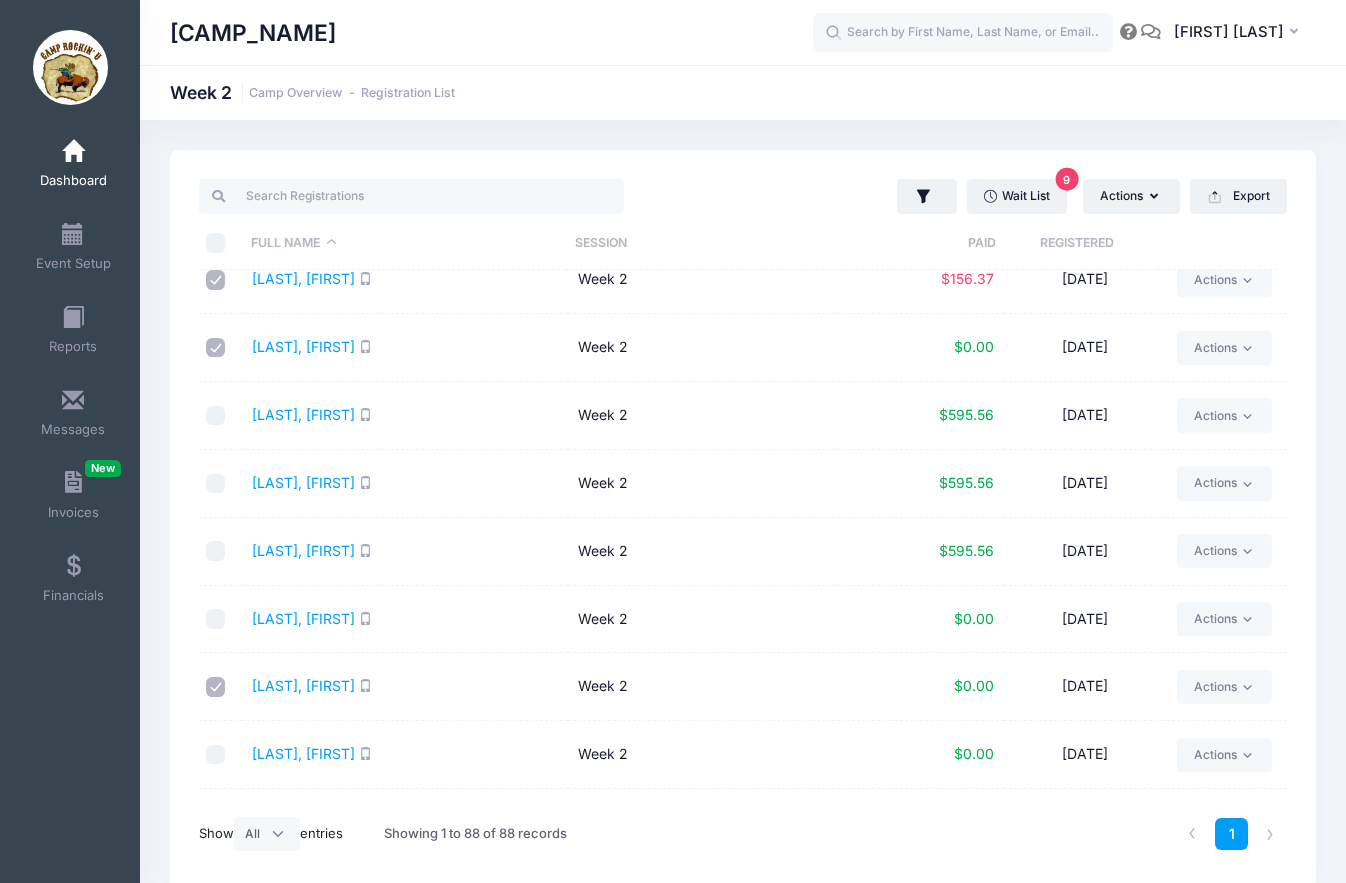 click at bounding box center [216, 551] 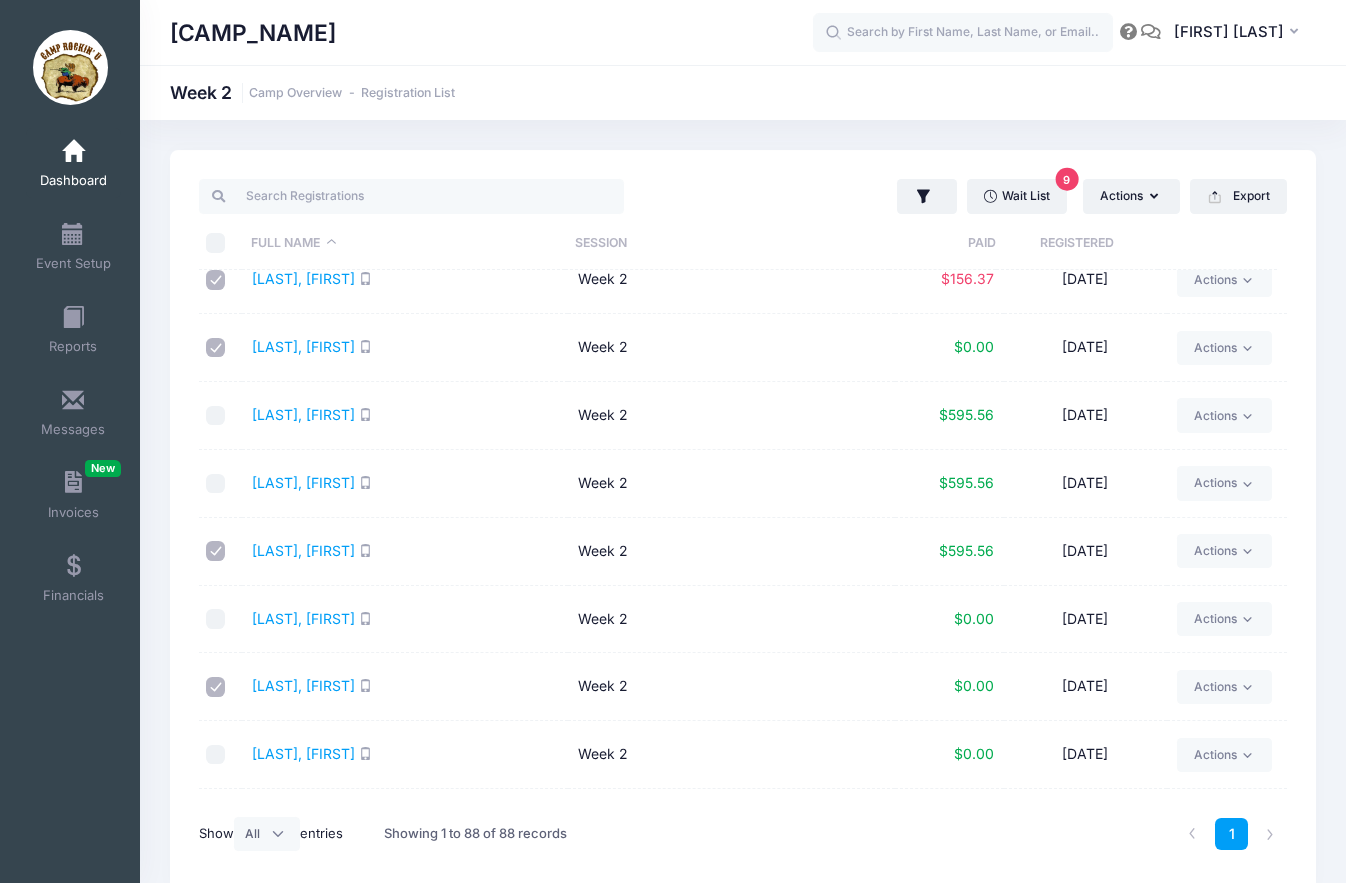 click at bounding box center (216, 687) 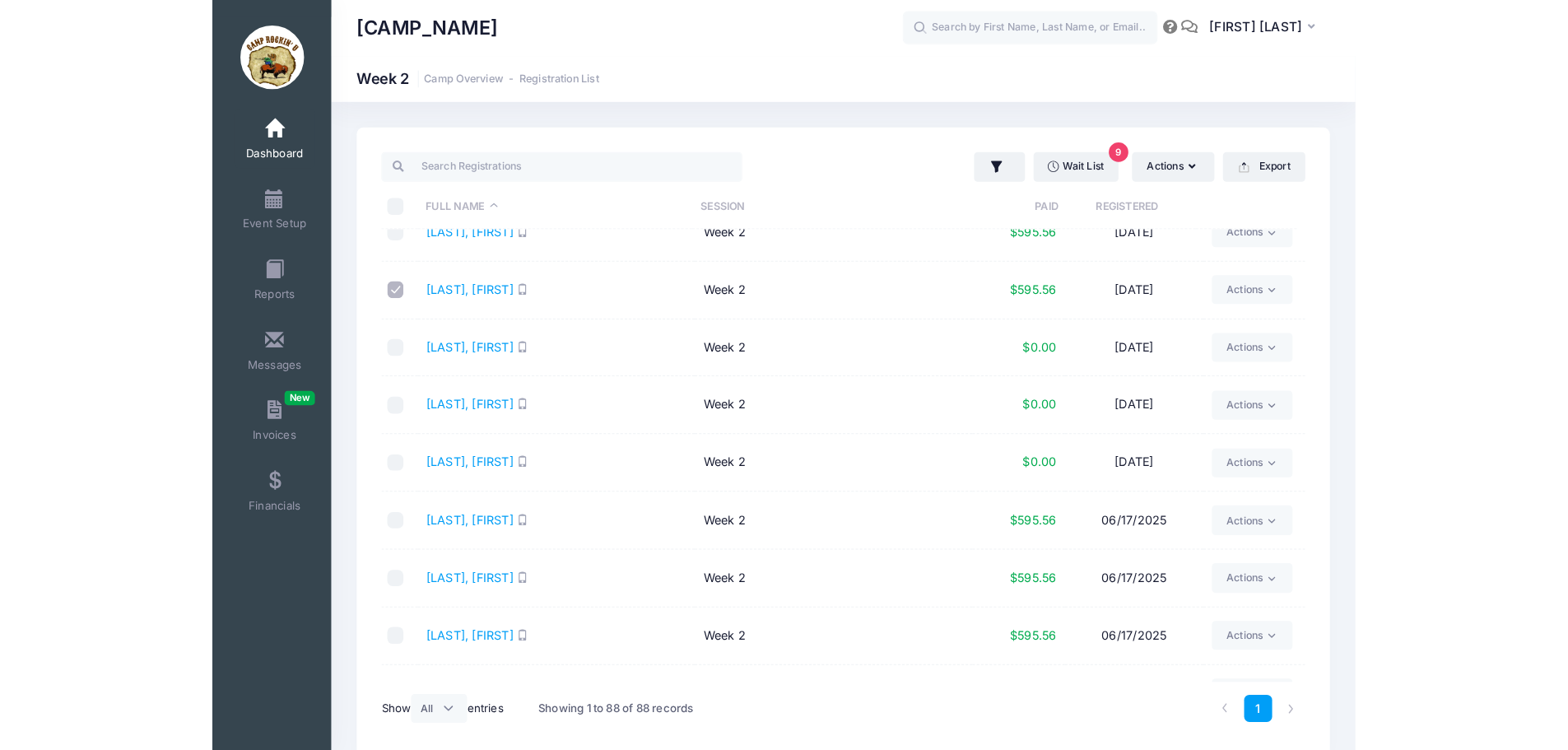 scroll, scrollTop: 3734, scrollLeft: 0, axis: vertical 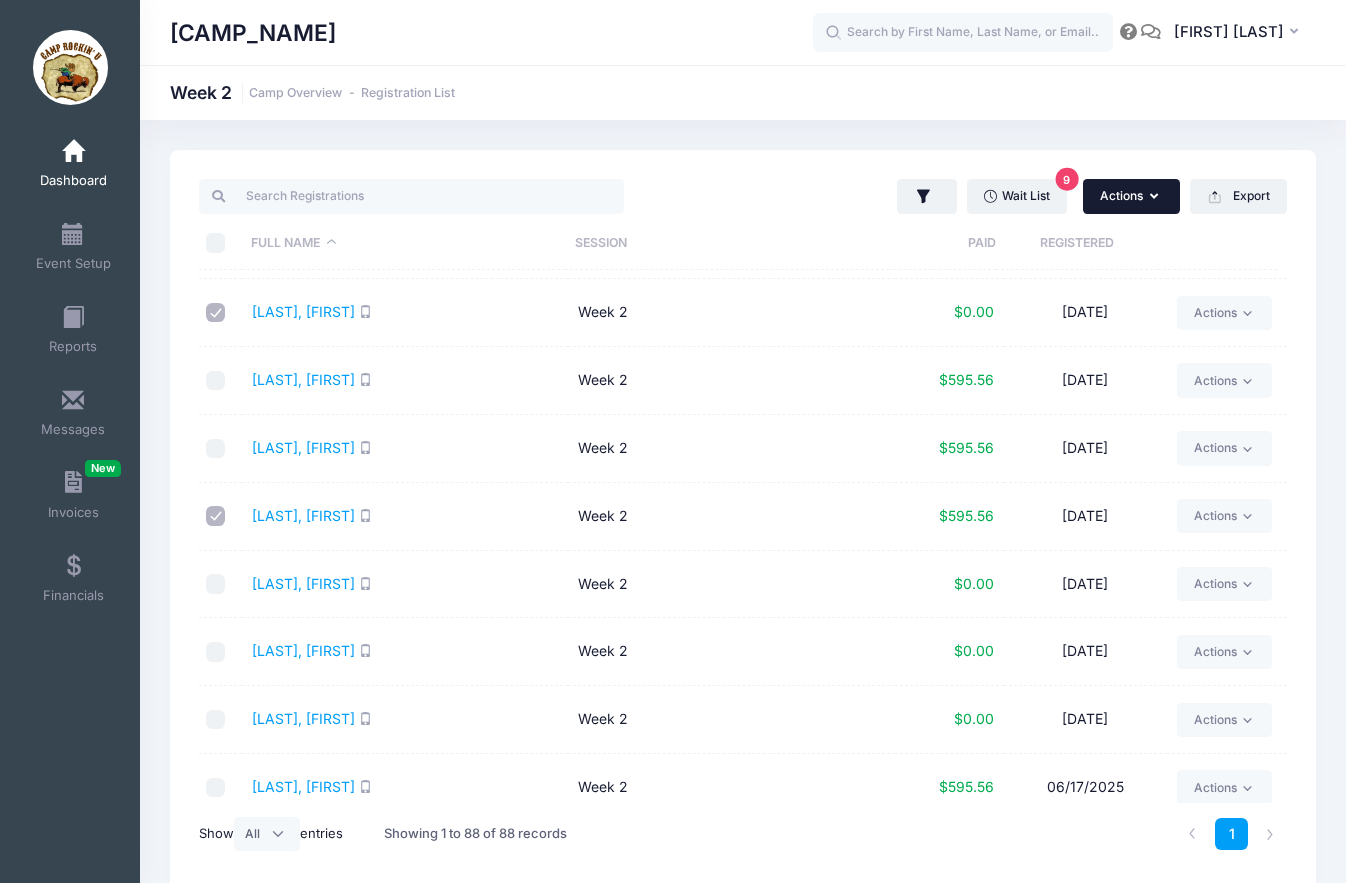 click at bounding box center (1156, 197) 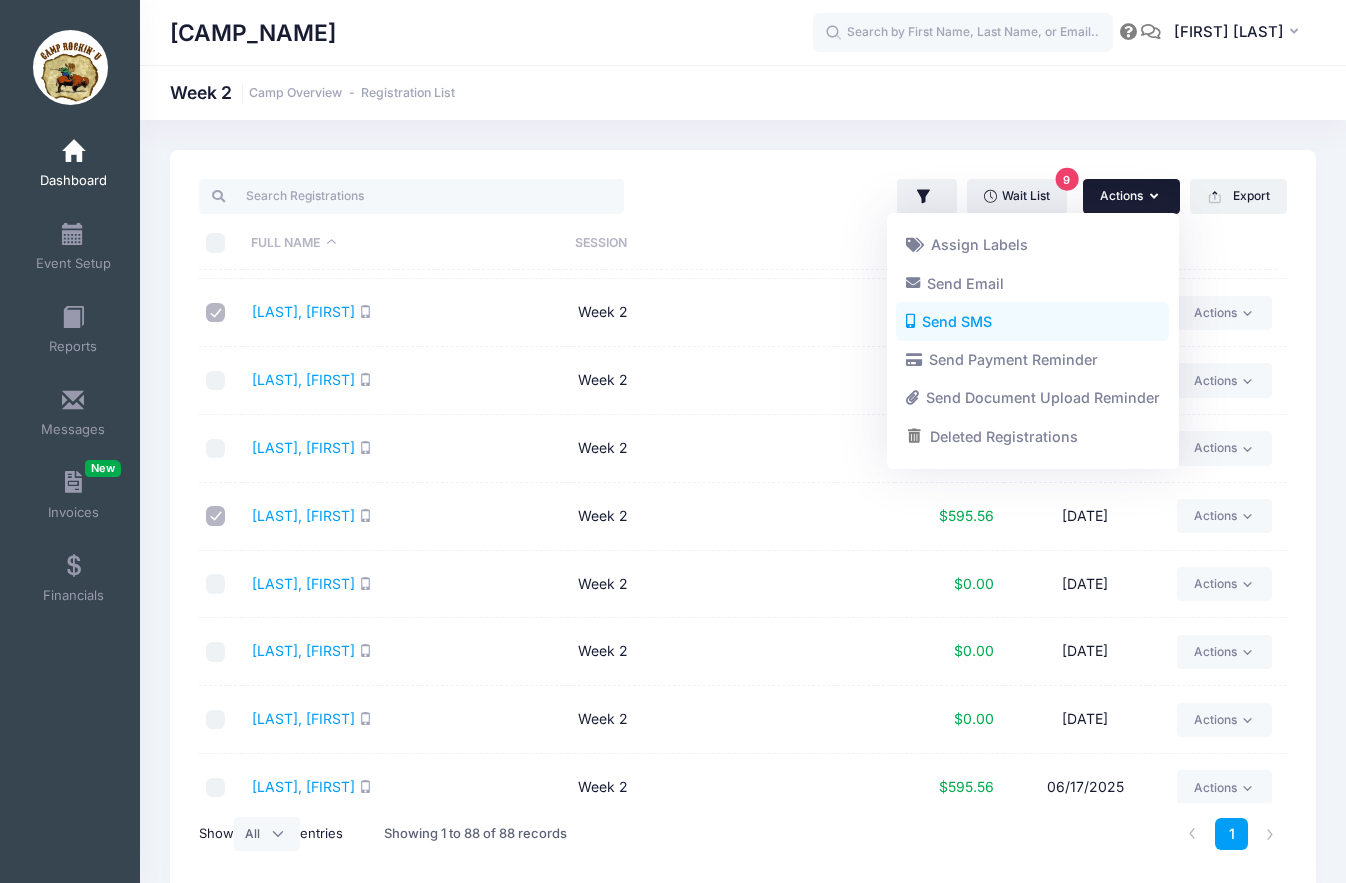 click on "Send SMS" at bounding box center (1032, 322) 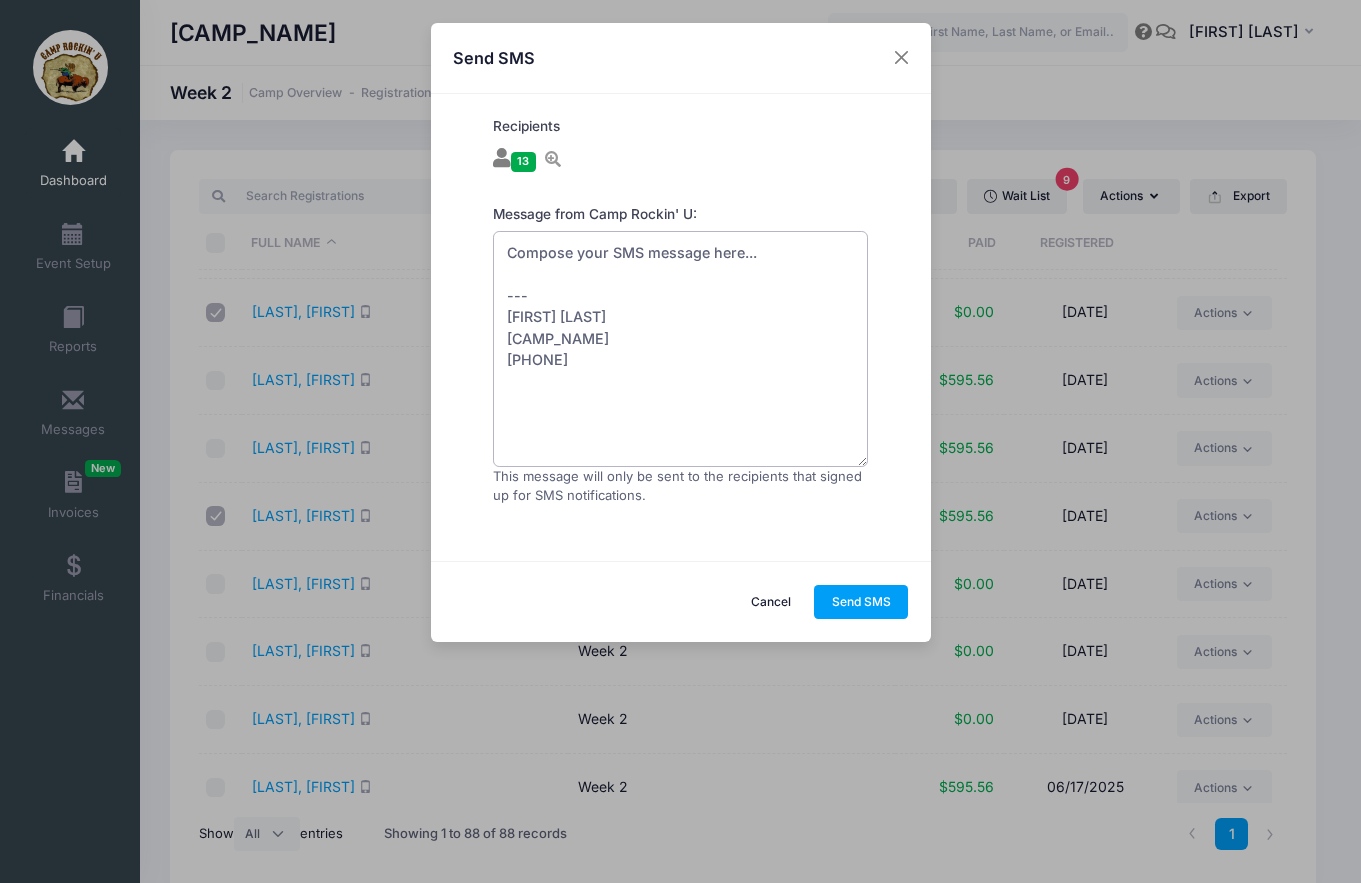 drag, startPoint x: 536, startPoint y: 293, endPoint x: 493, endPoint y: 252, distance: 59.413803 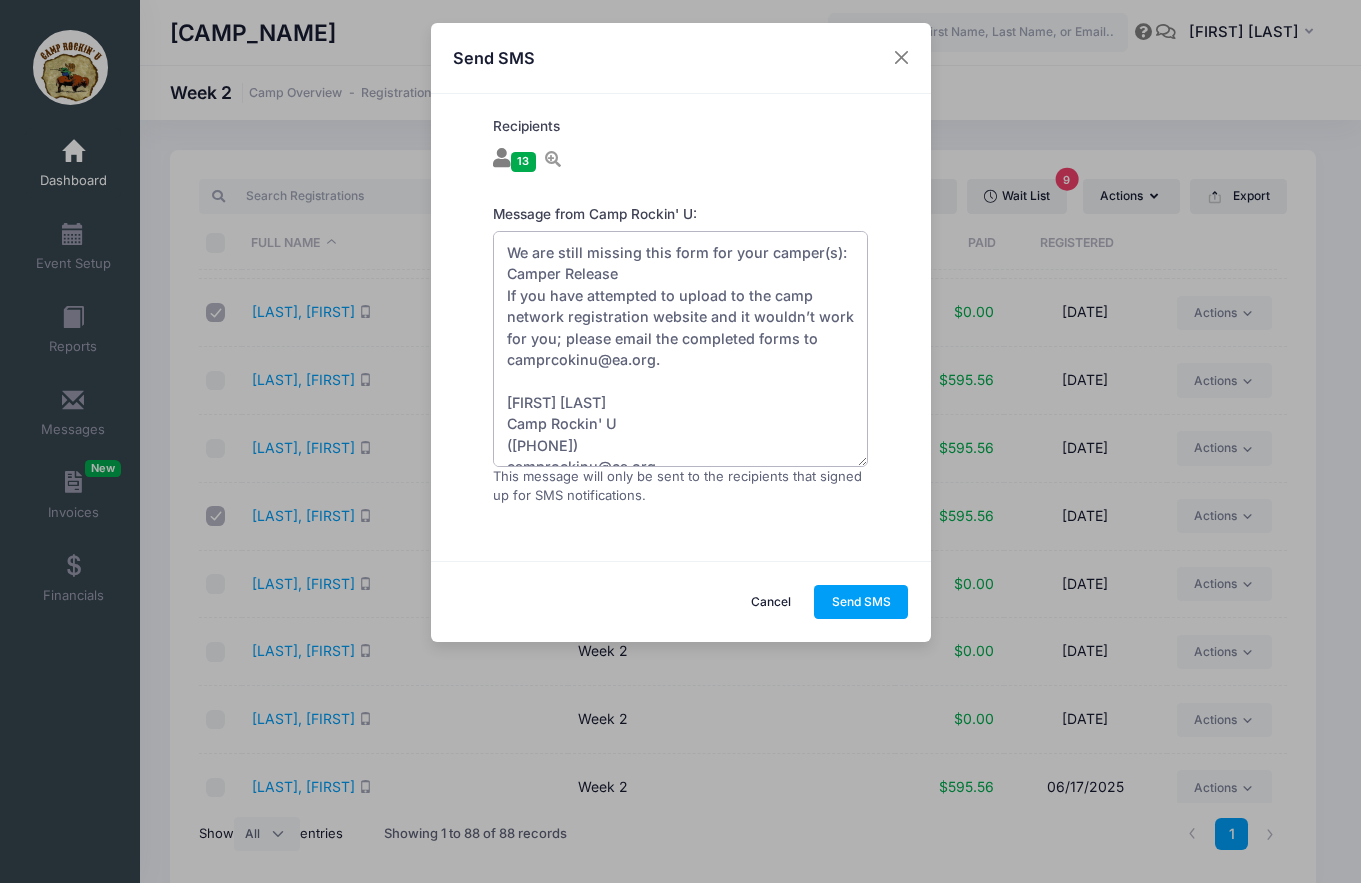 click on "We are still missing this form for your camper(s):
Camper Release
If you have attempted to upload to the camp network registration website and it wouldn’t work for you; please email the completed forms to camprcokinu@ea.org.
[FIRST] [LAST]
Camp Rockin' U
([PHONE])
camprockinu@ea.org" at bounding box center [681, 349] 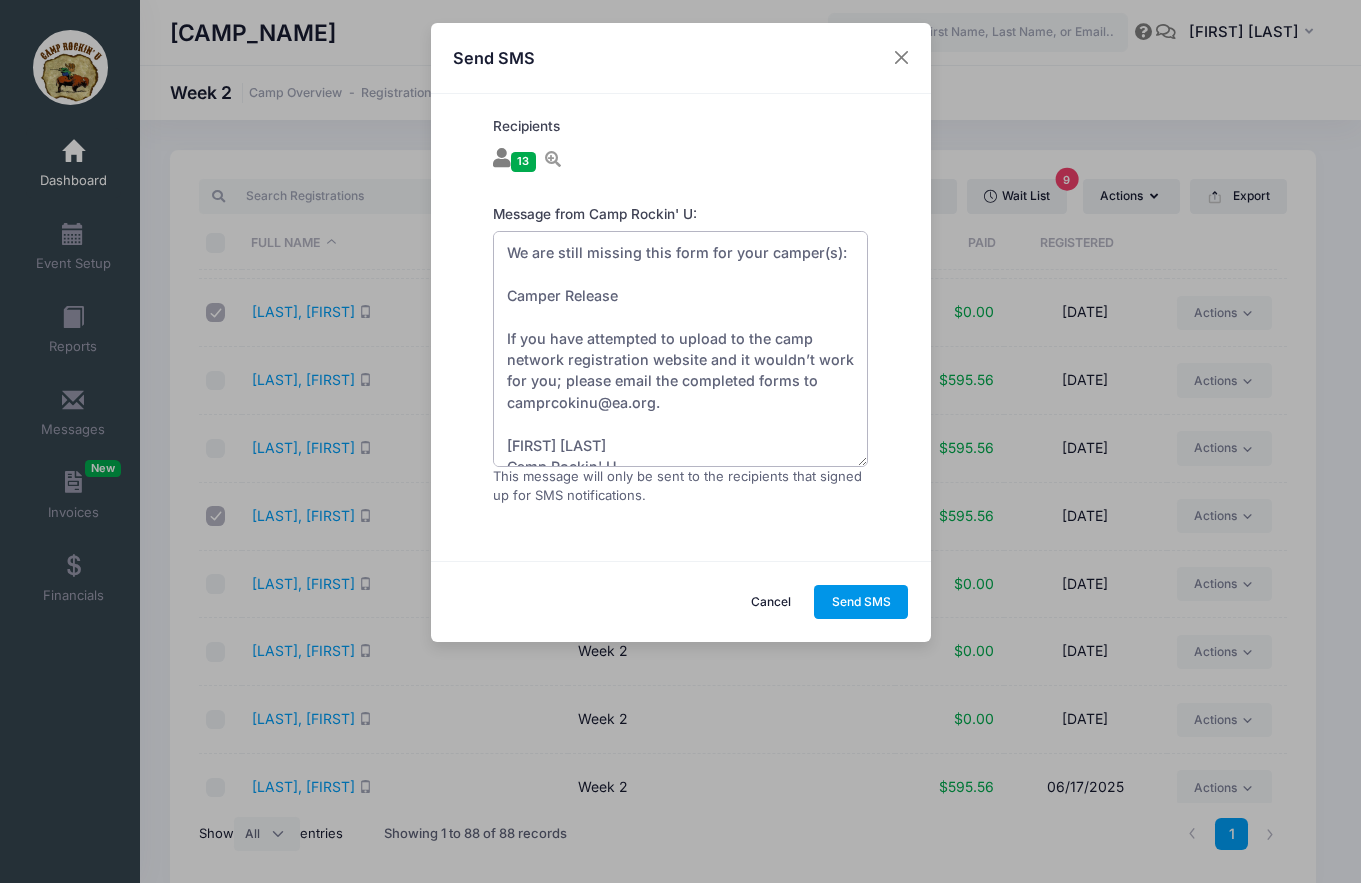 type on "We are still missing this form for your camper(s):
Camper Release
If you have attempted to upload to the camp network registration website and it wouldn’t work for you; please email the completed forms to camprcokinu@ea.org.
[FIRST] [LAST]
Camp Rockin' U
([PHONE])
camprockinu@ea.org" 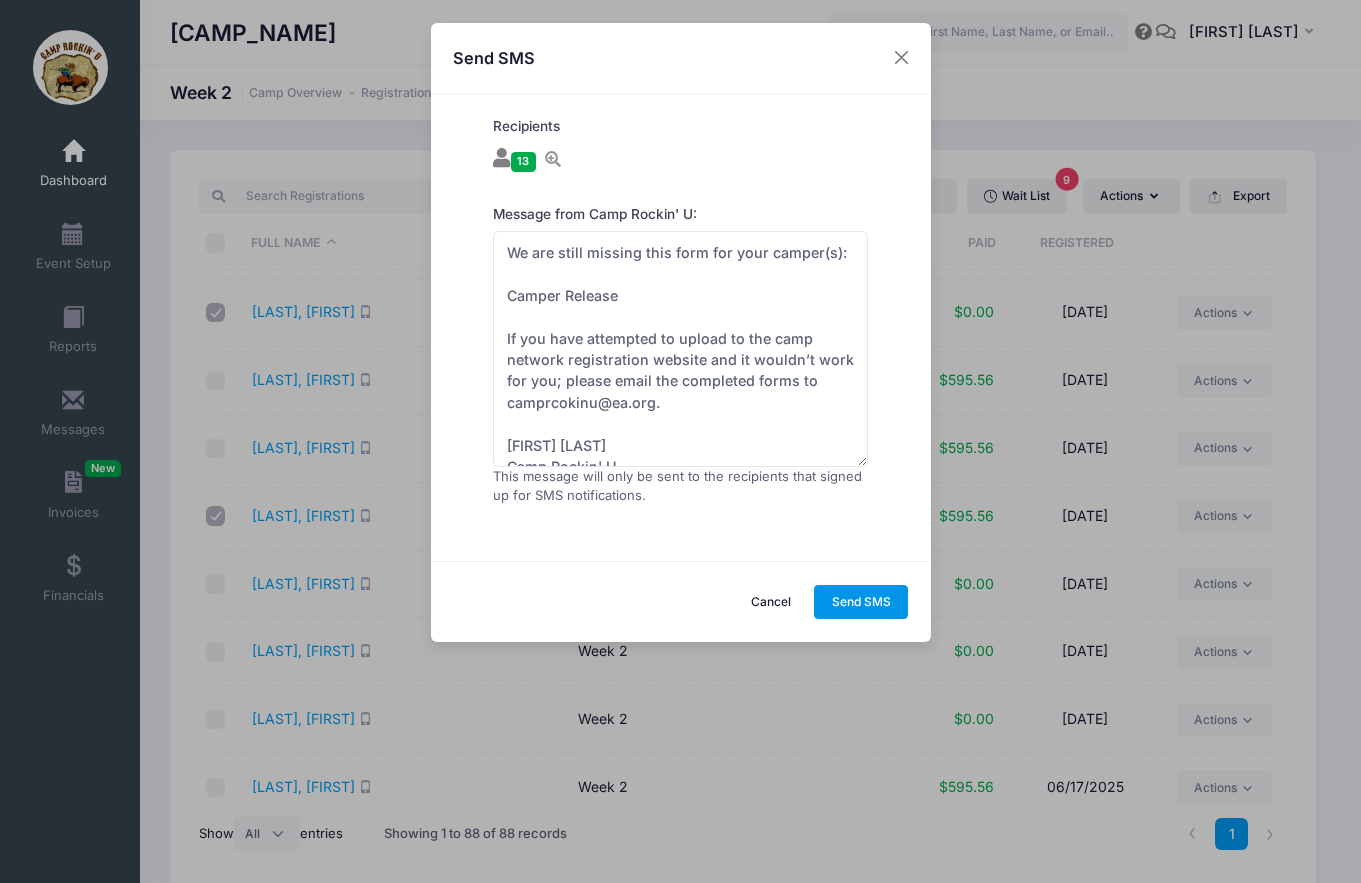 click on "Send SMS" at bounding box center [861, 602] 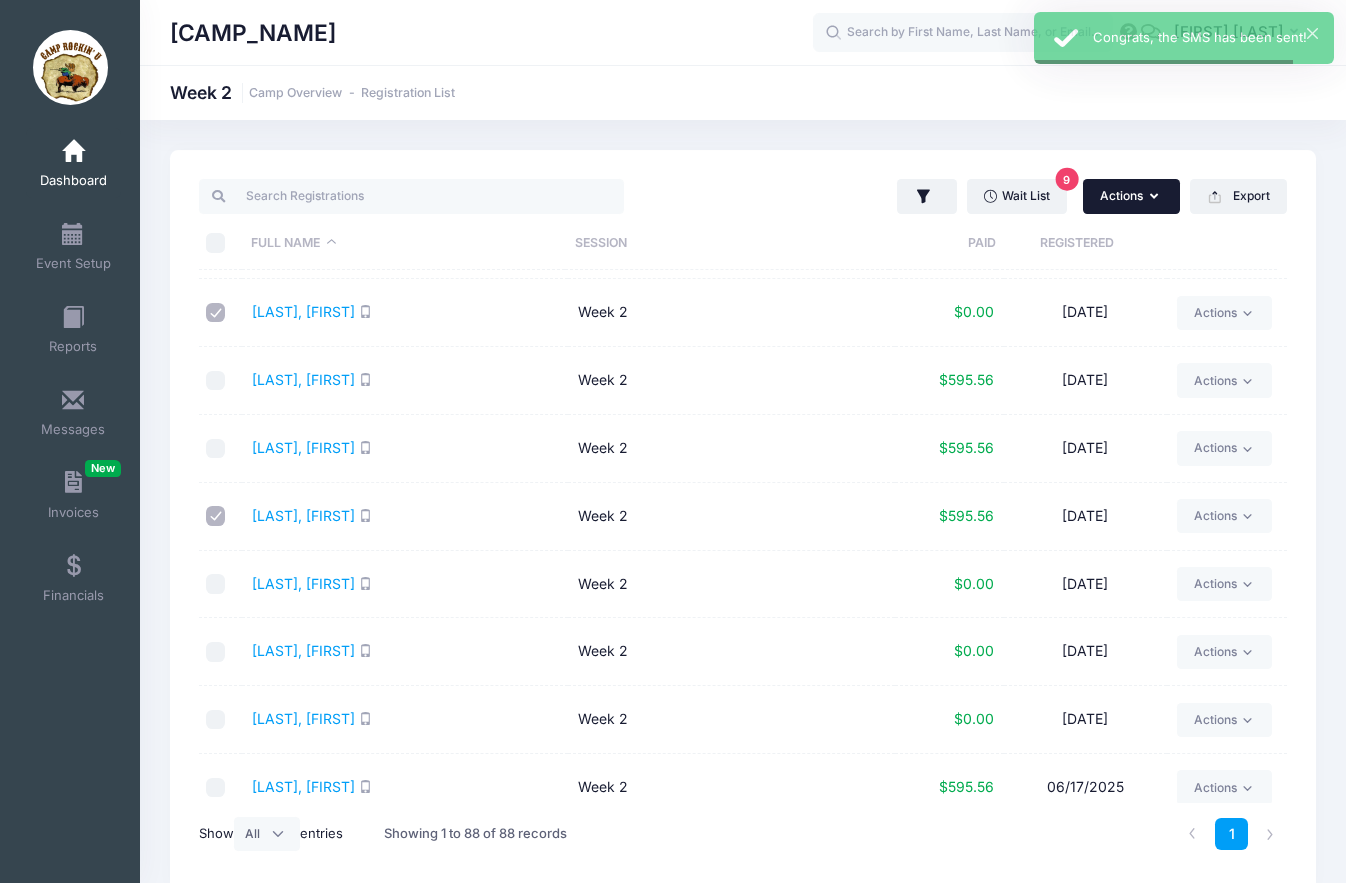 click on "Actions" at bounding box center (1131, 196) 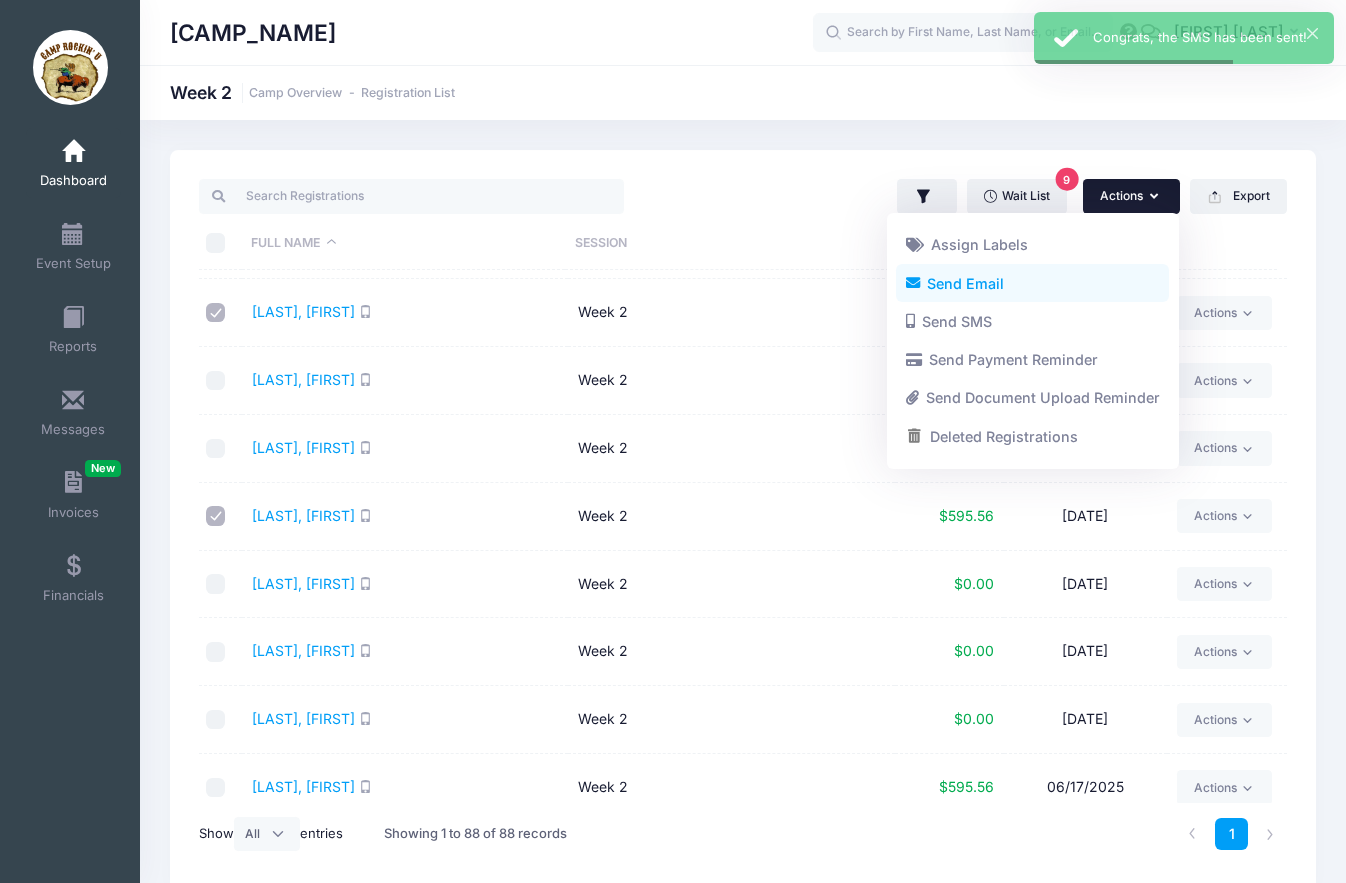 click on "Send Email" at bounding box center (1032, 283) 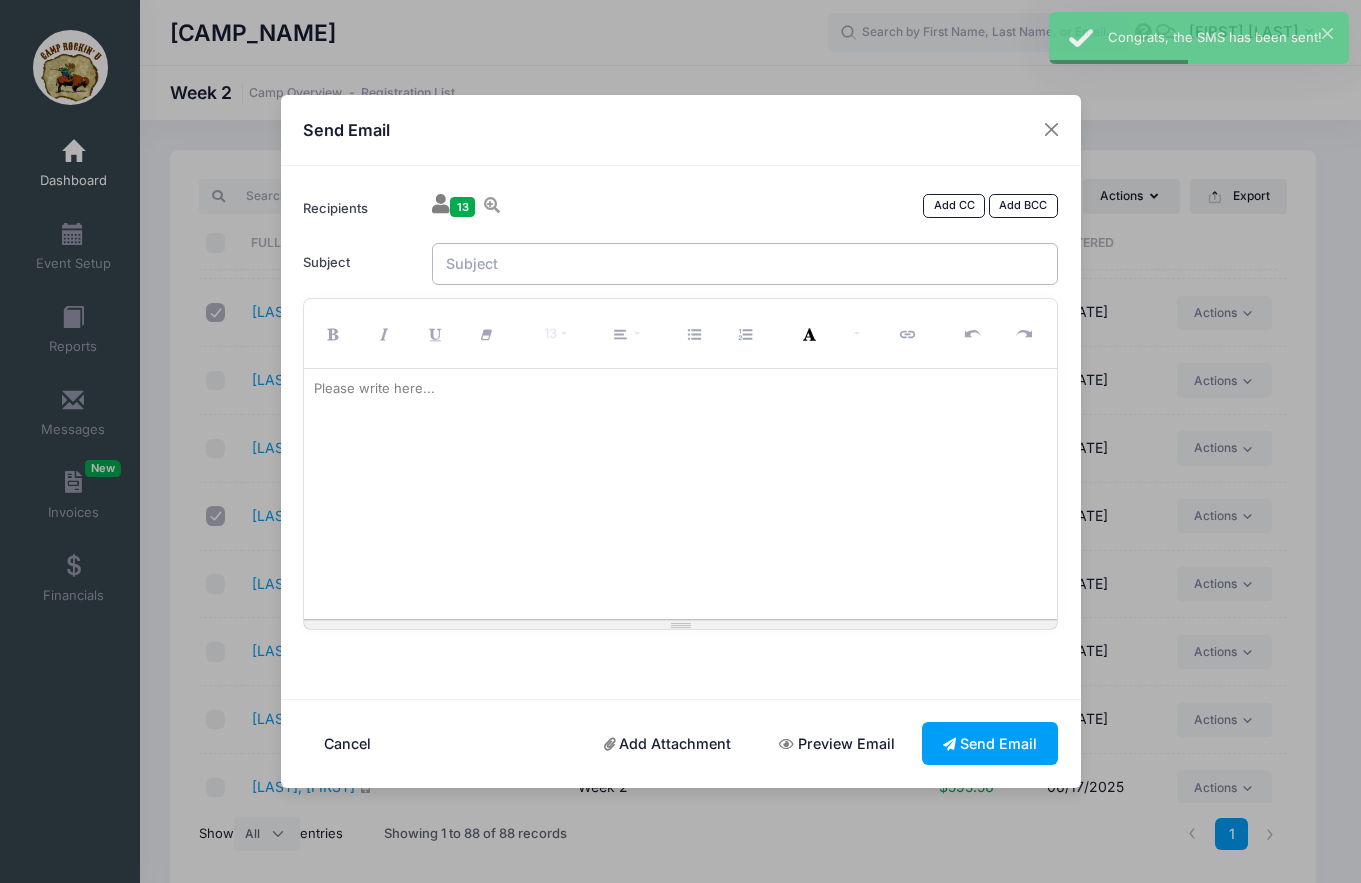 click on "Subject" at bounding box center (745, 264) 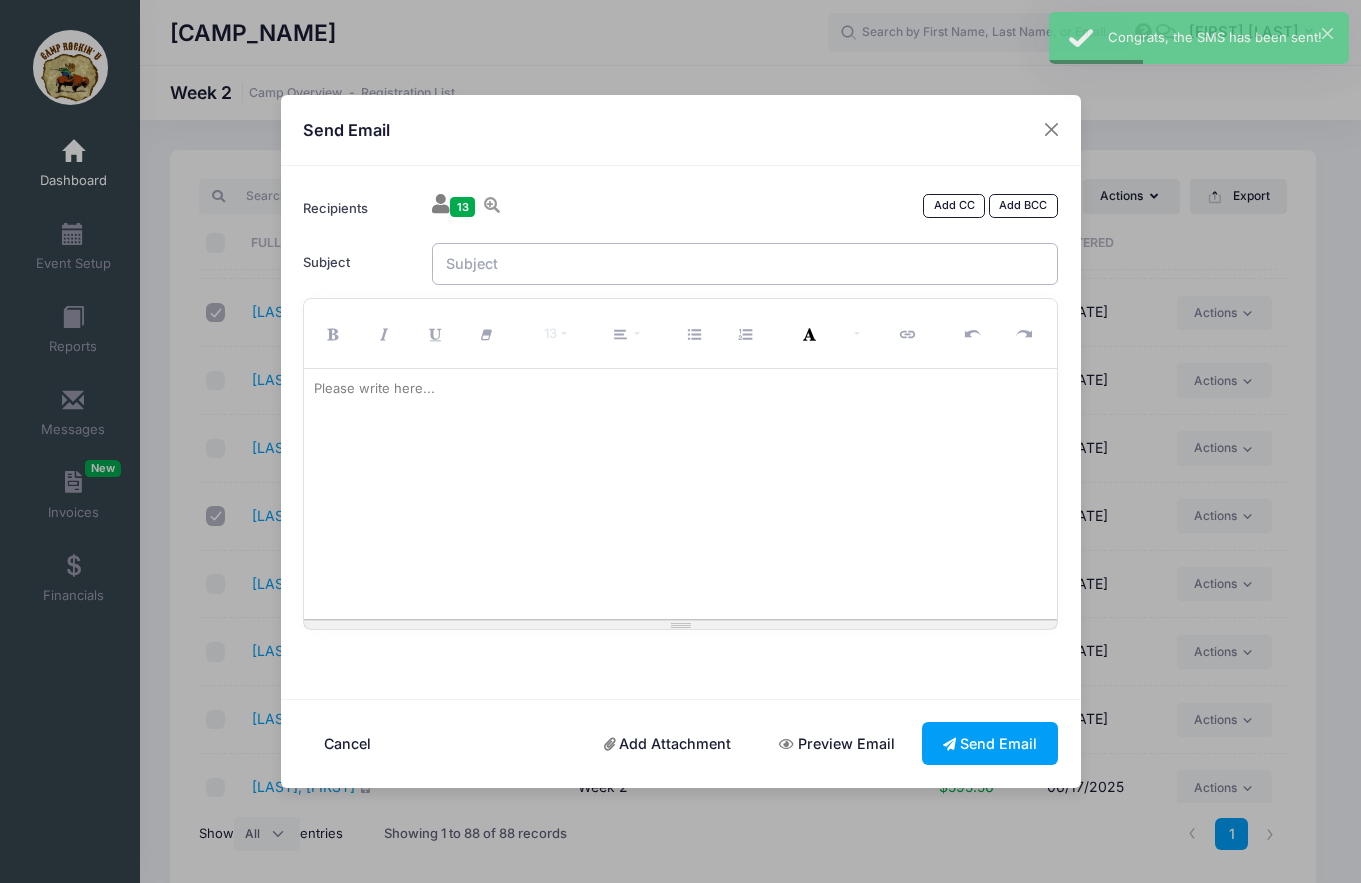 type on "Camper Release Form" 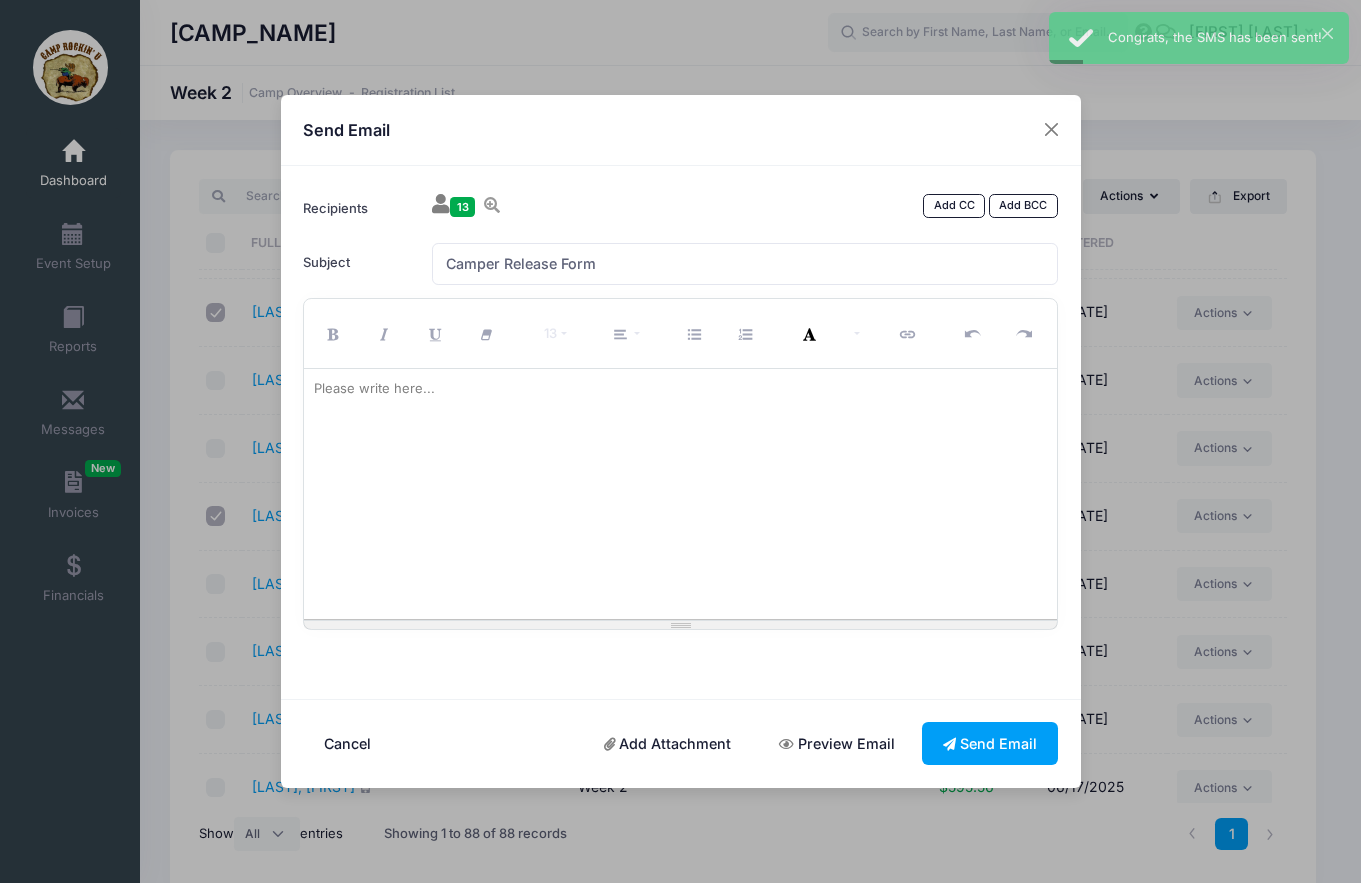 click on "Please write here..." at bounding box center [374, 389] 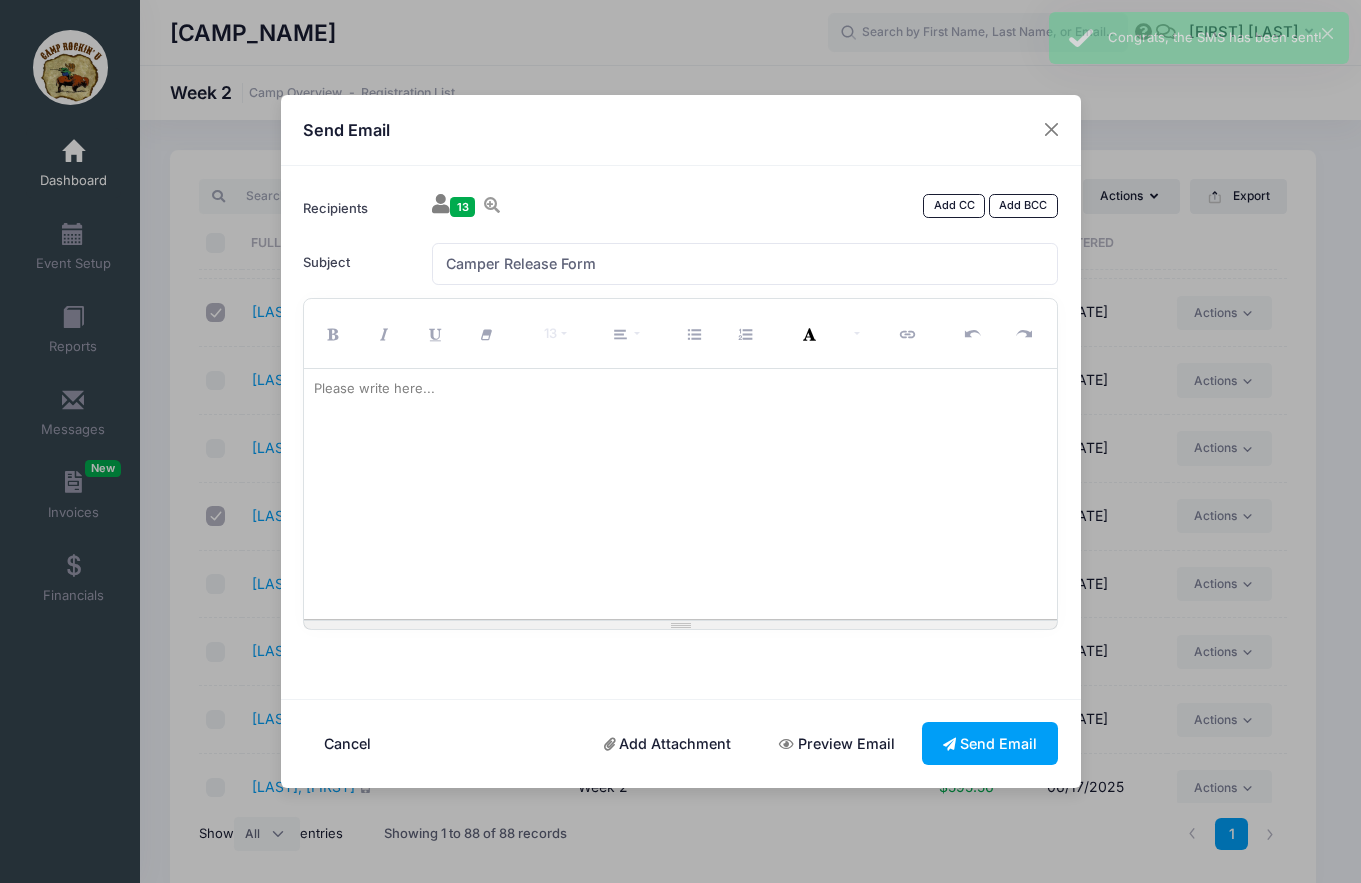 drag, startPoint x: 467, startPoint y: 390, endPoint x: 328, endPoint y: 390, distance: 139 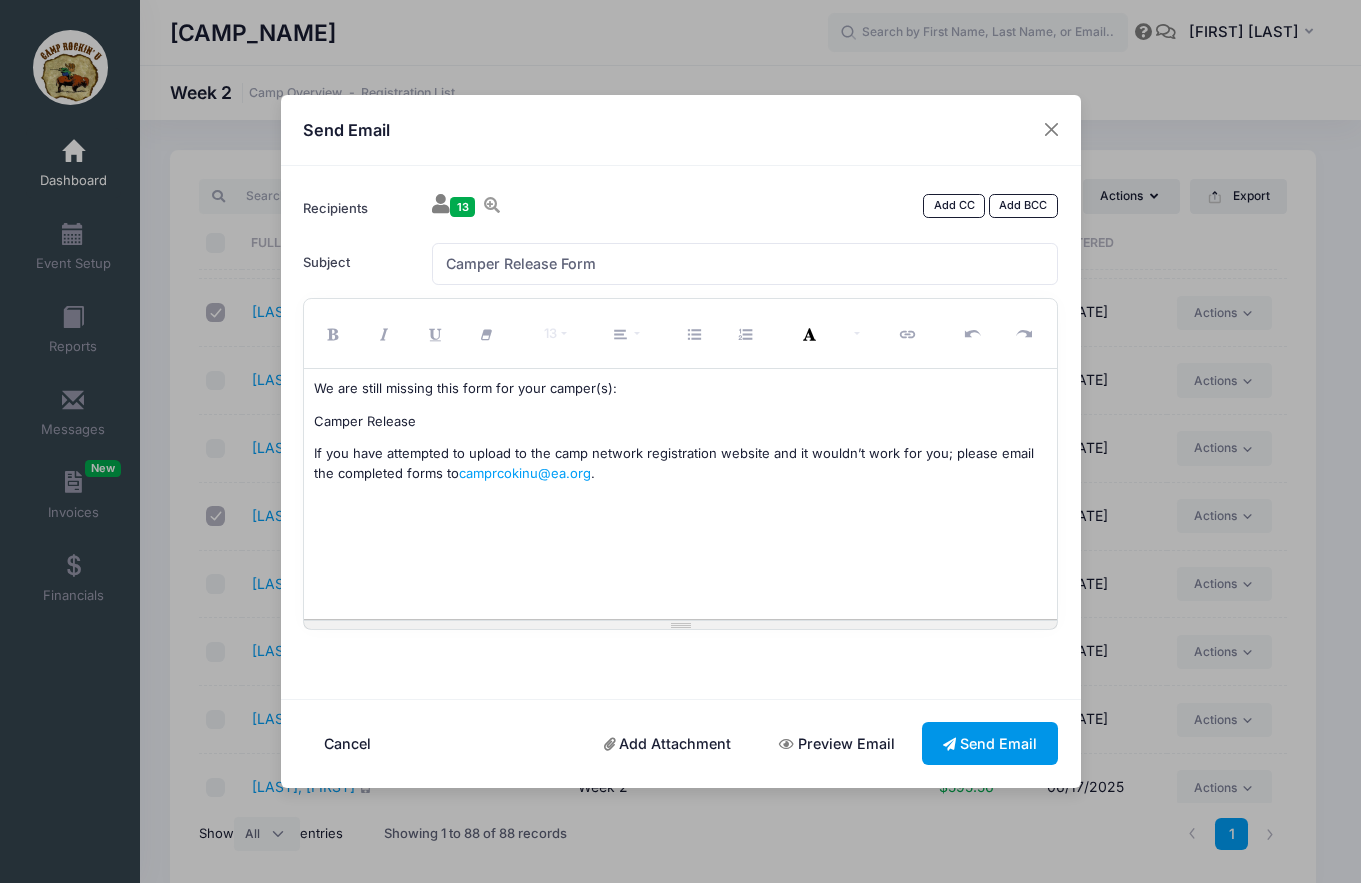 click on "Send Email" at bounding box center [990, 743] 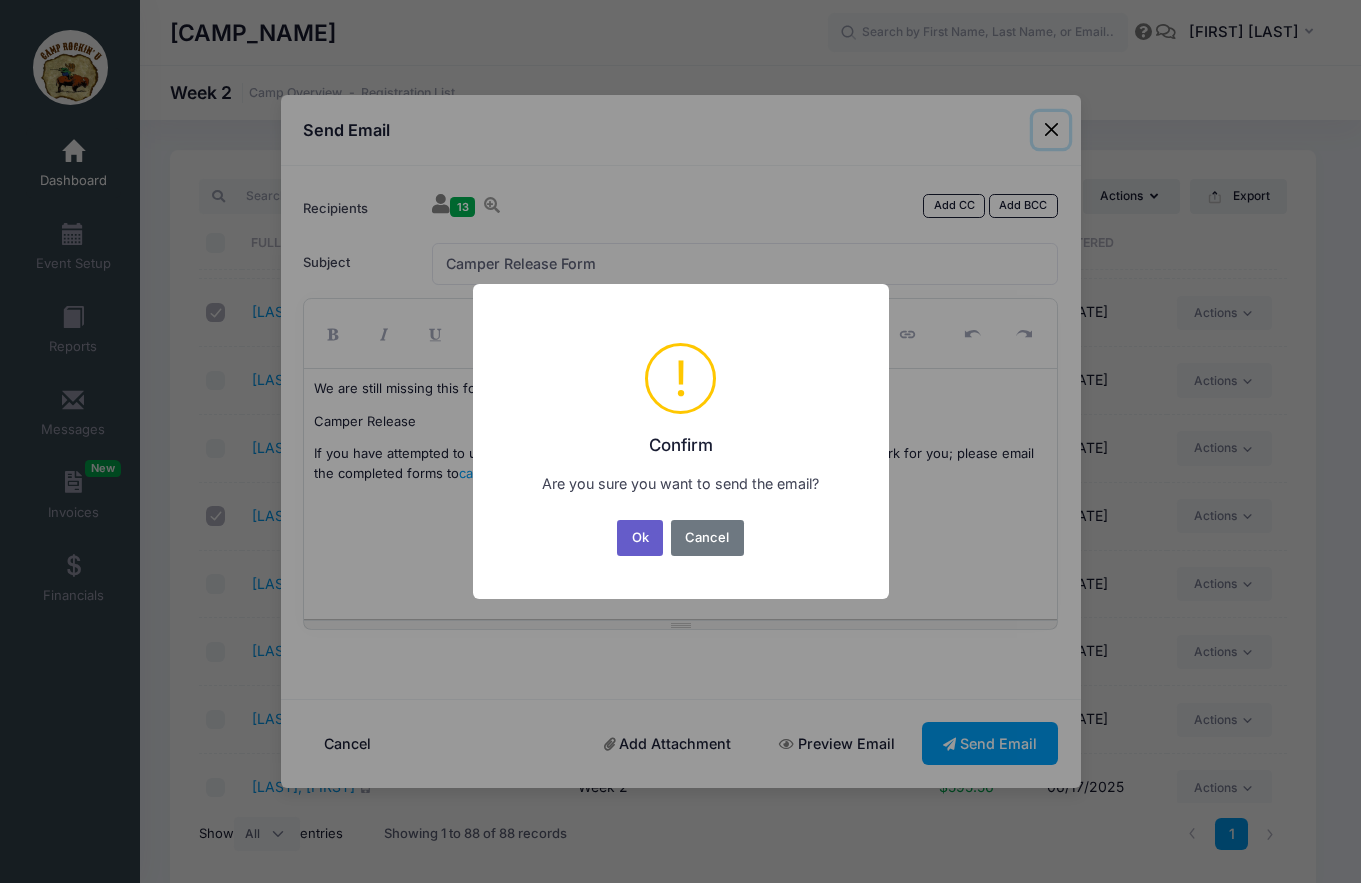 click on "Ok" at bounding box center [640, 538] 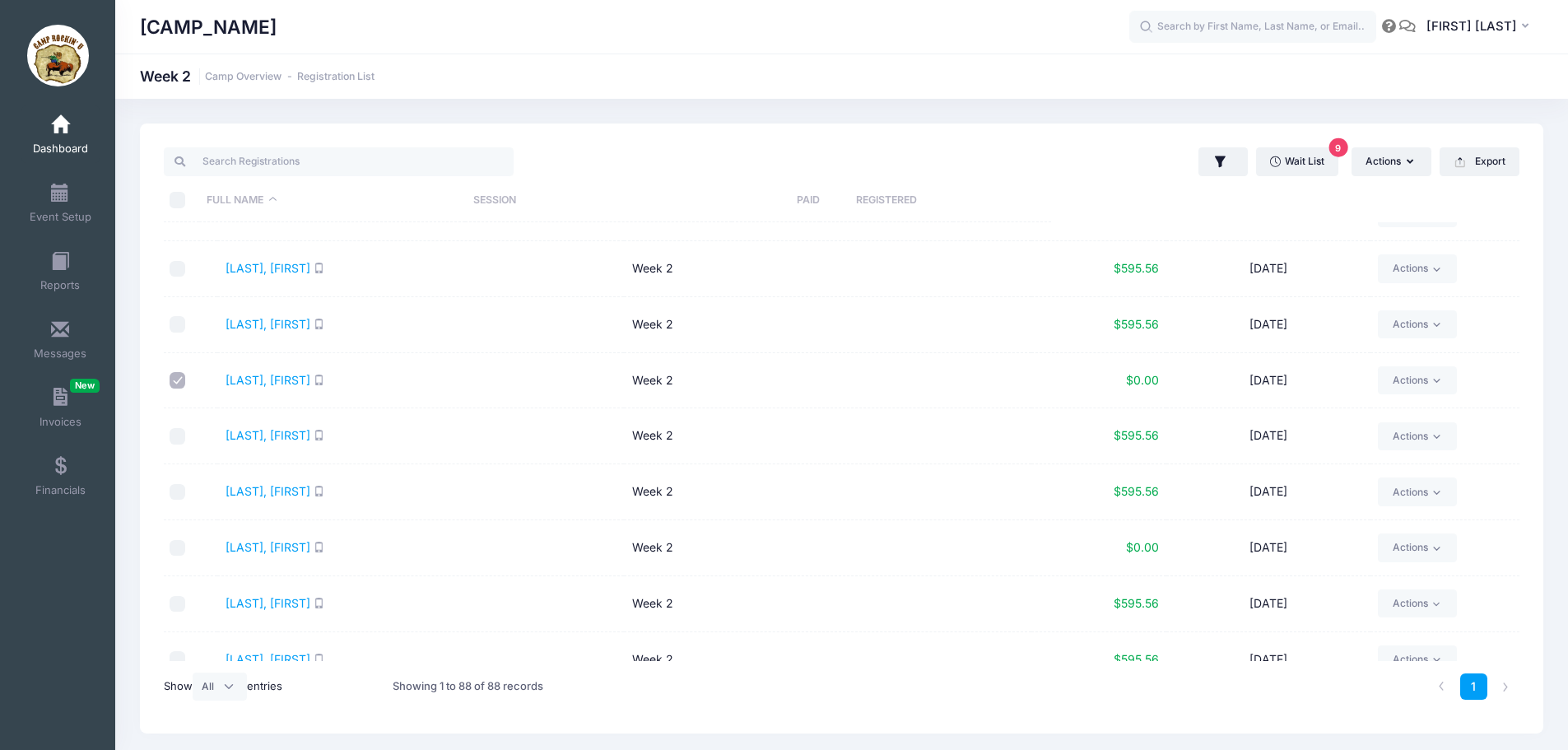 scroll, scrollTop: 2416, scrollLeft: 0, axis: vertical 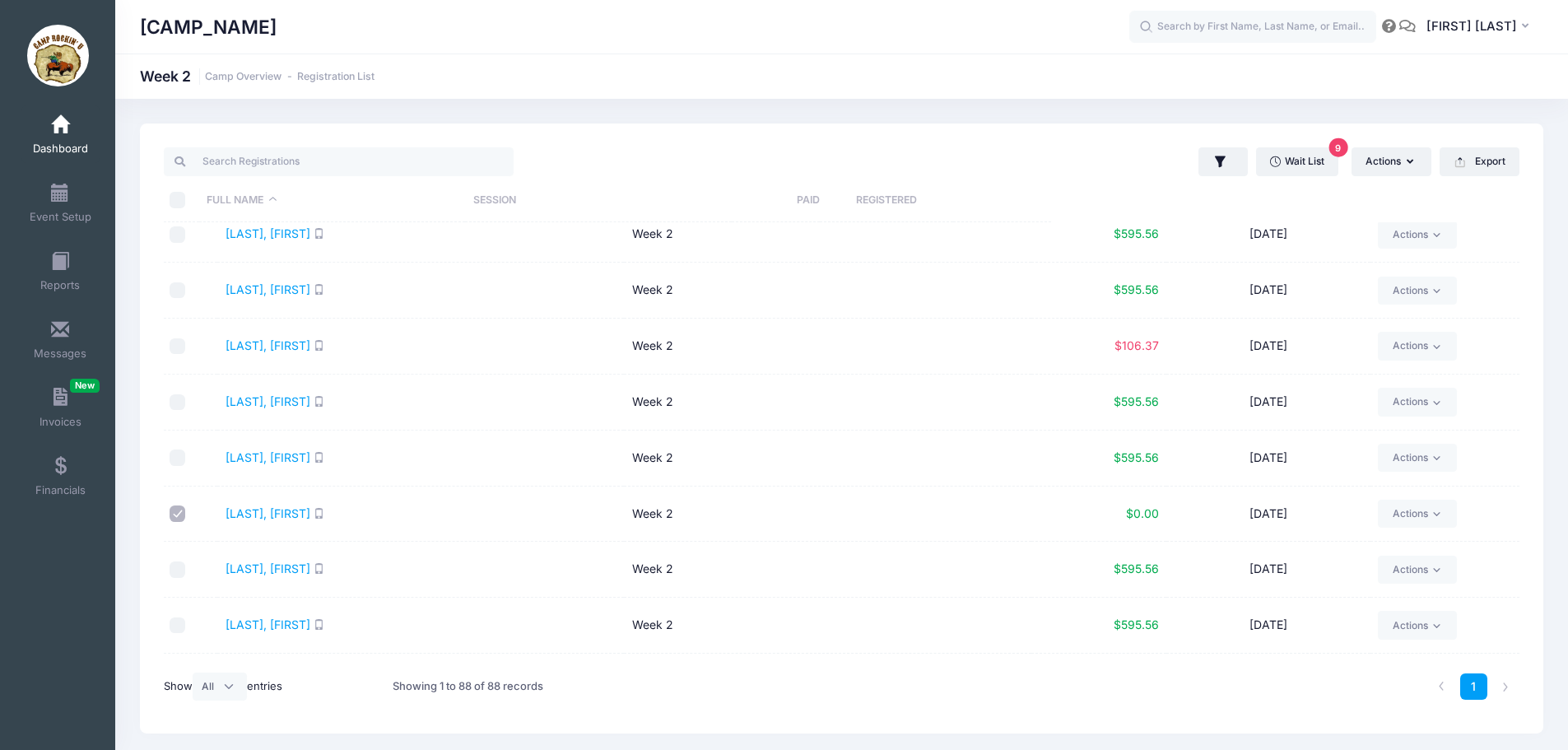 click on "[CAMP_NAME]
Week 2
Camp Overview
Registration List" at bounding box center (841, 76) 